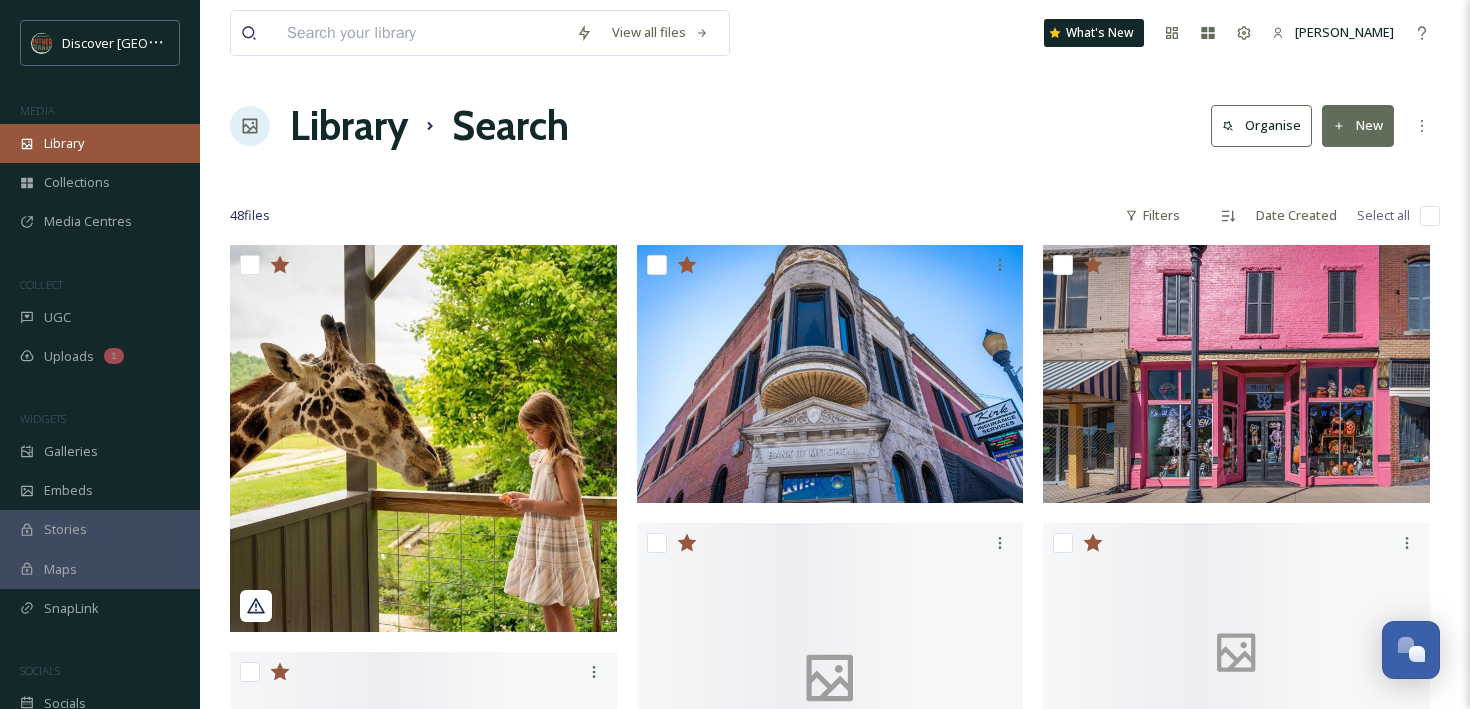 scroll, scrollTop: 1443, scrollLeft: 0, axis: vertical 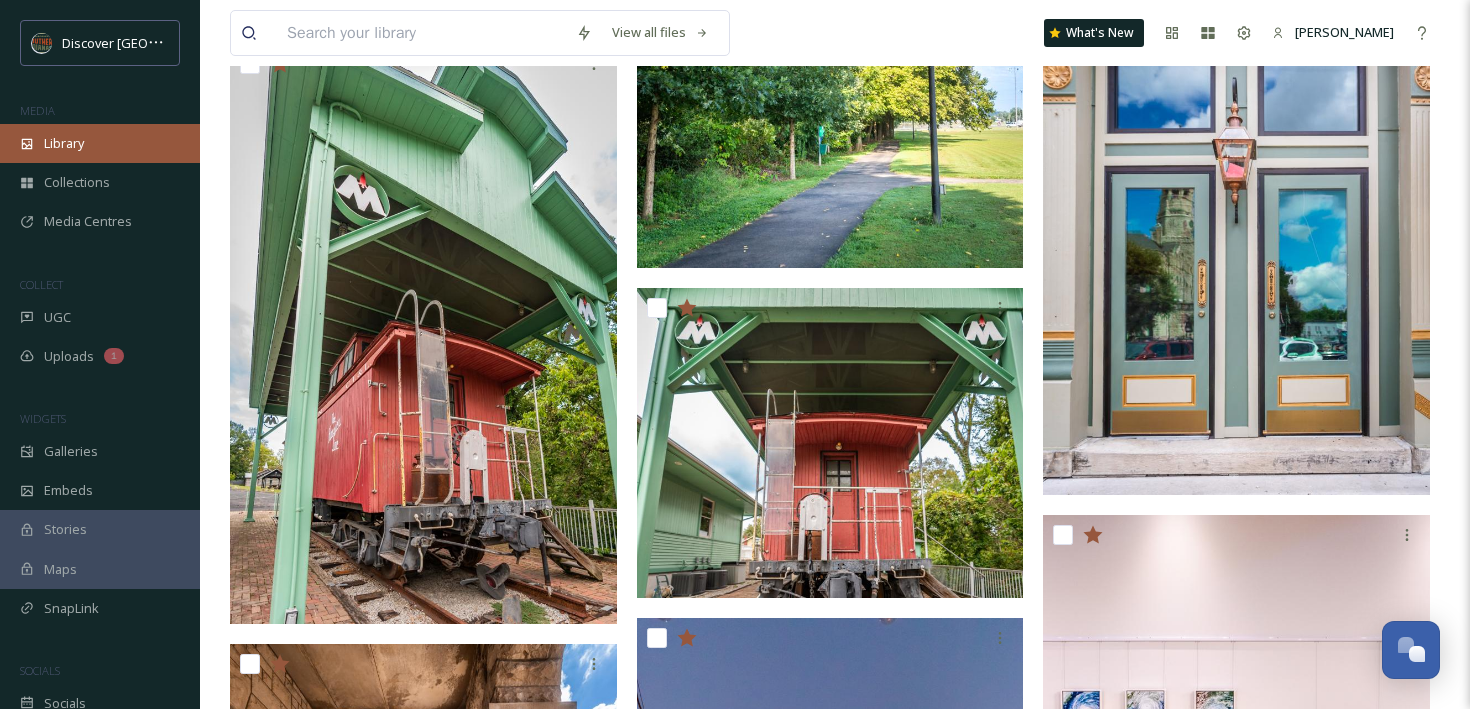 click on "Library" at bounding box center [64, 143] 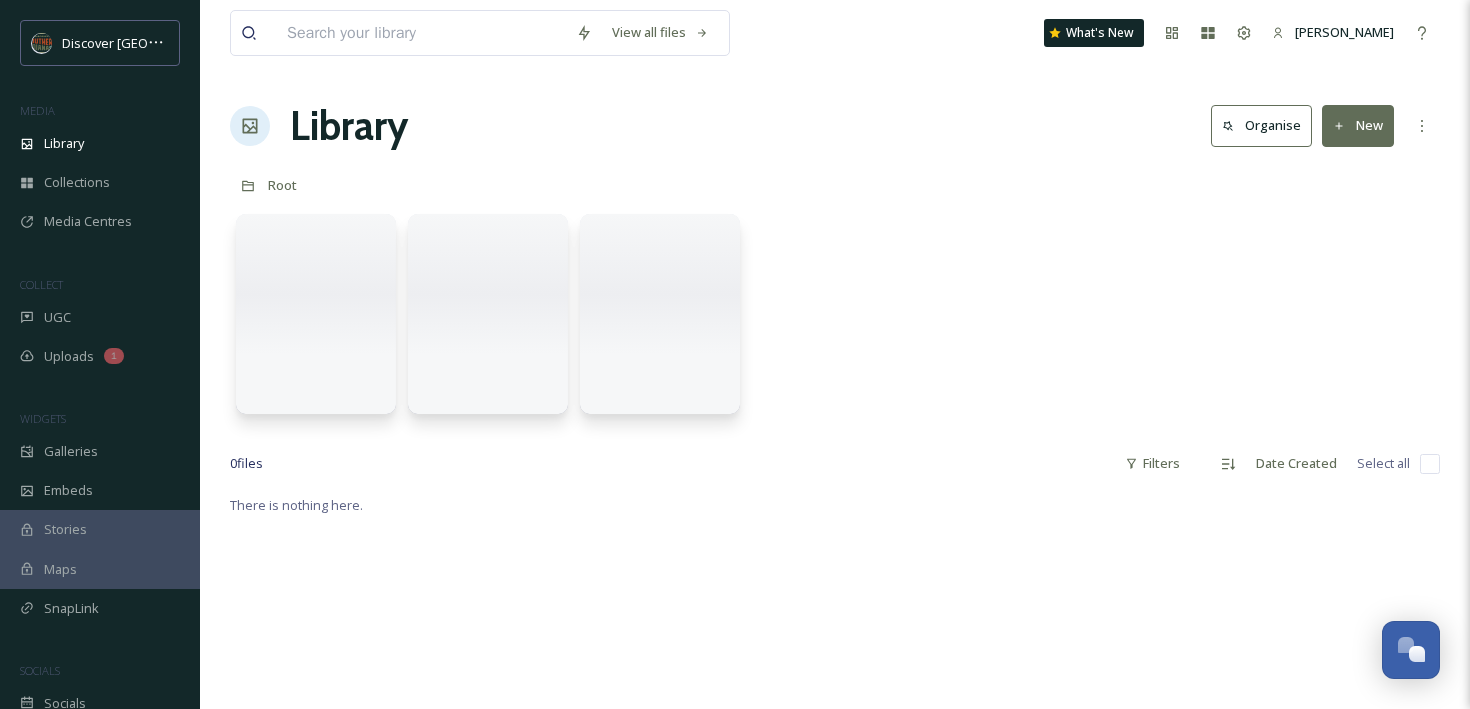 click at bounding box center (421, 33) 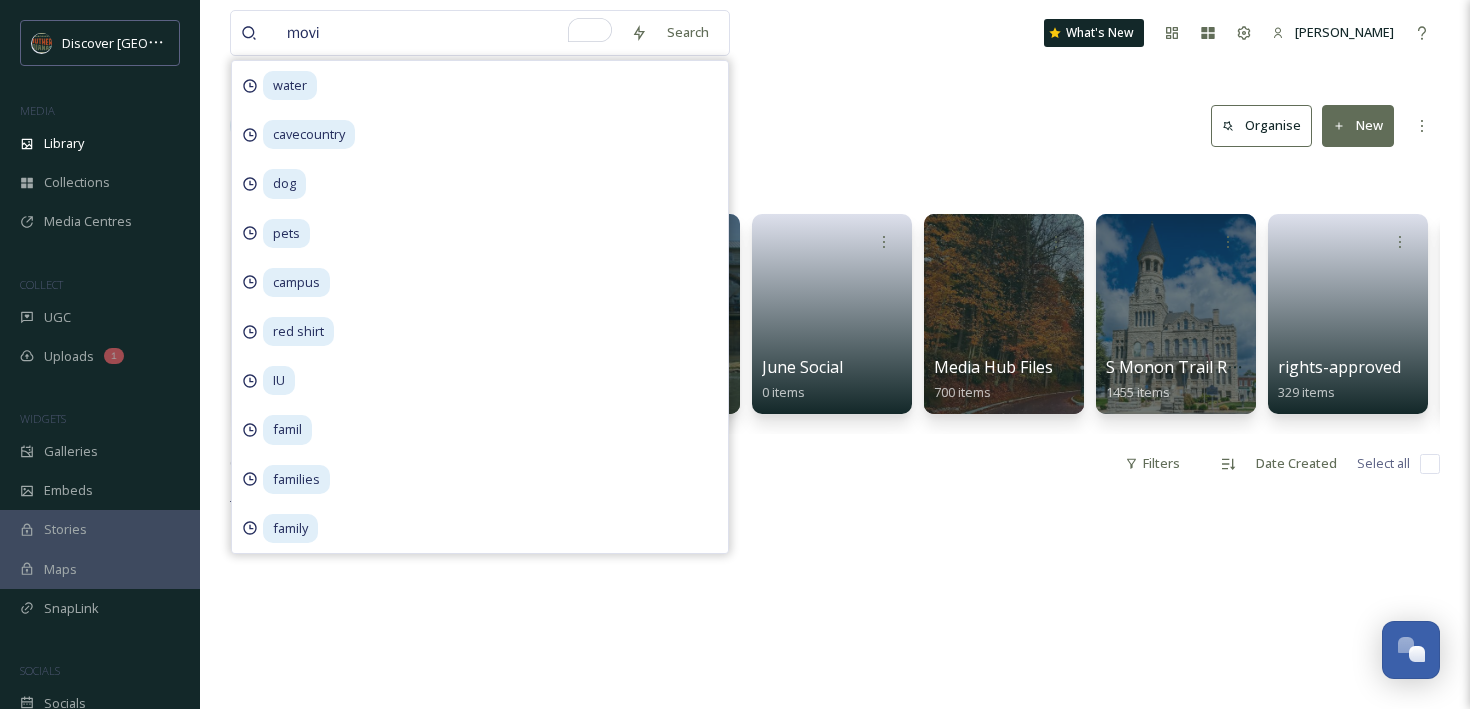 type on "movie" 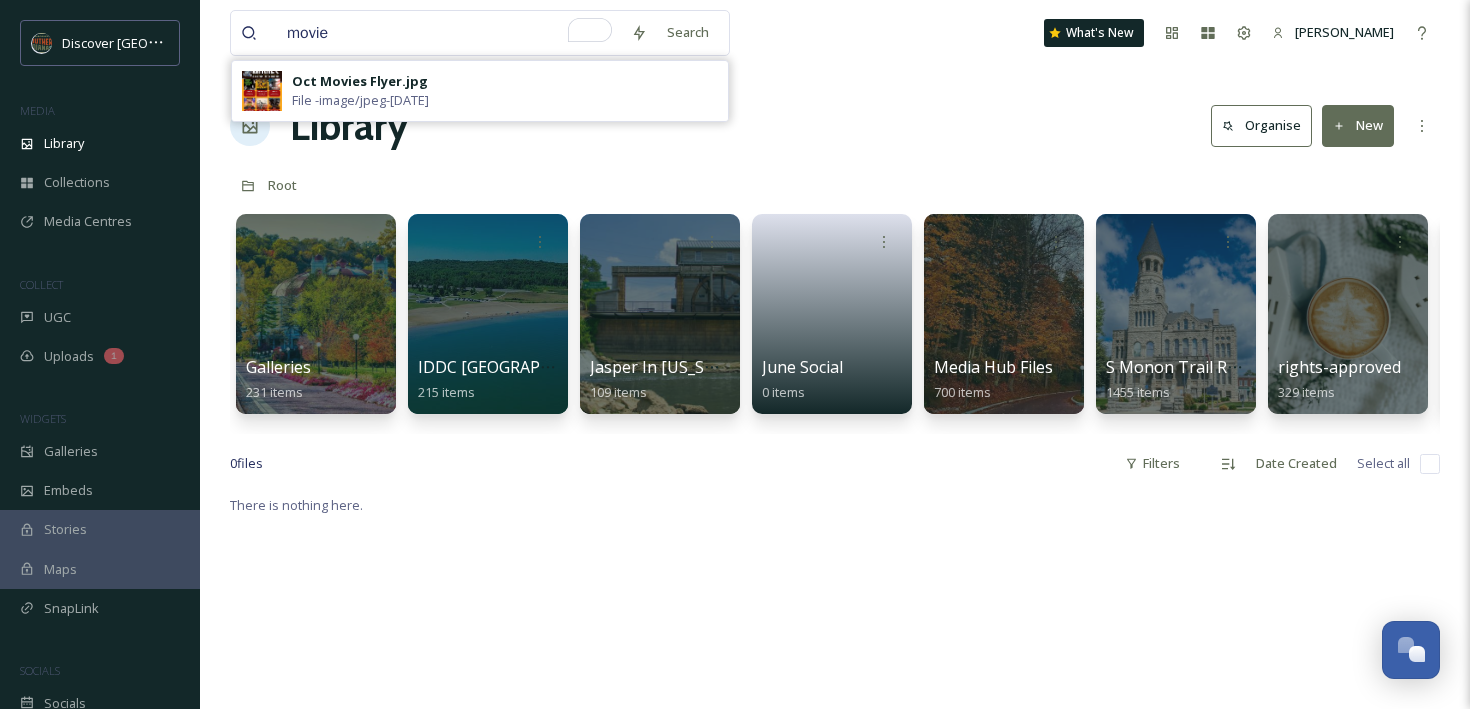 type 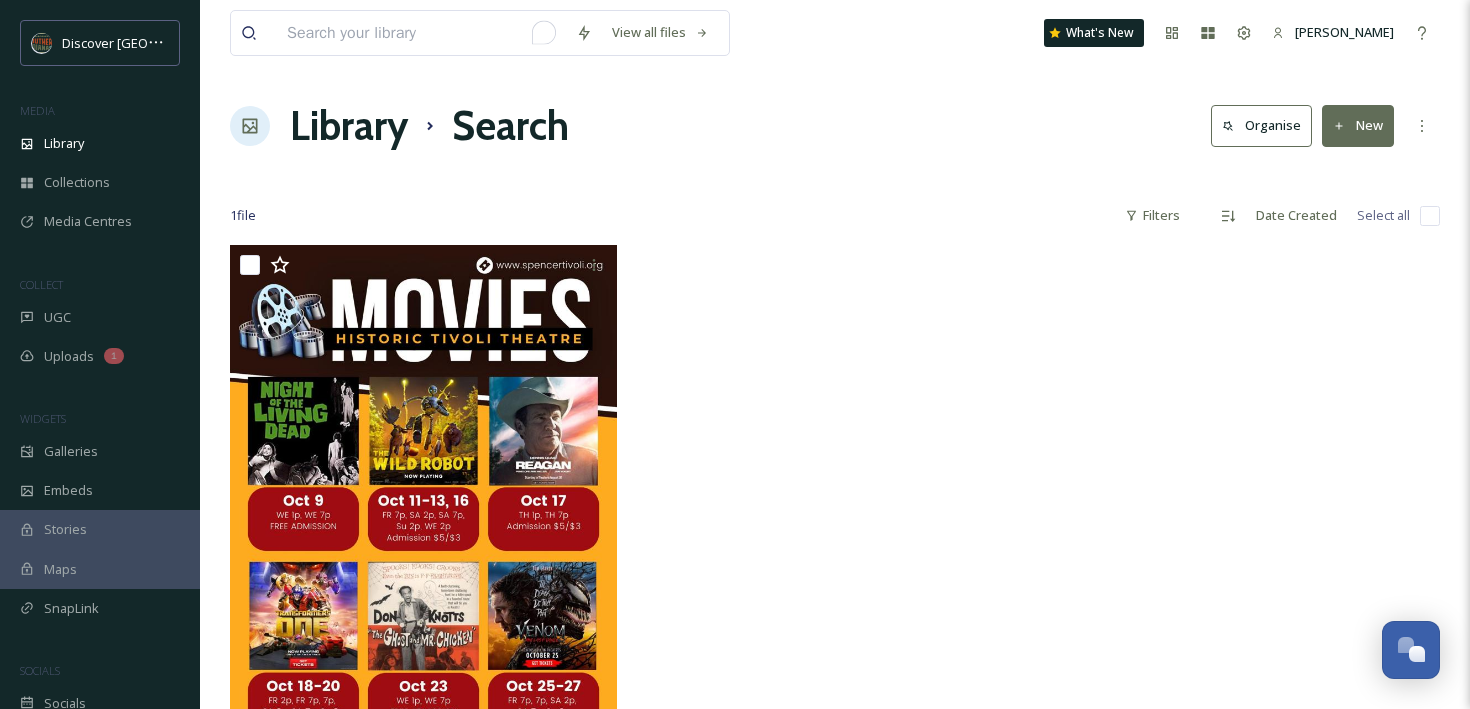 click at bounding box center [421, 33] 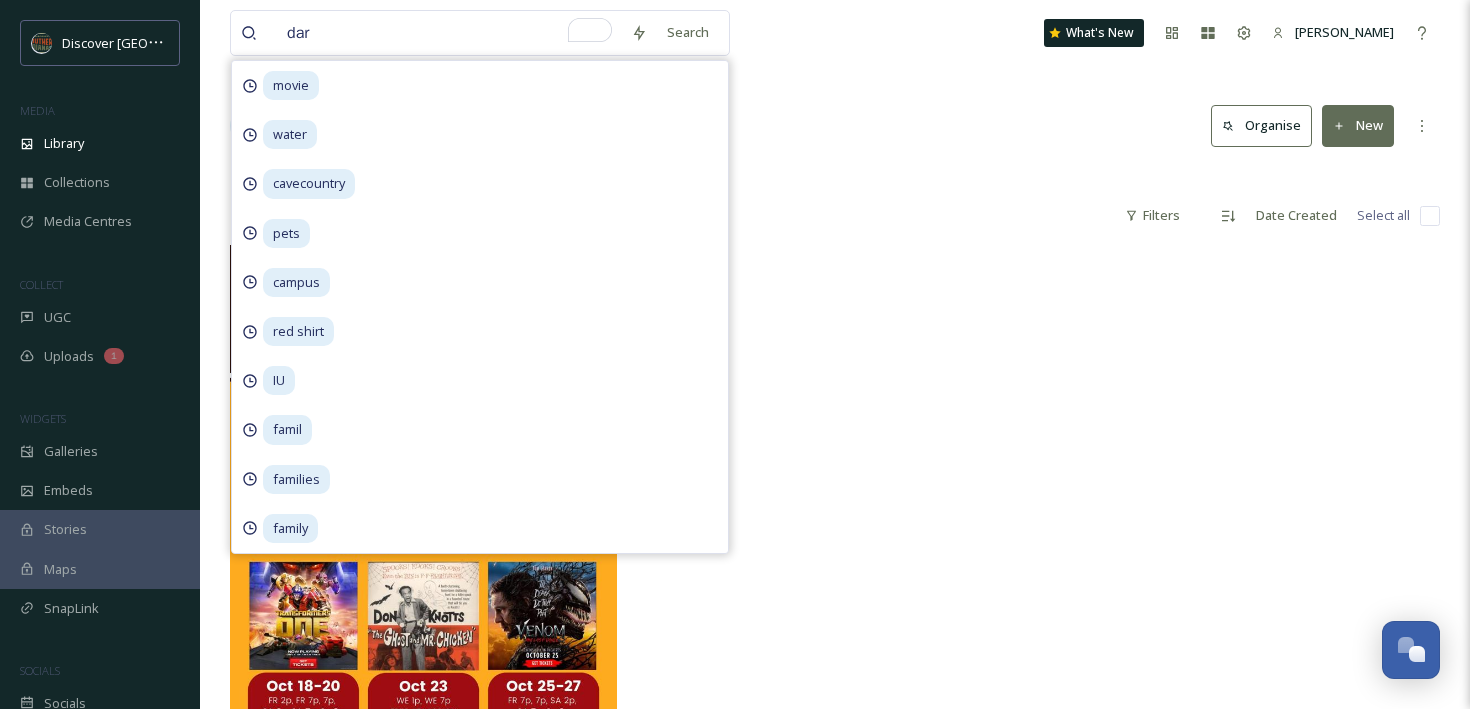 type on "dark" 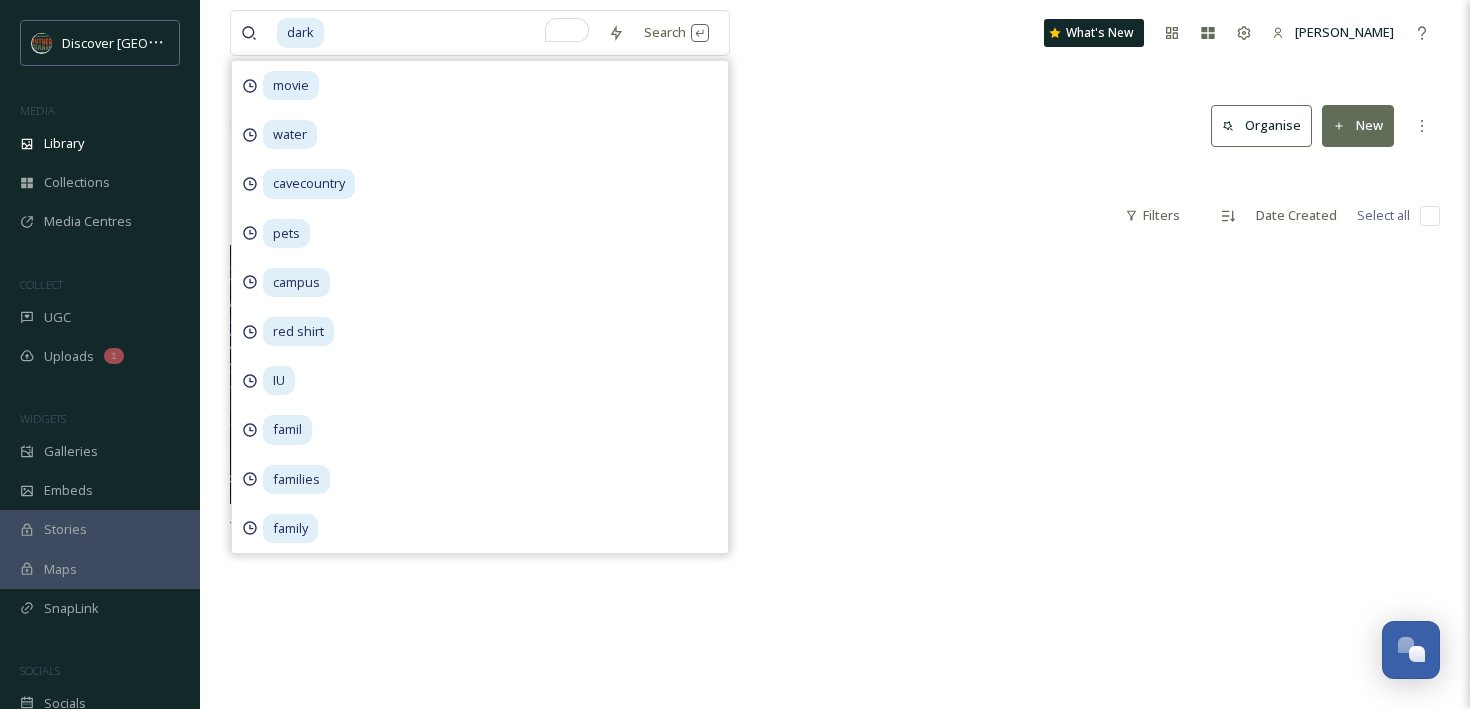 click on "dark Search movie water cavecountry pets campus red shirt IU famil families family What's New [PERSON_NAME]" at bounding box center [835, 33] 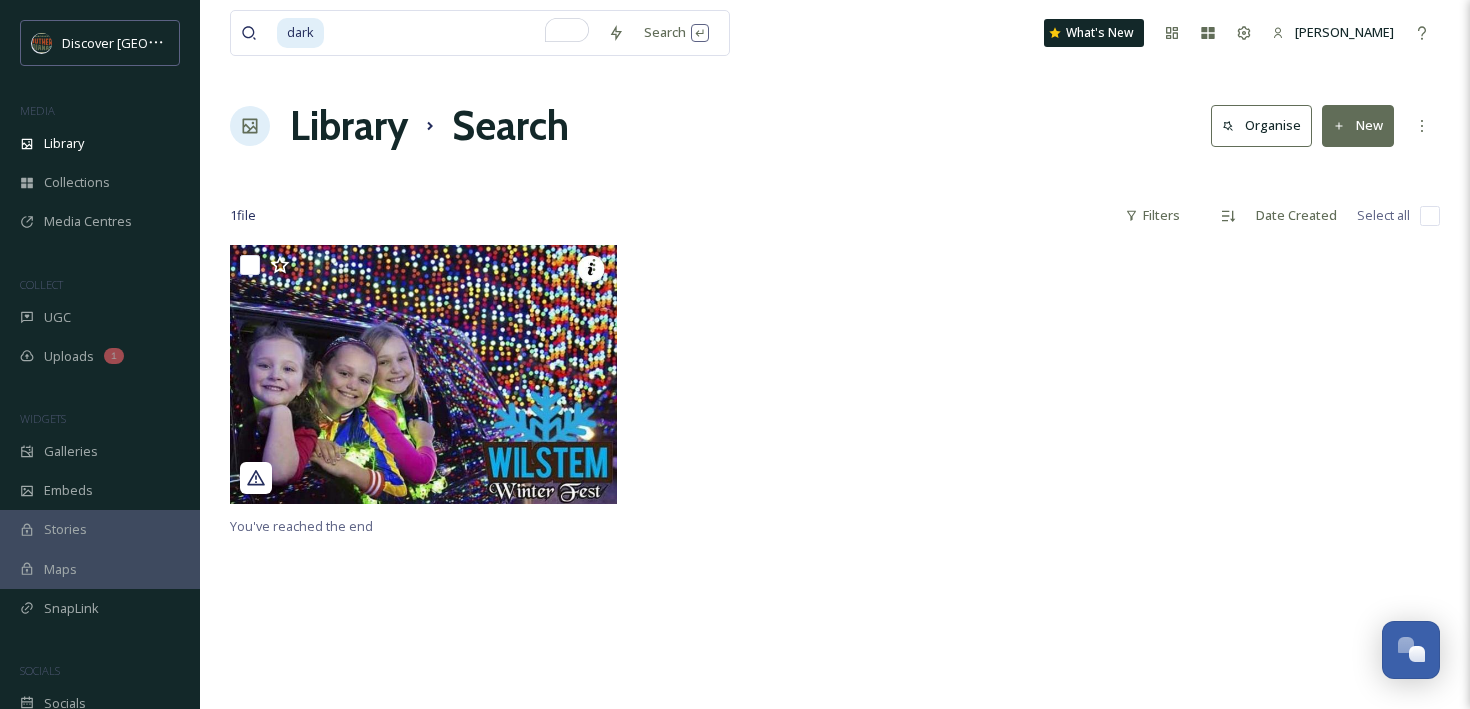 click at bounding box center (462, 33) 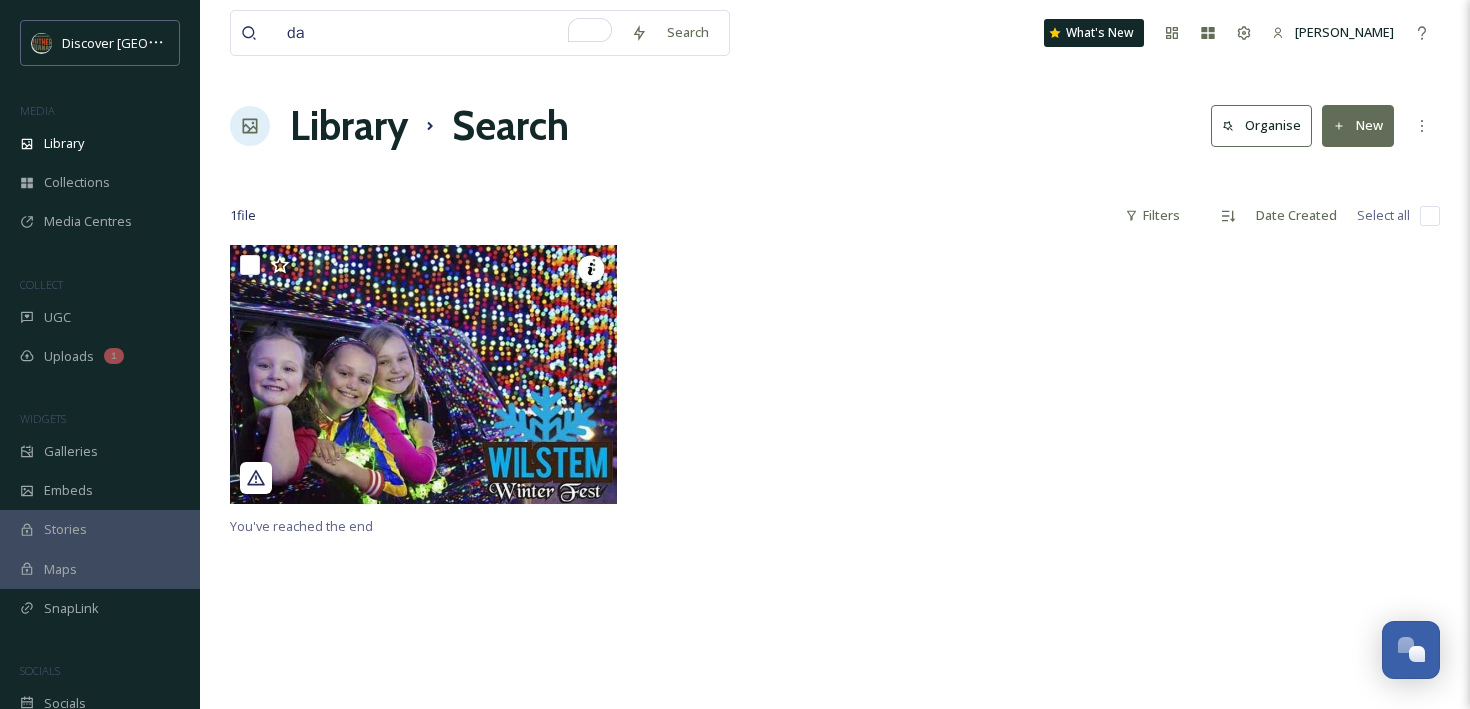 type on "d" 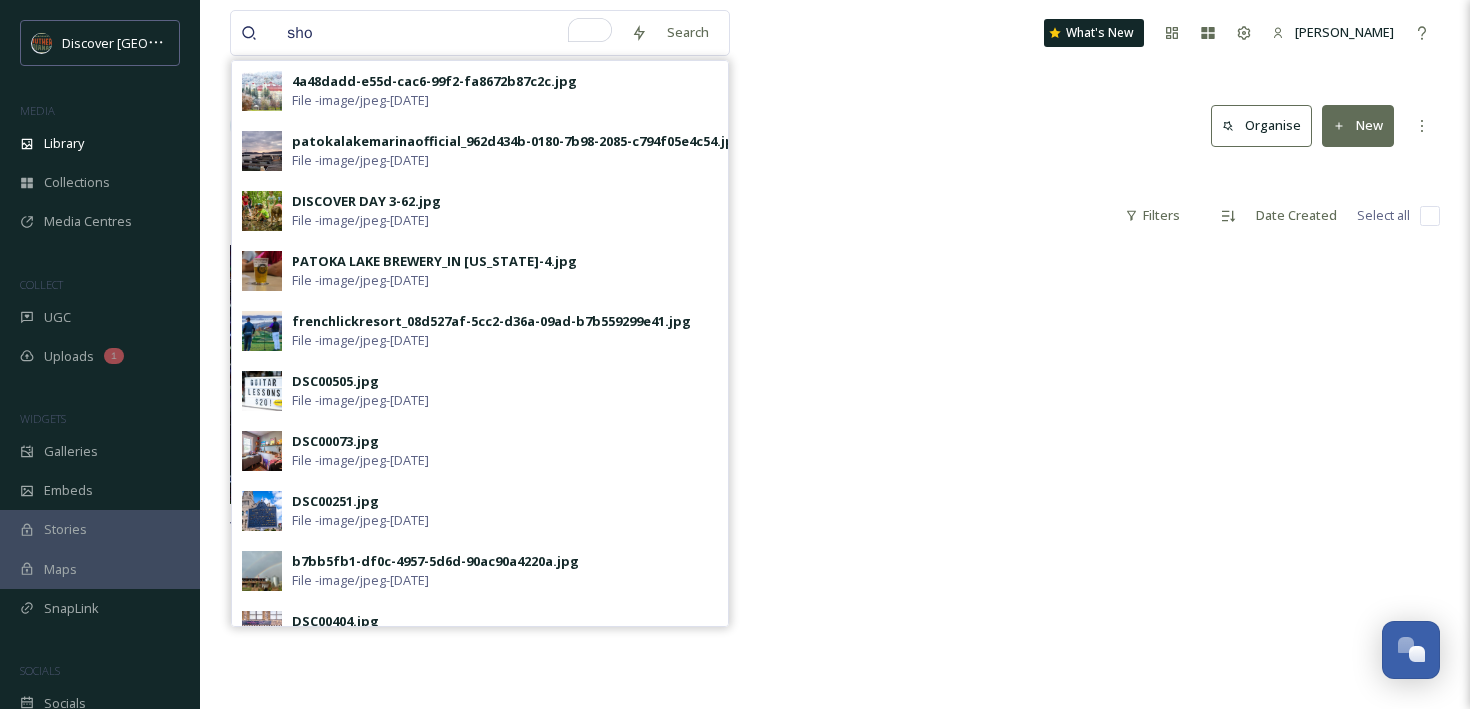 type on "show" 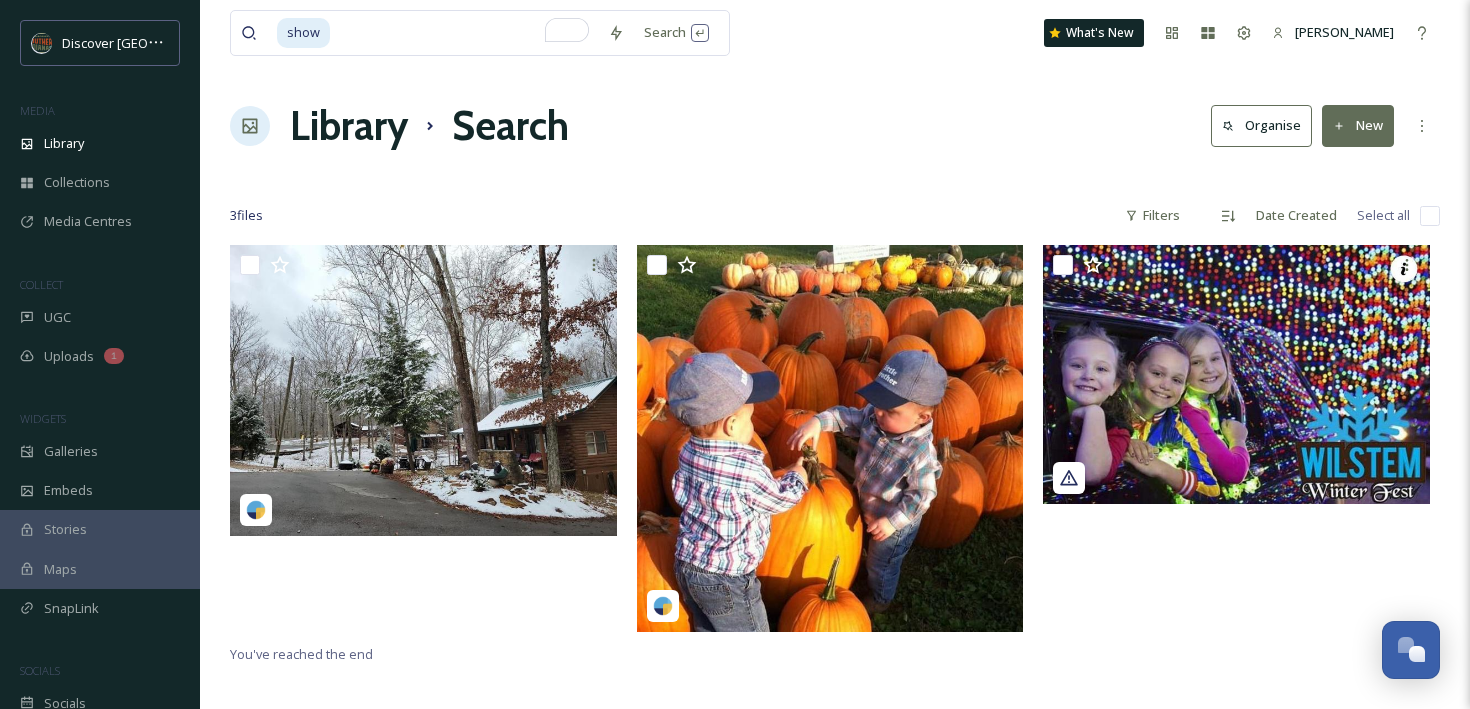 click at bounding box center (465, 33) 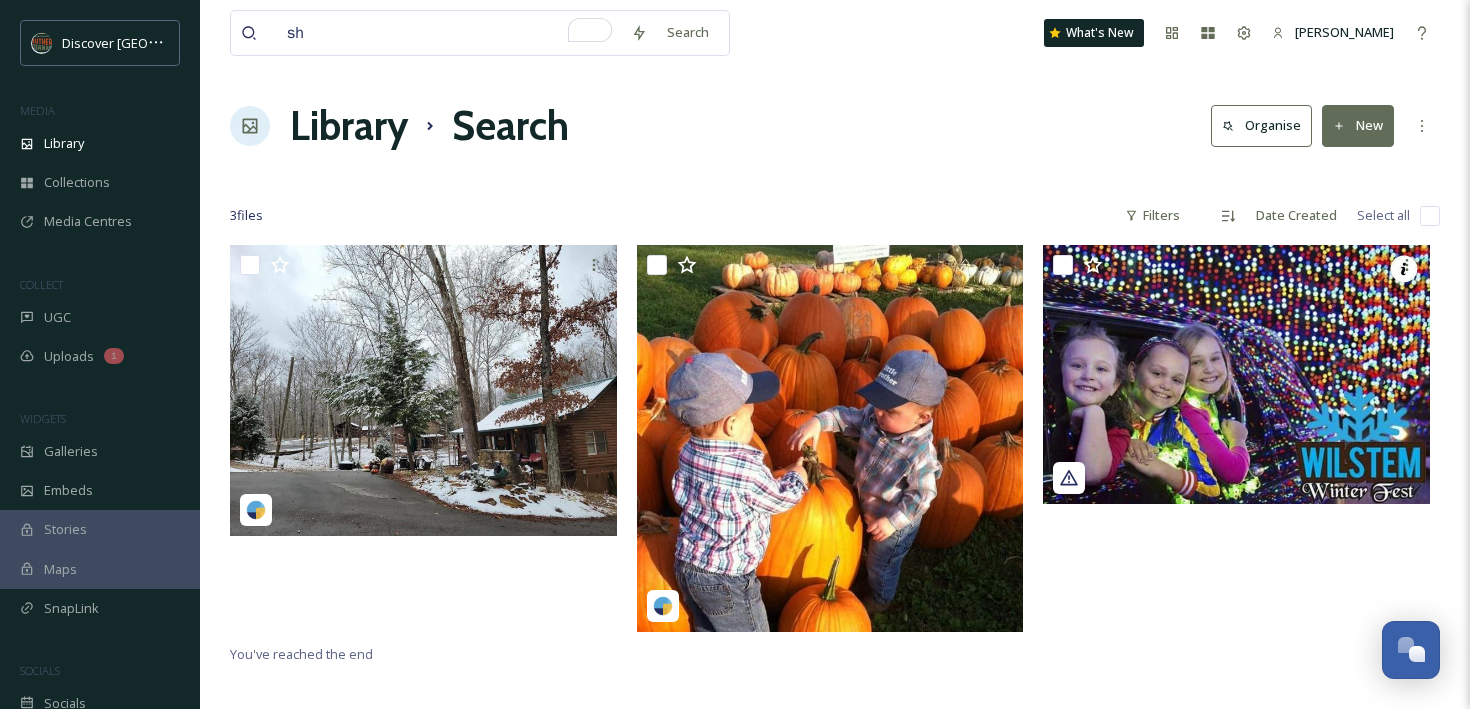 type on "s" 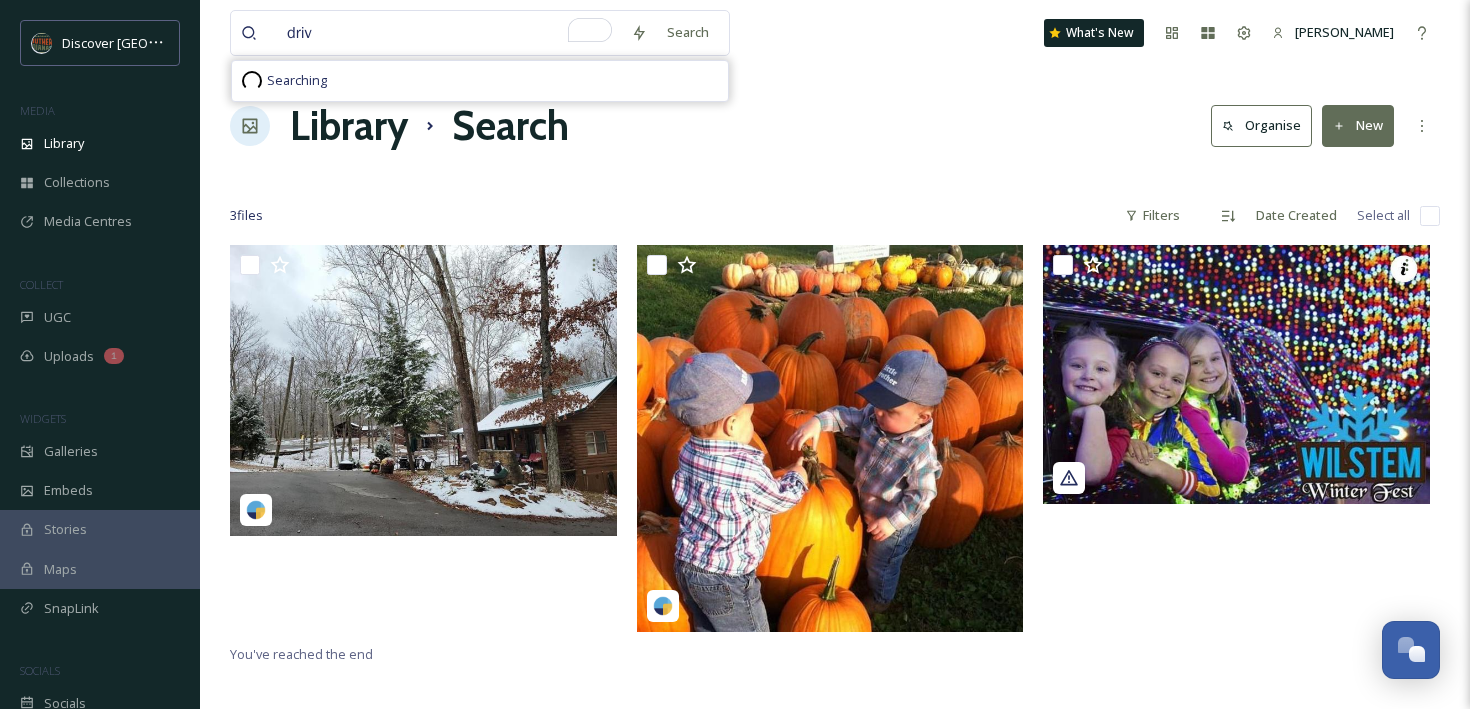 type on "drive" 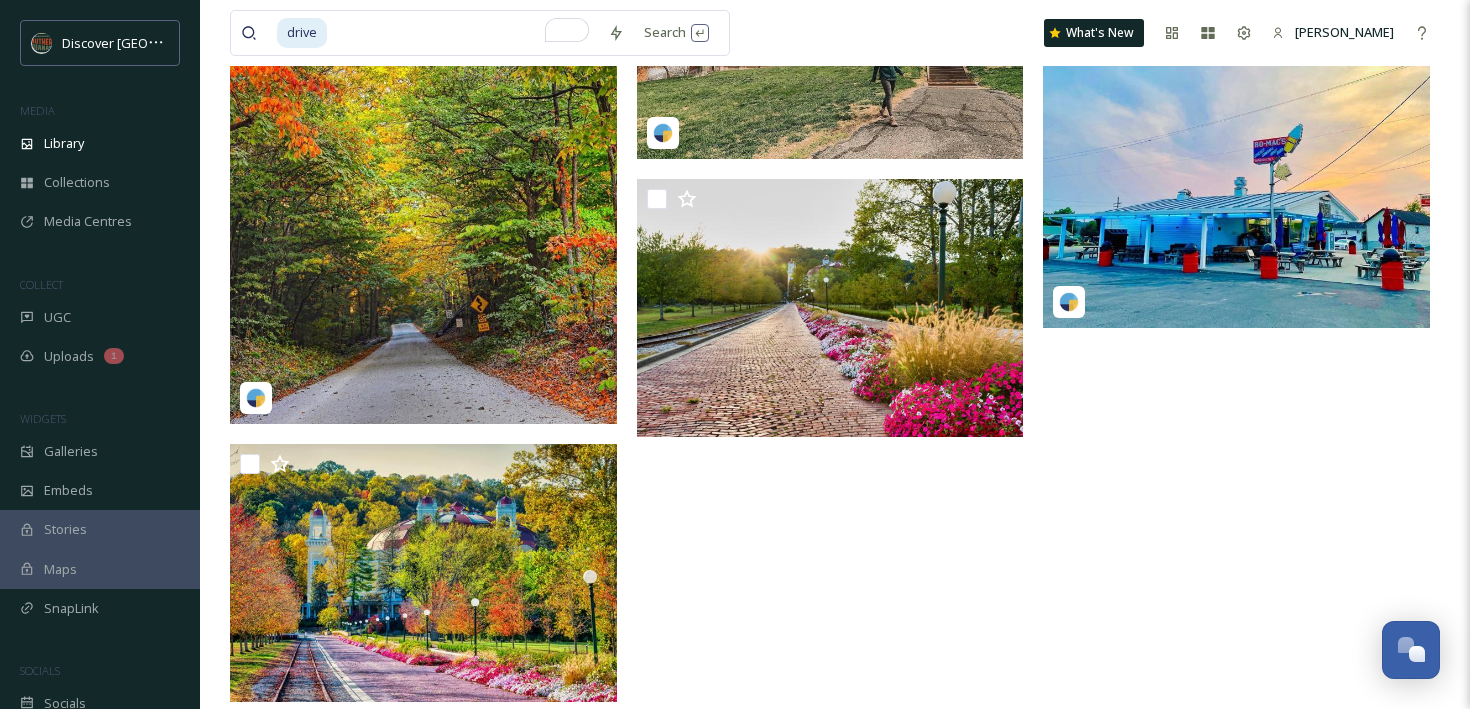 scroll, scrollTop: 0, scrollLeft: 0, axis: both 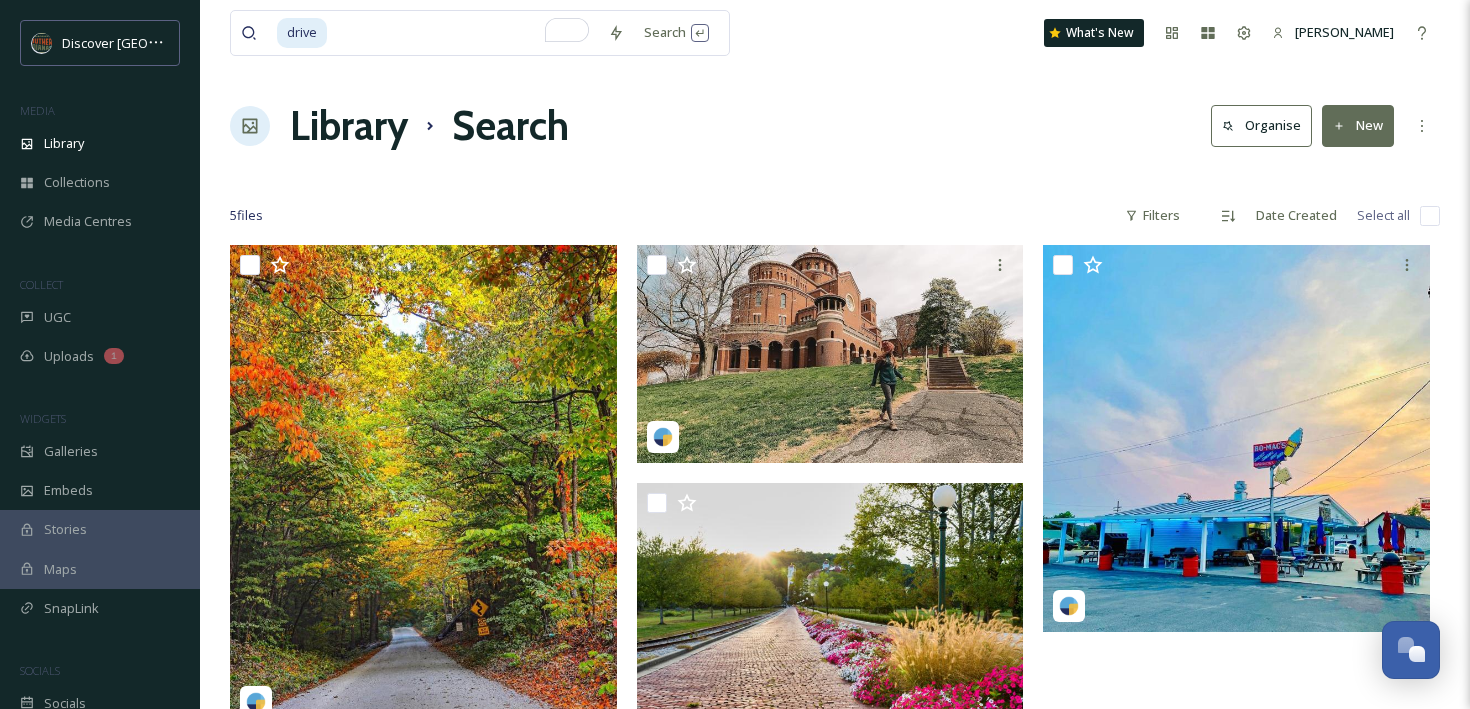 click at bounding box center (463, 33) 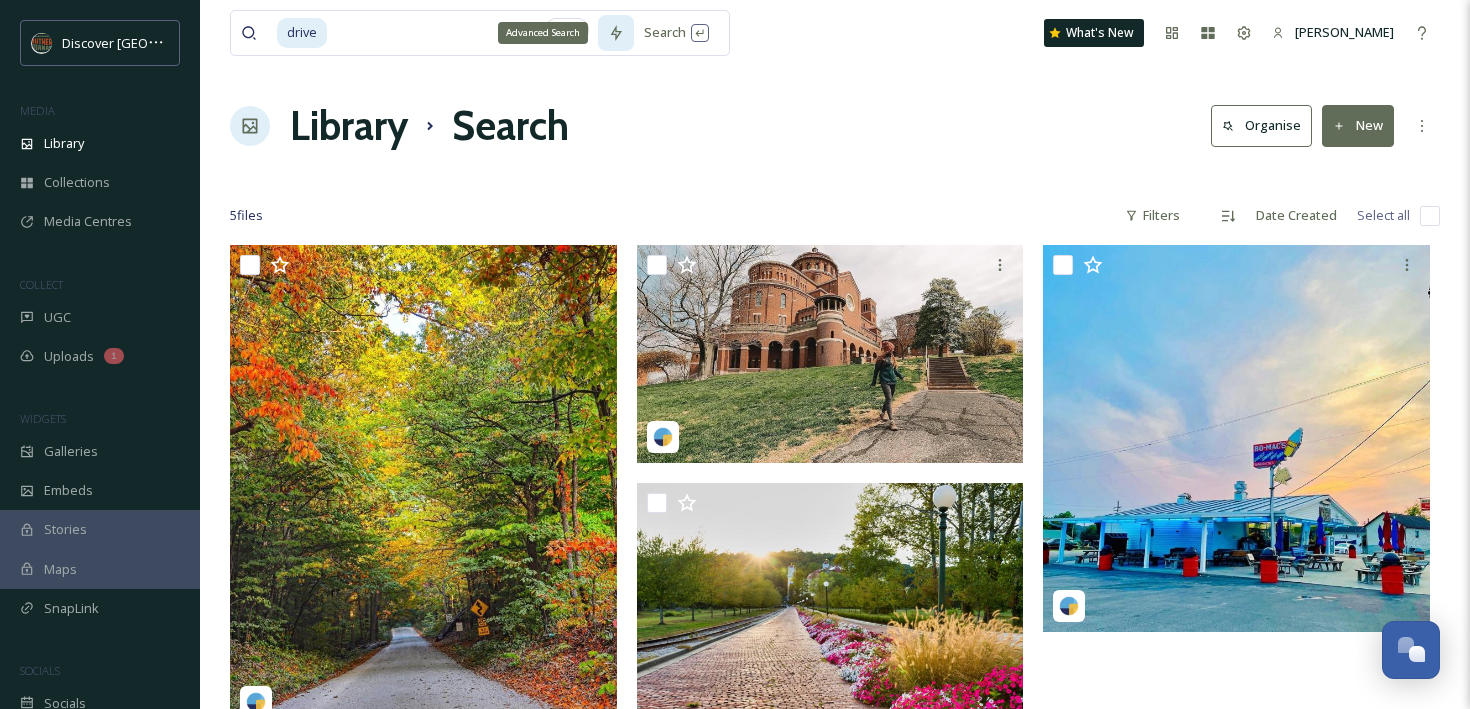 click 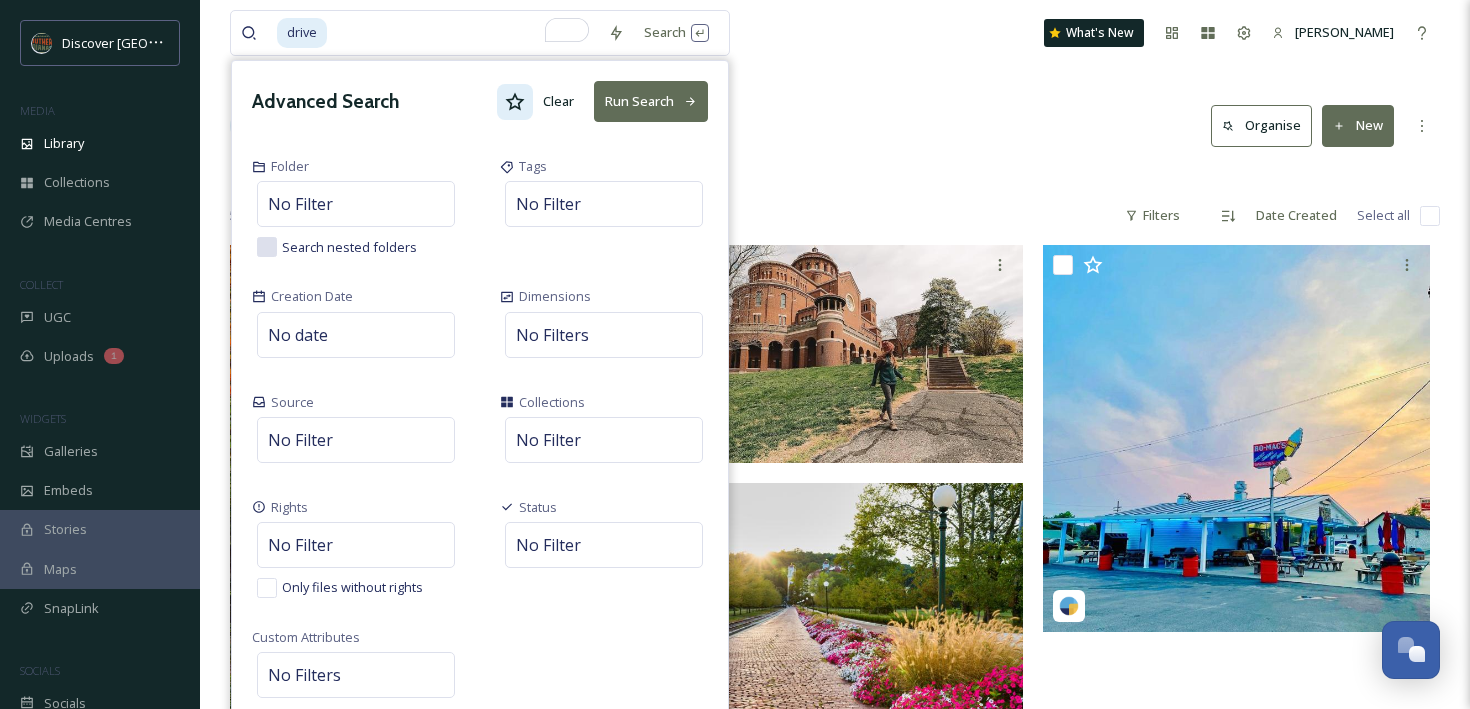 click 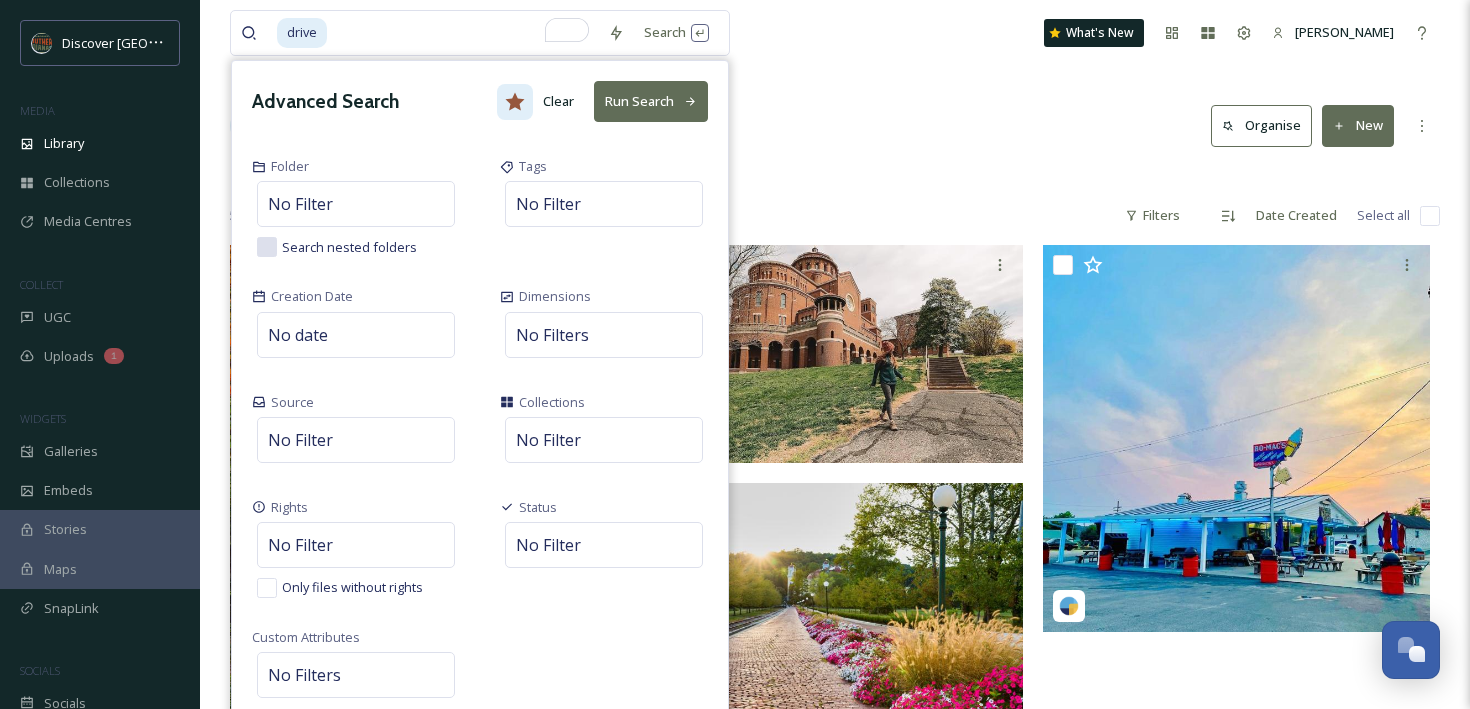 click on "Run Search" at bounding box center (651, 101) 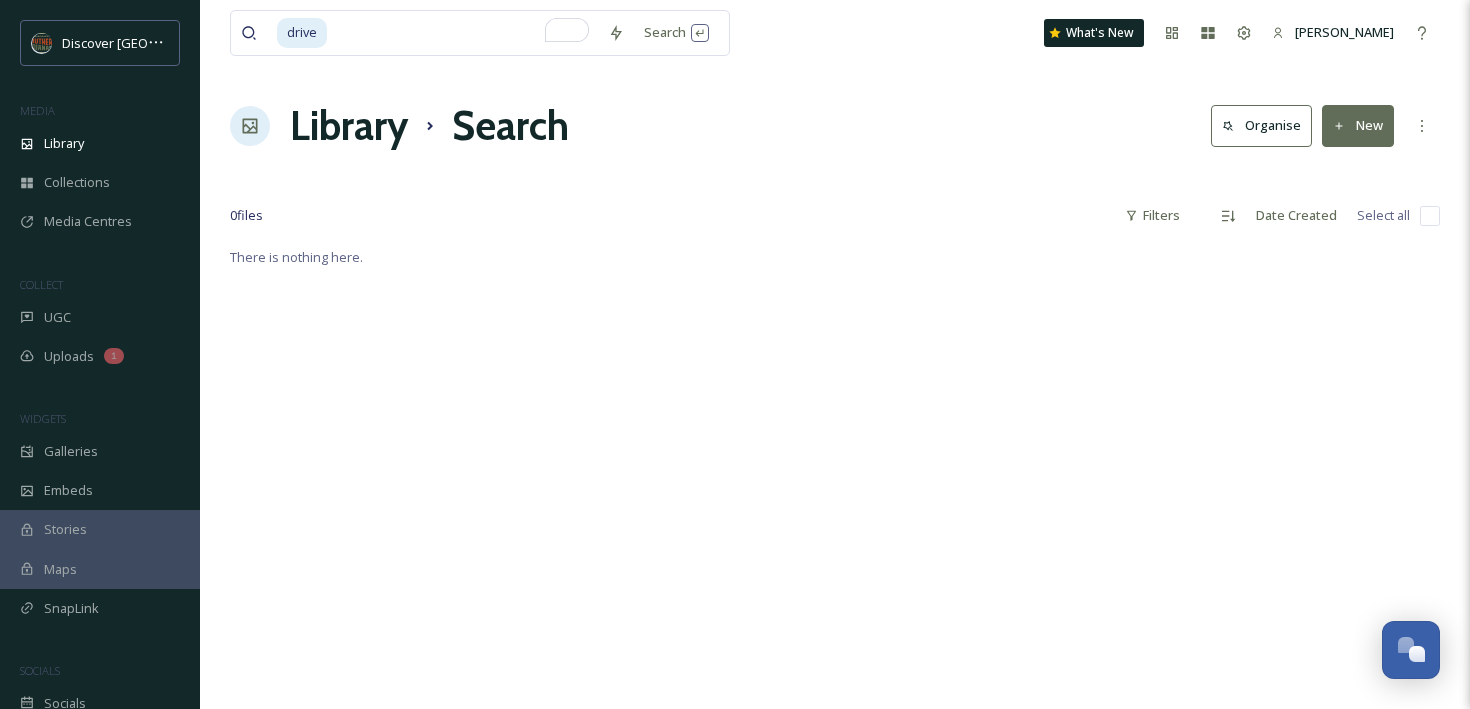 click at bounding box center [463, 33] 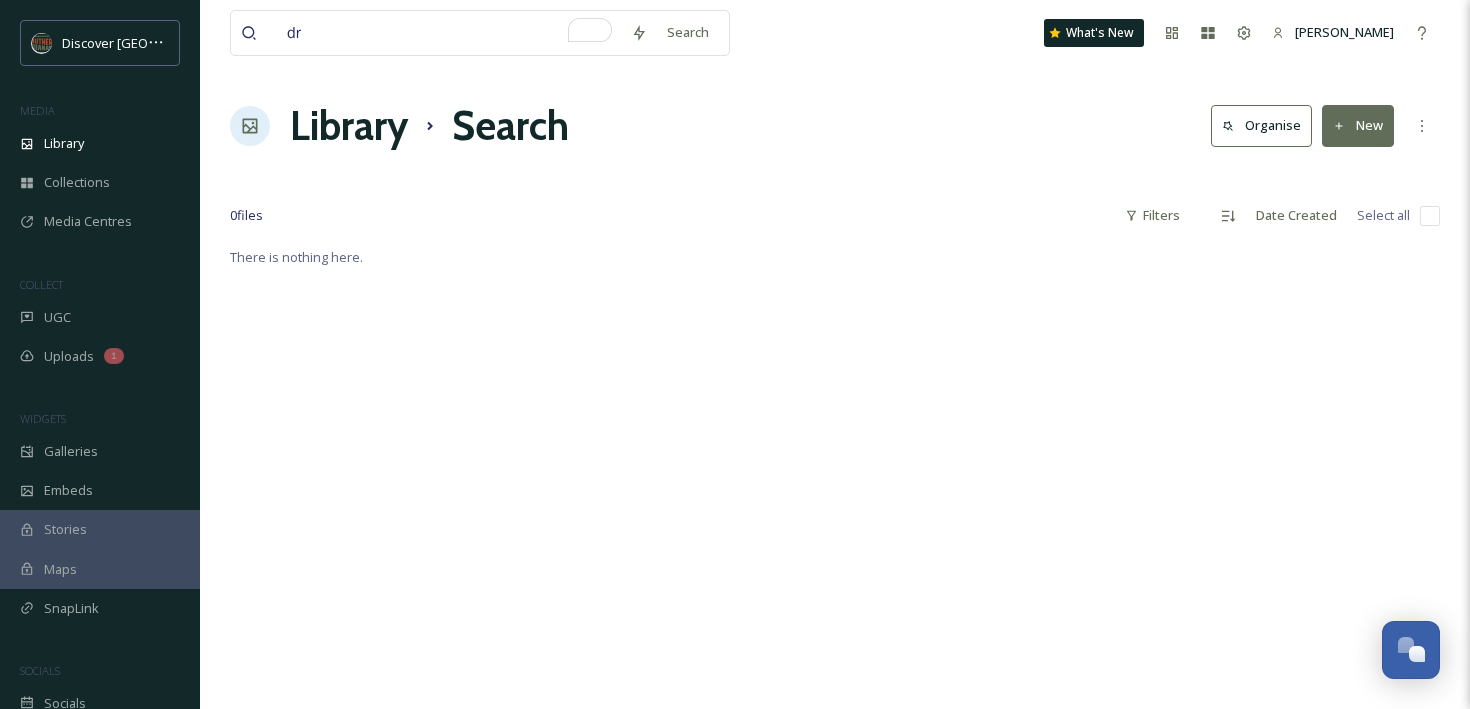 type on "d" 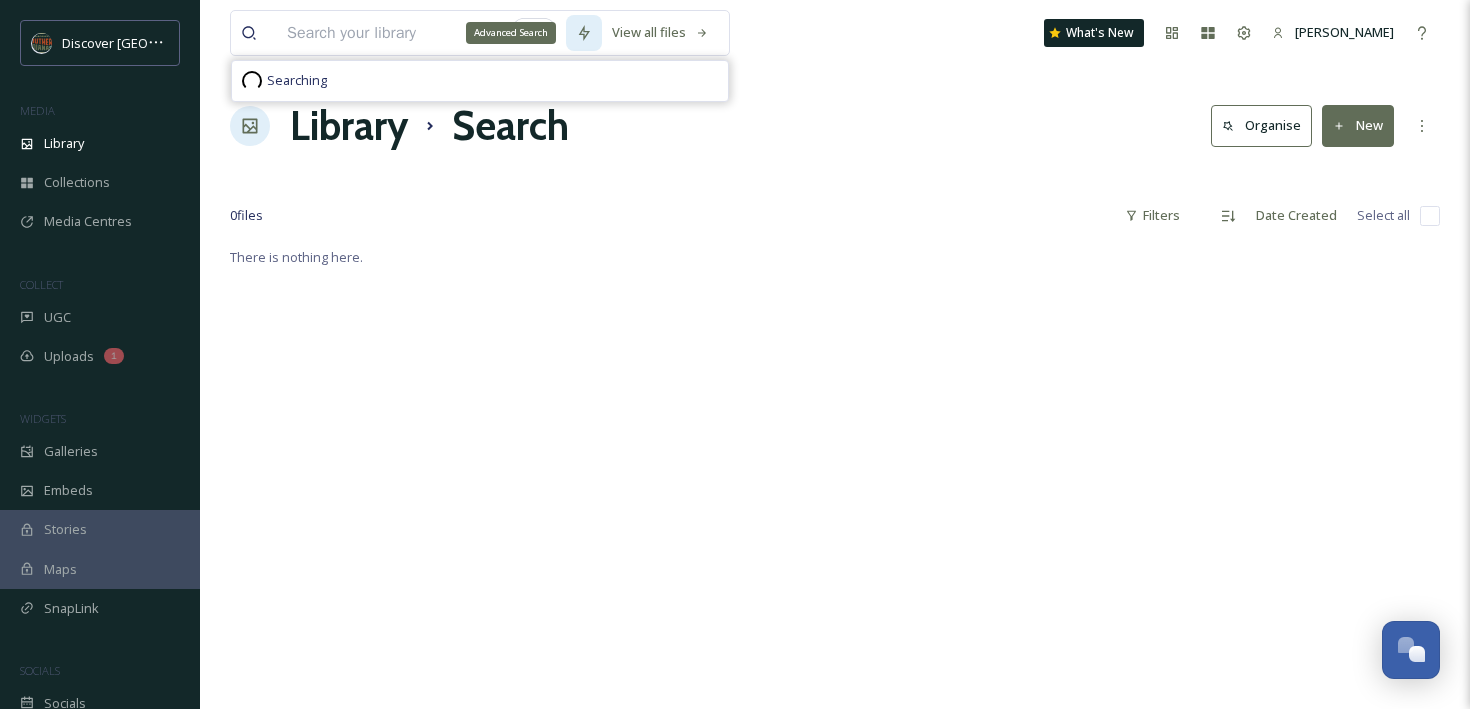 type 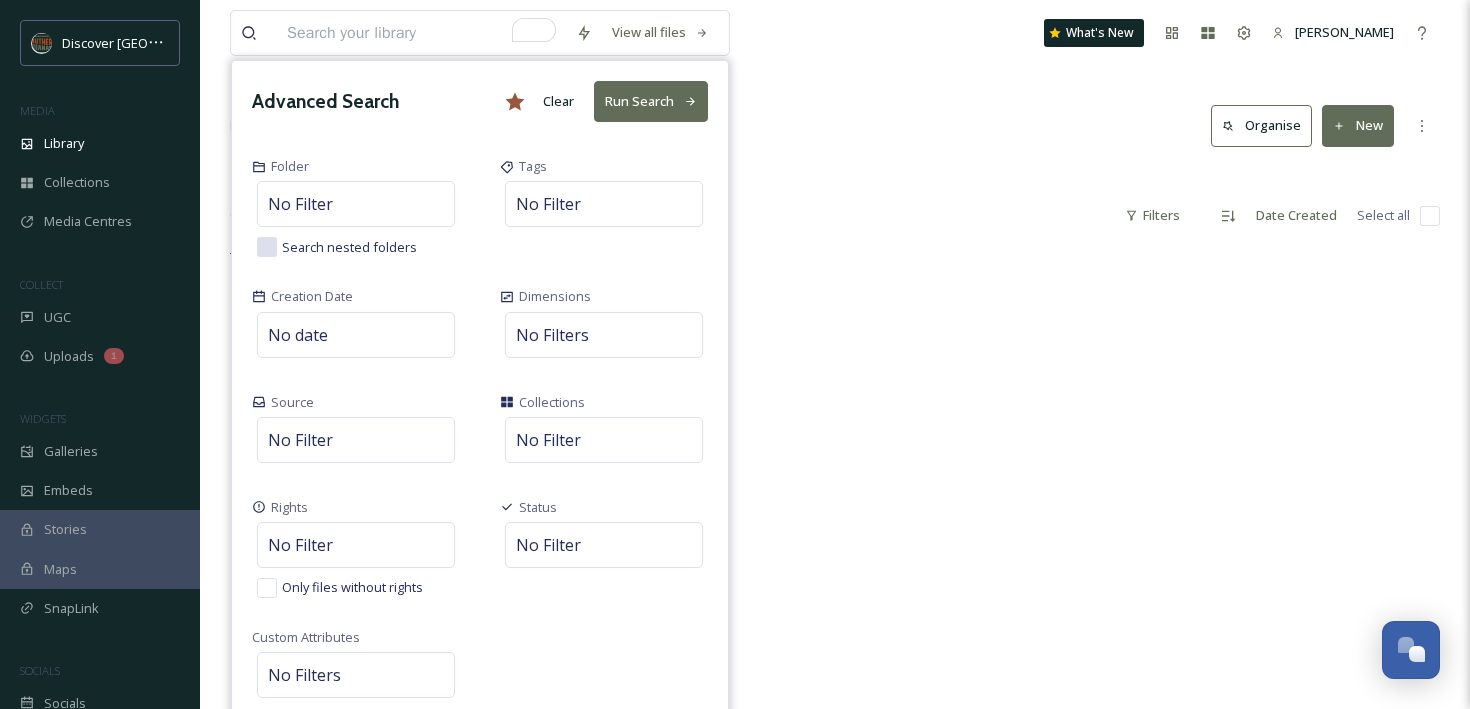 click on "Run Search" at bounding box center [651, 101] 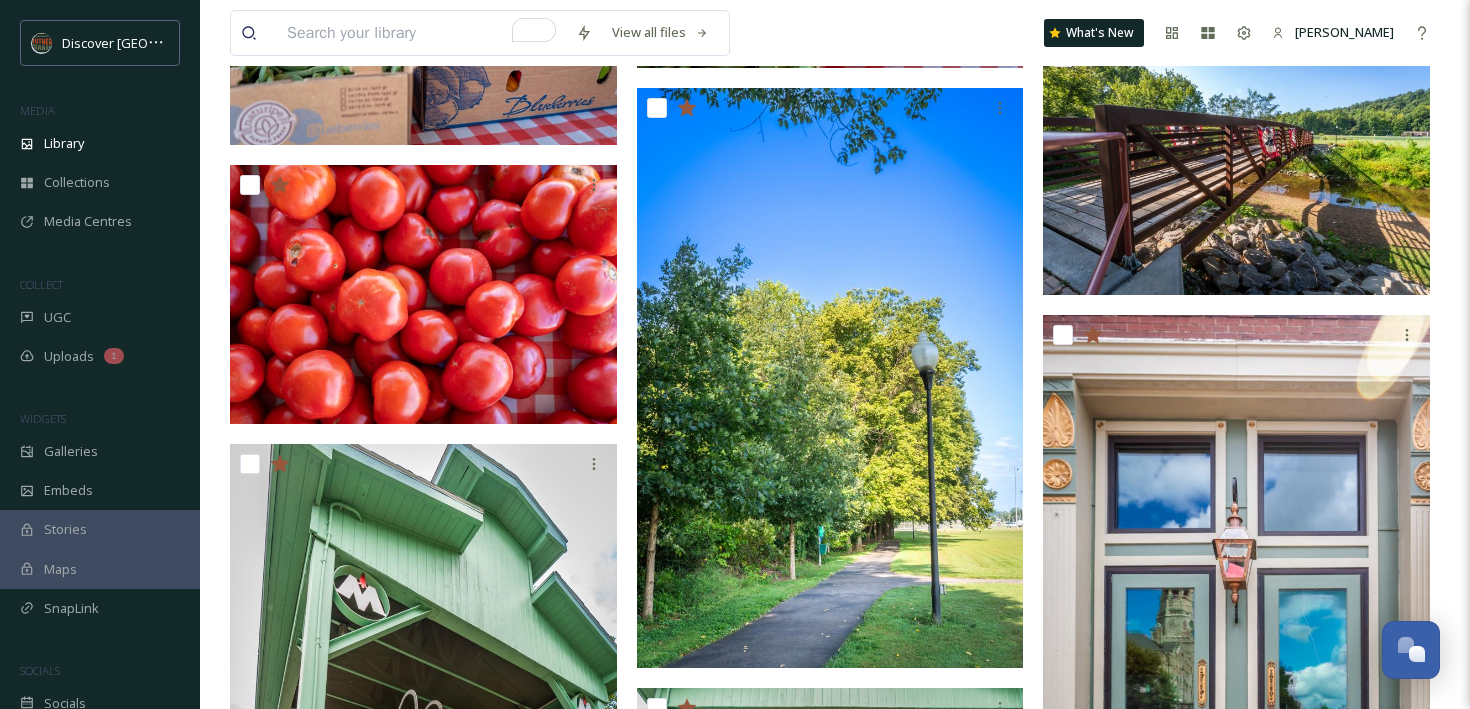 scroll, scrollTop: 1036, scrollLeft: 0, axis: vertical 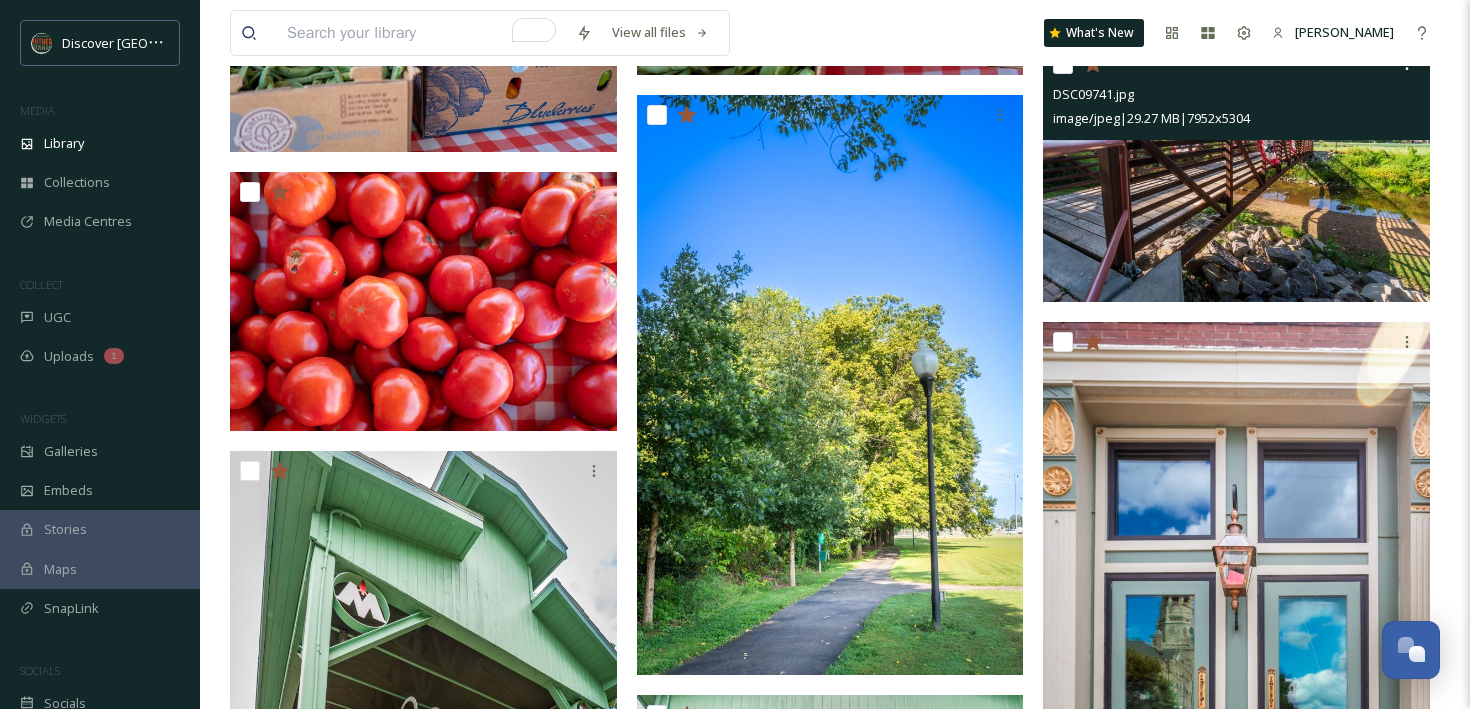 click at bounding box center (1236, 173) 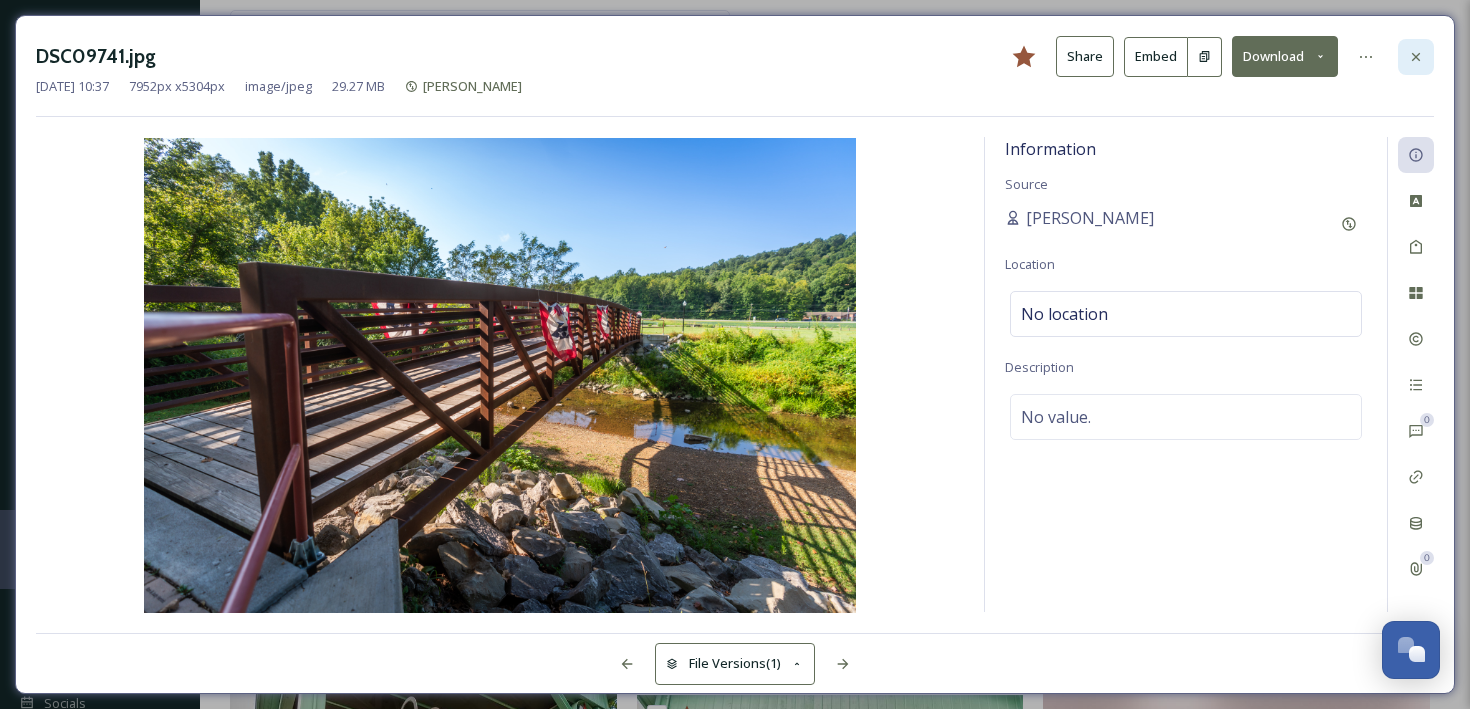 click 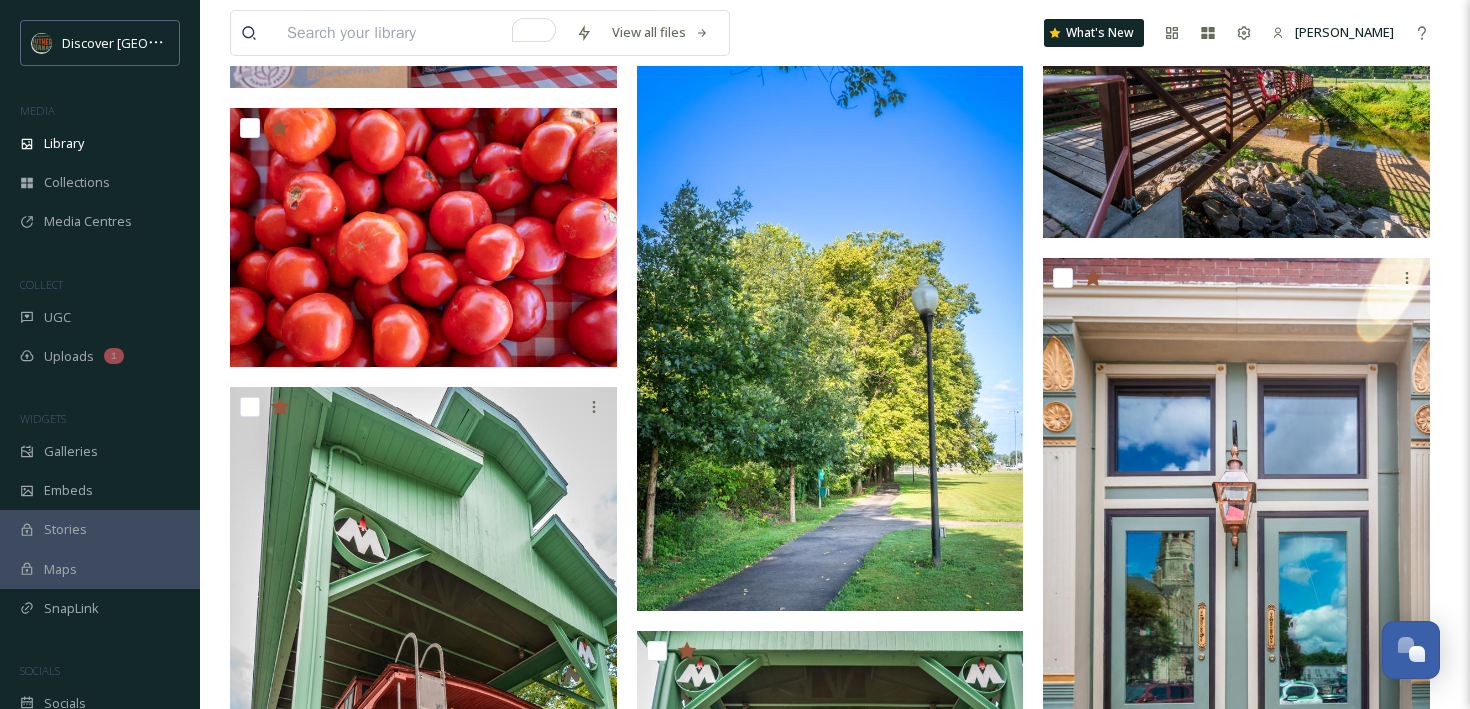 scroll, scrollTop: 1017, scrollLeft: 0, axis: vertical 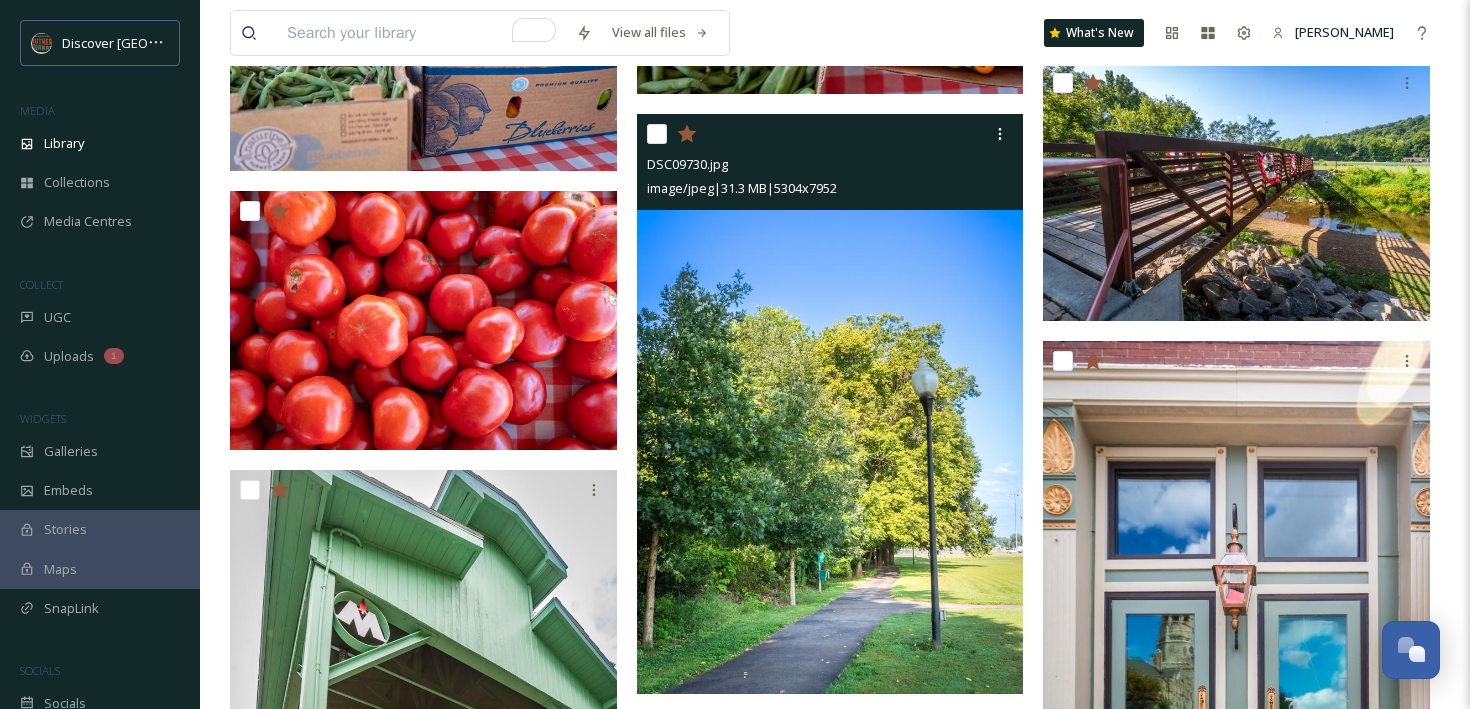 click at bounding box center [830, 404] 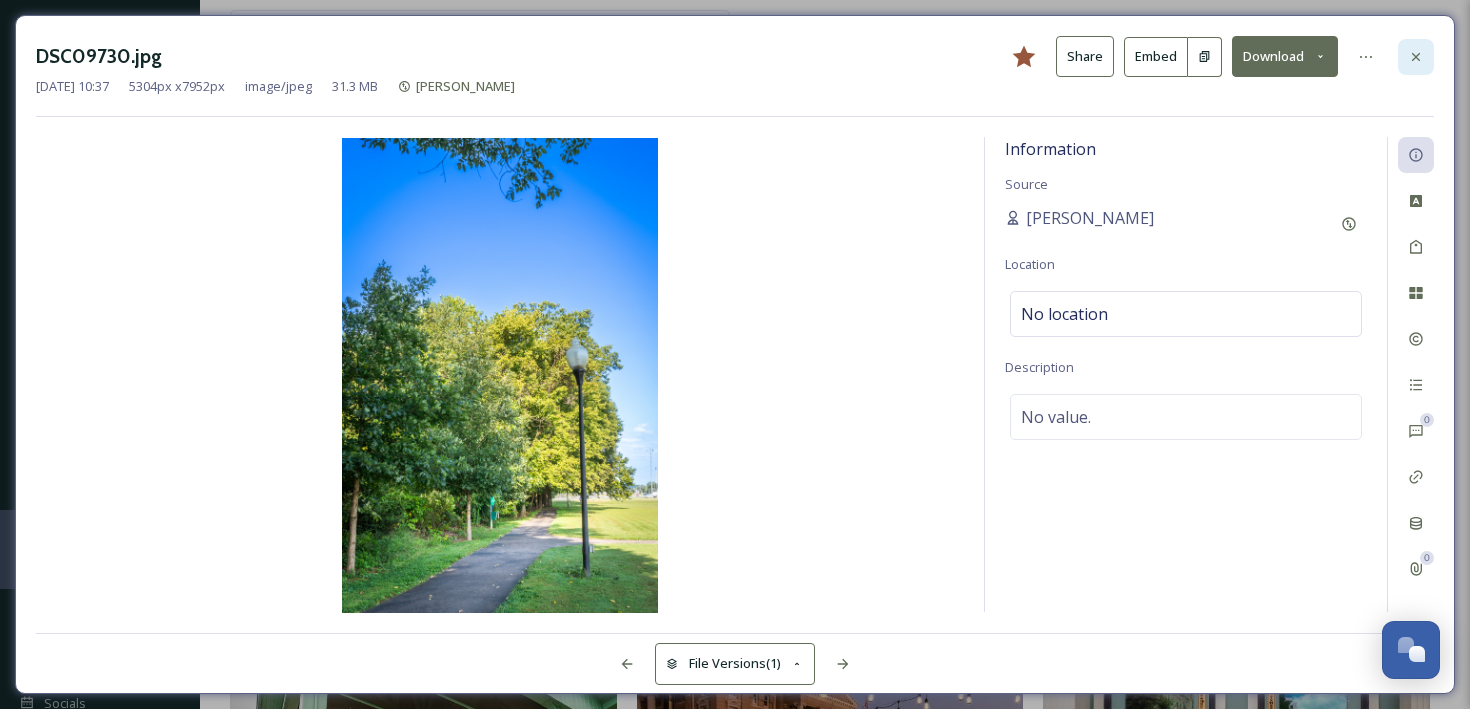 click 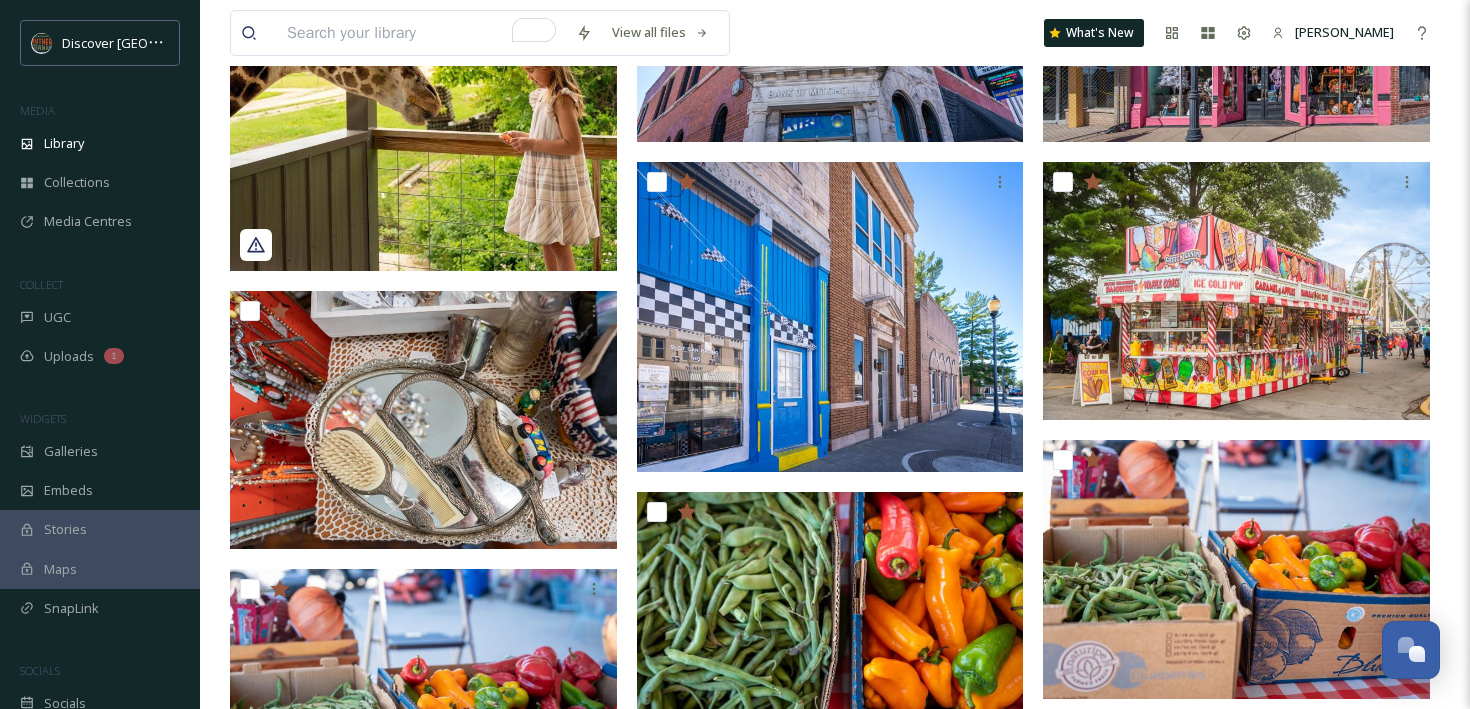 scroll, scrollTop: 0, scrollLeft: 0, axis: both 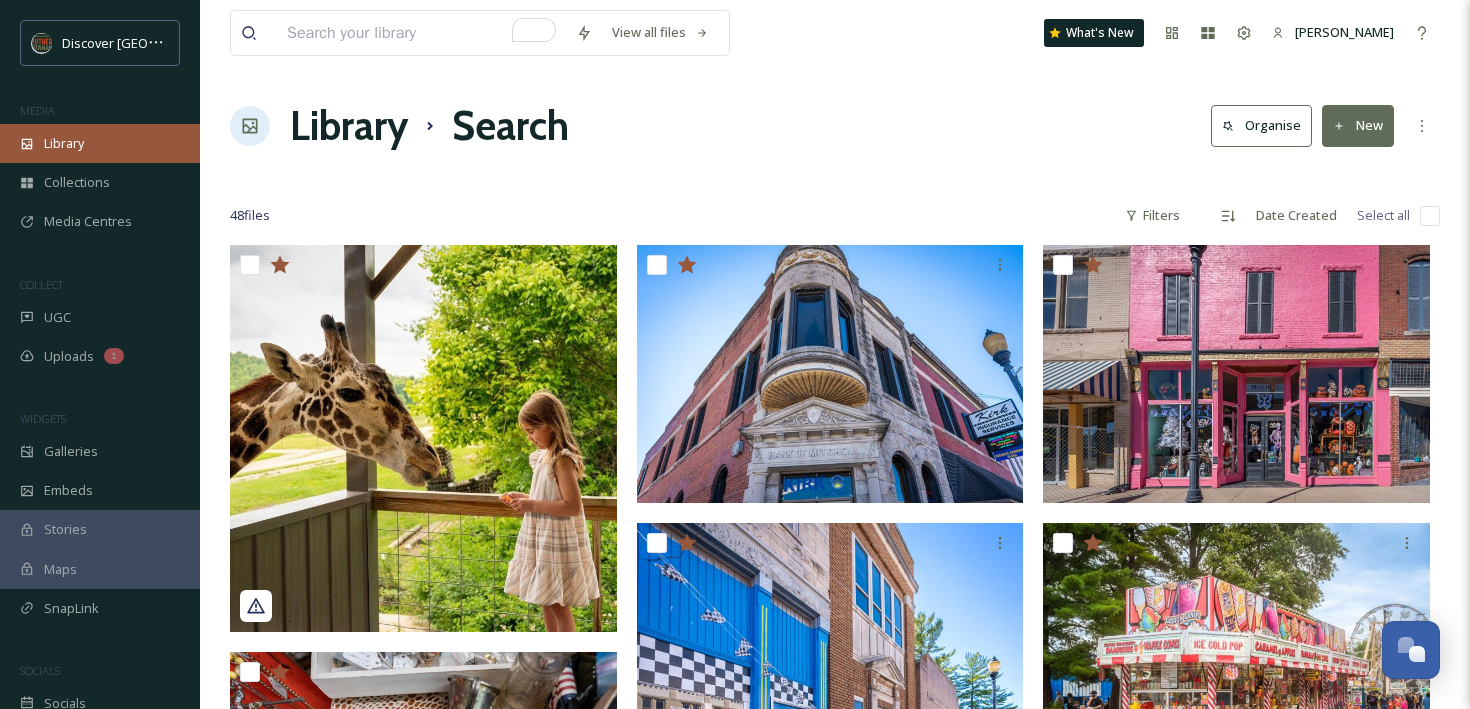 click on "Library" at bounding box center [64, 143] 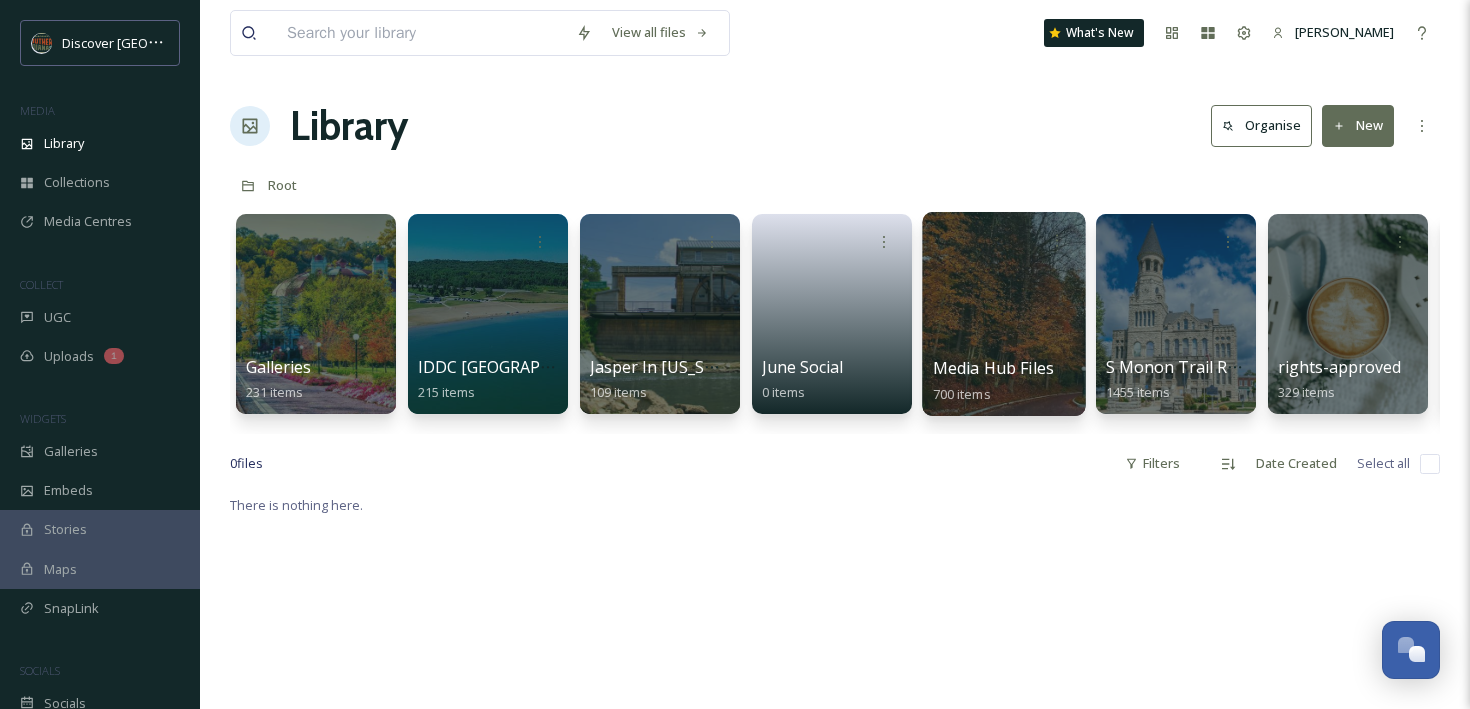 scroll, scrollTop: 0, scrollLeft: 44, axis: horizontal 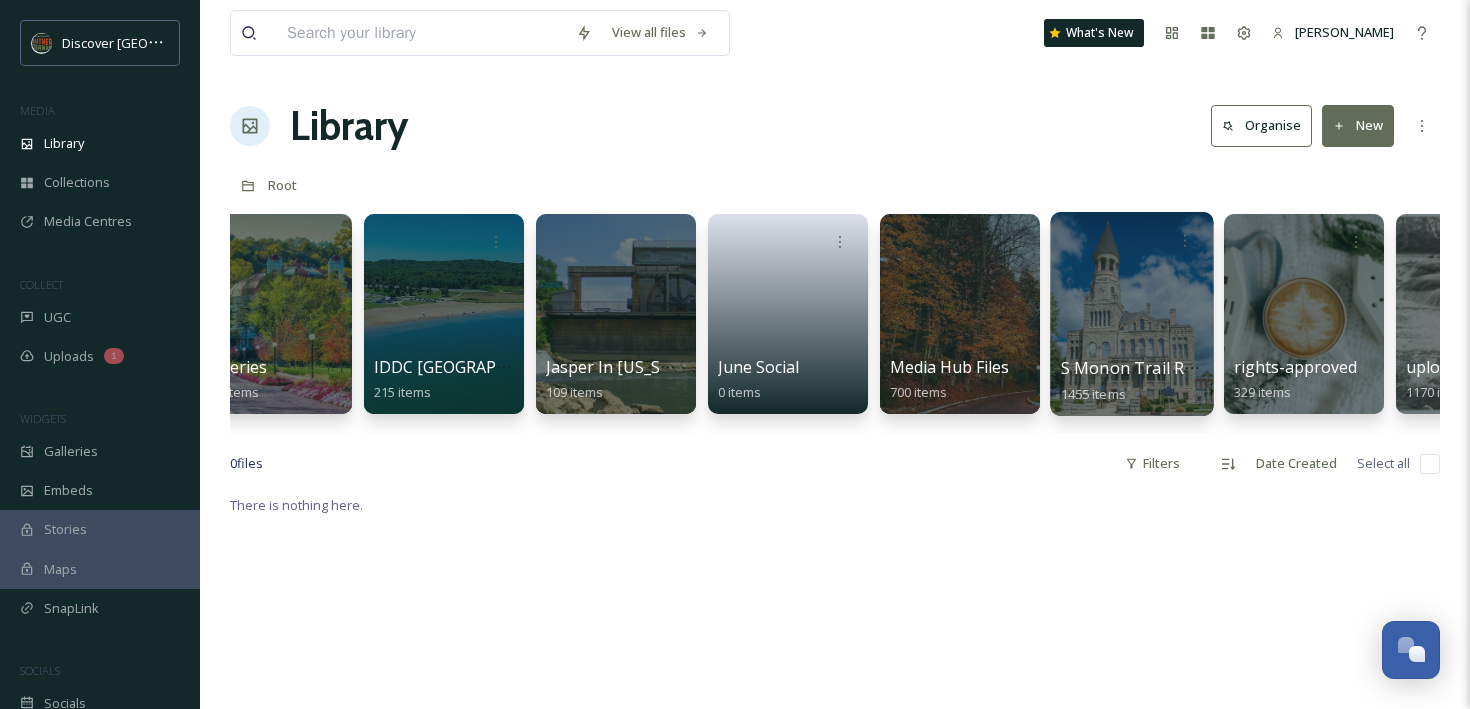 click at bounding box center [1131, 314] 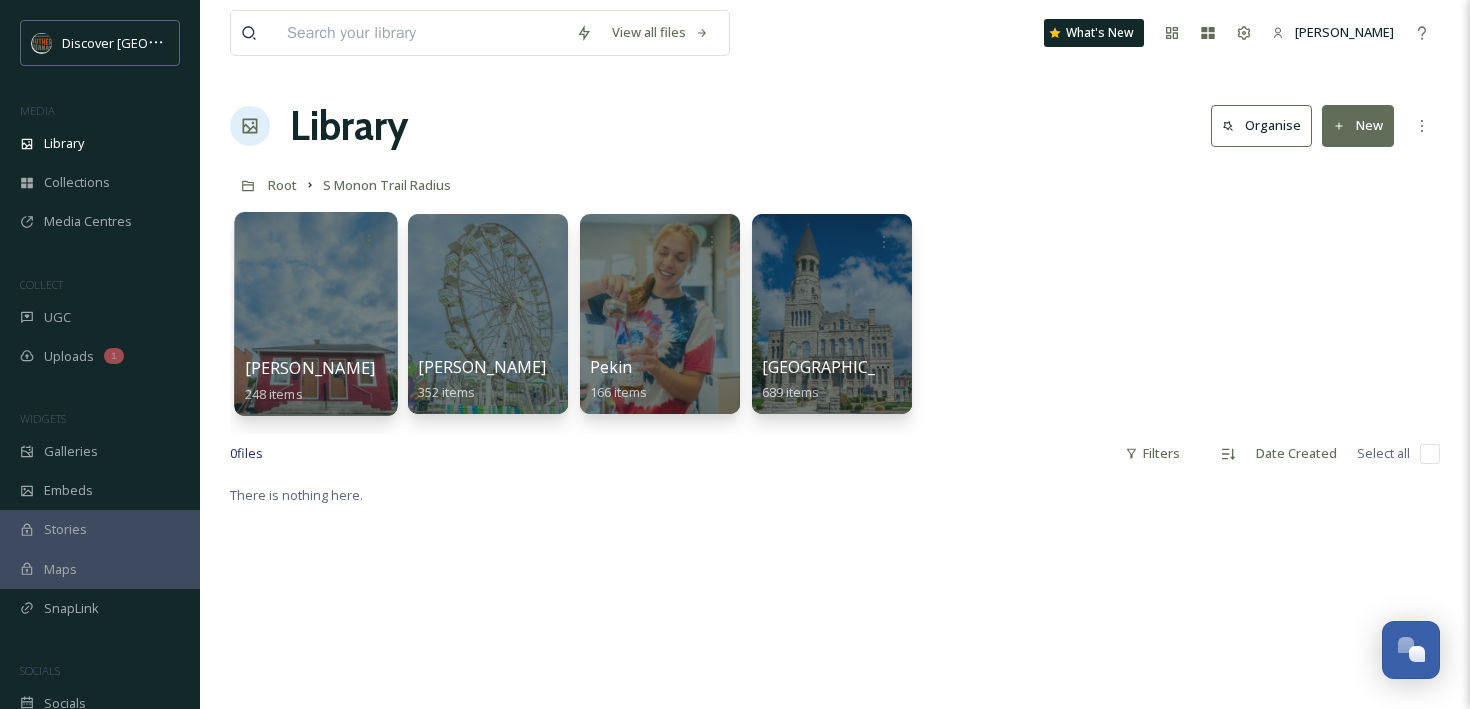 click at bounding box center (315, 314) 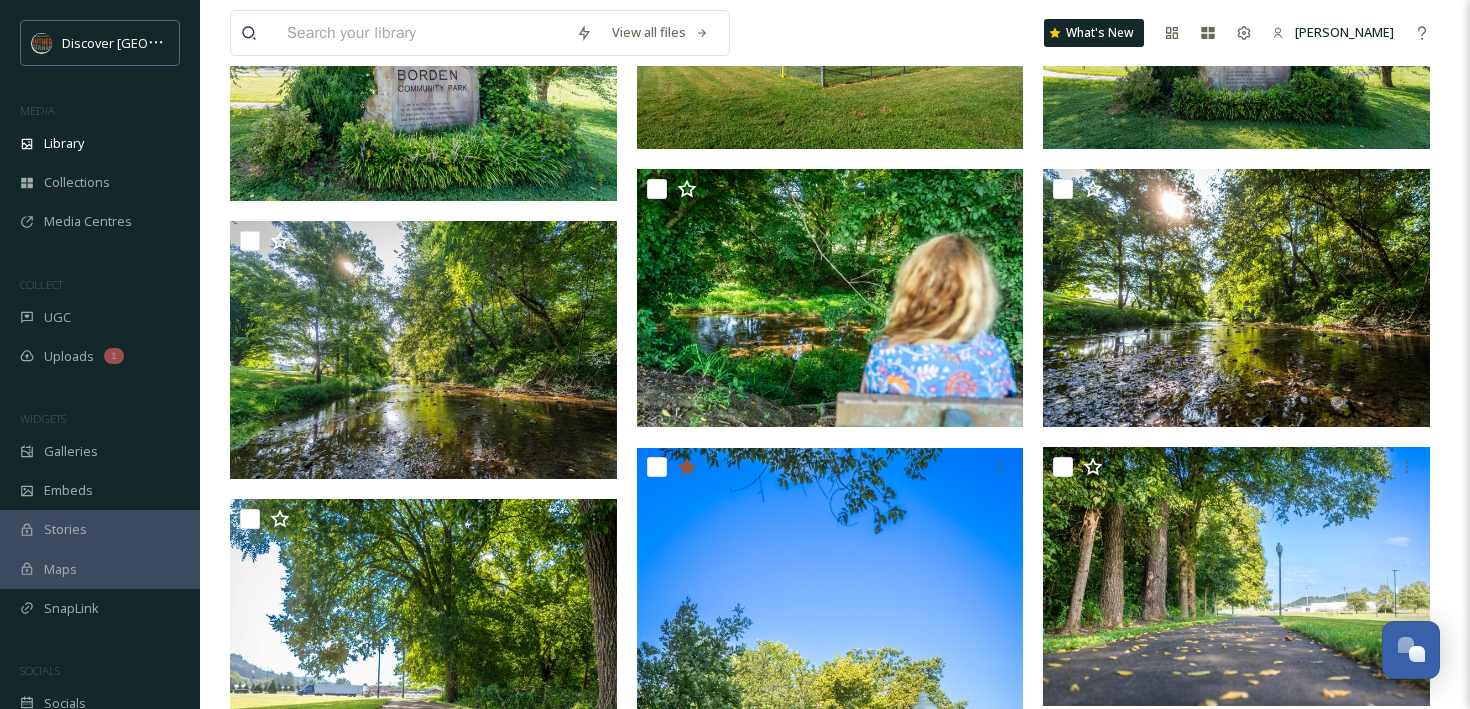 scroll, scrollTop: 382, scrollLeft: 0, axis: vertical 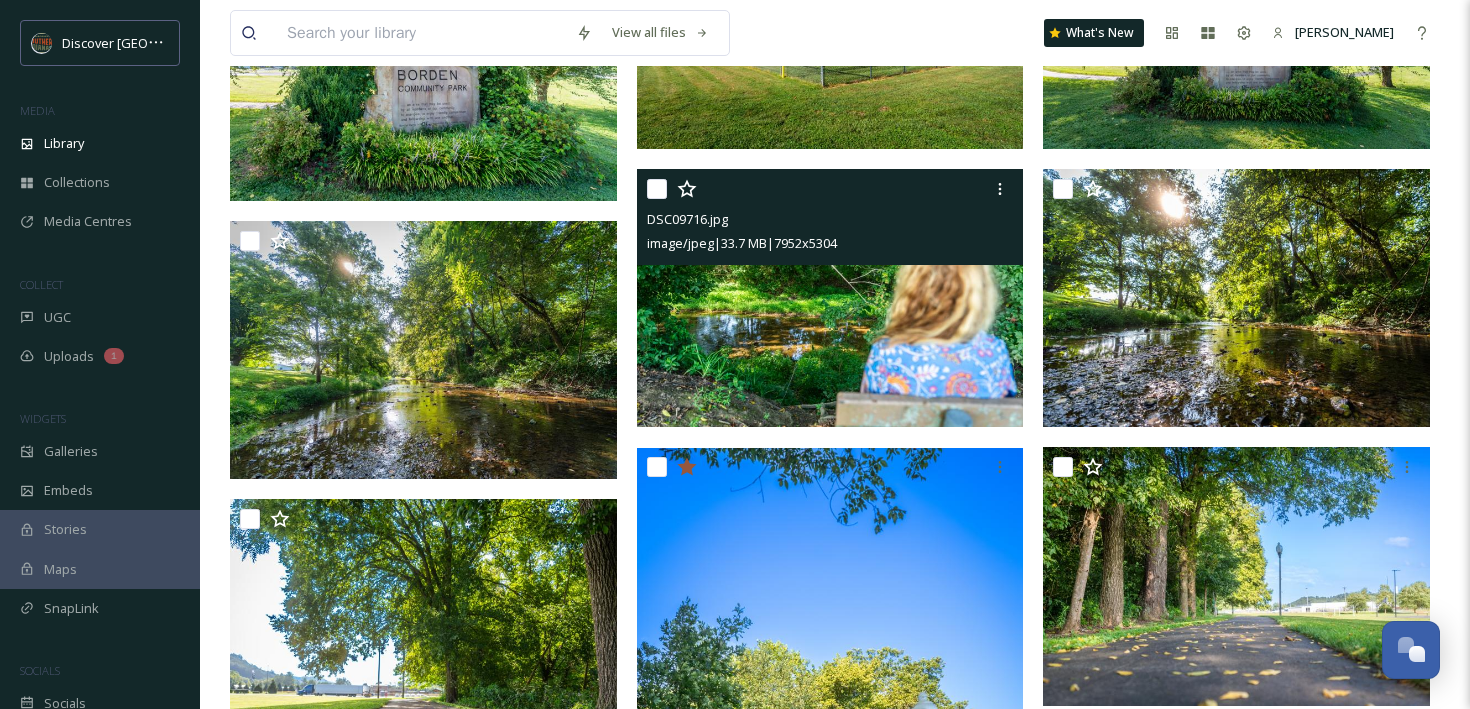 click at bounding box center (830, 298) 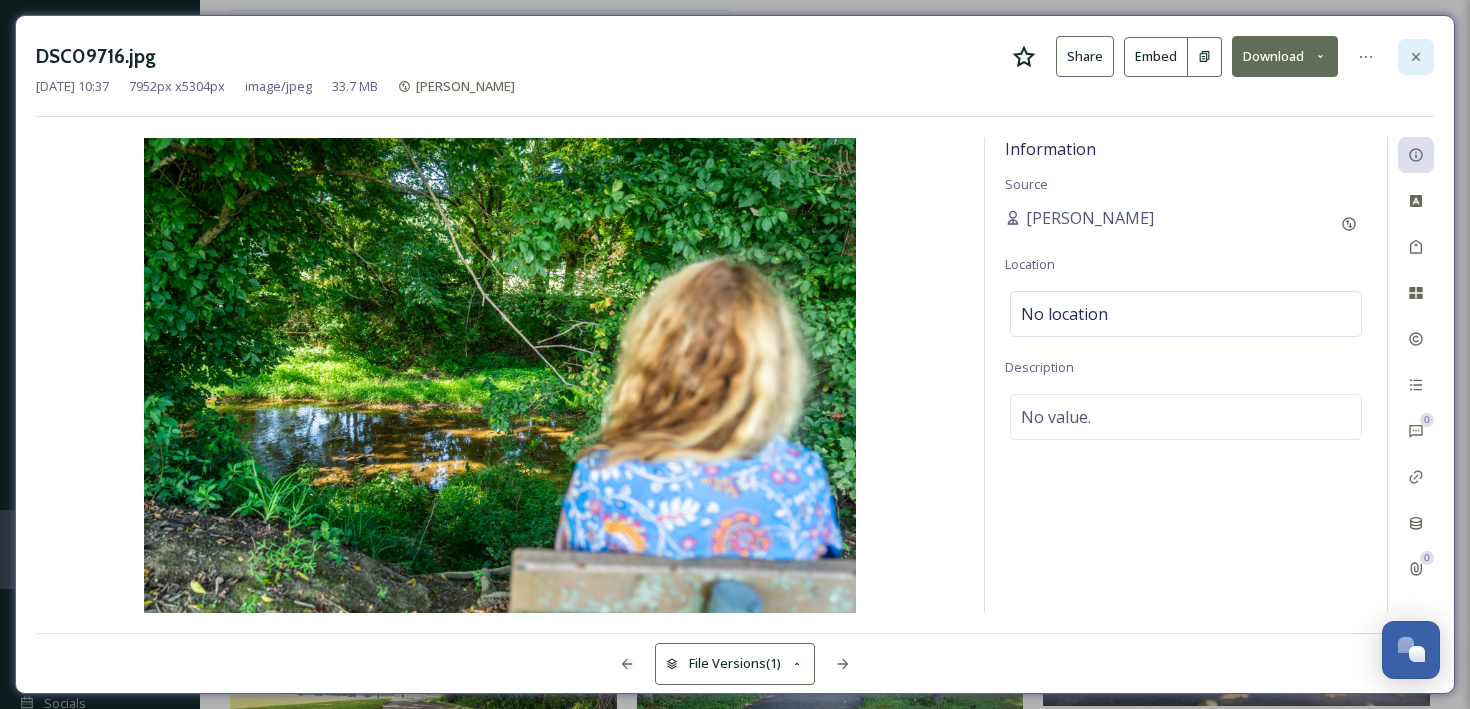 click 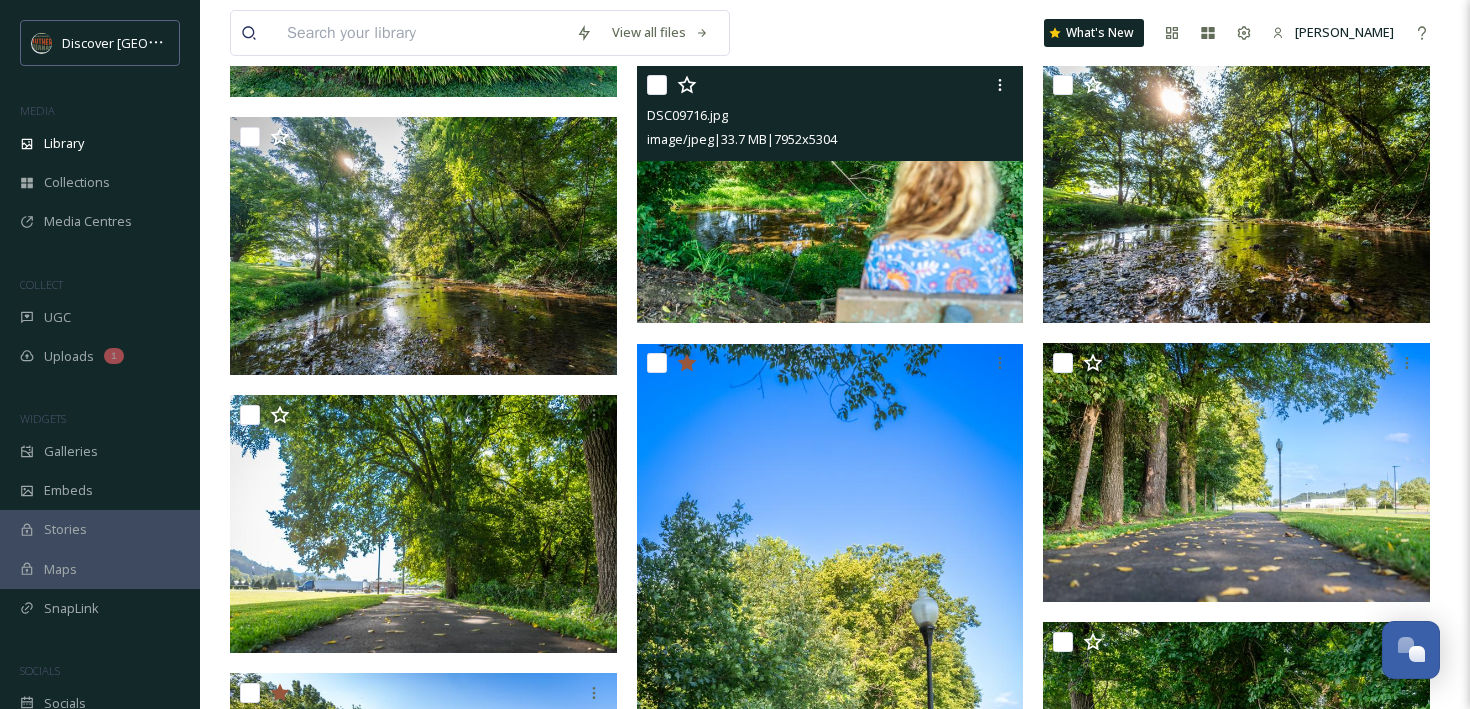 scroll, scrollTop: 487, scrollLeft: 0, axis: vertical 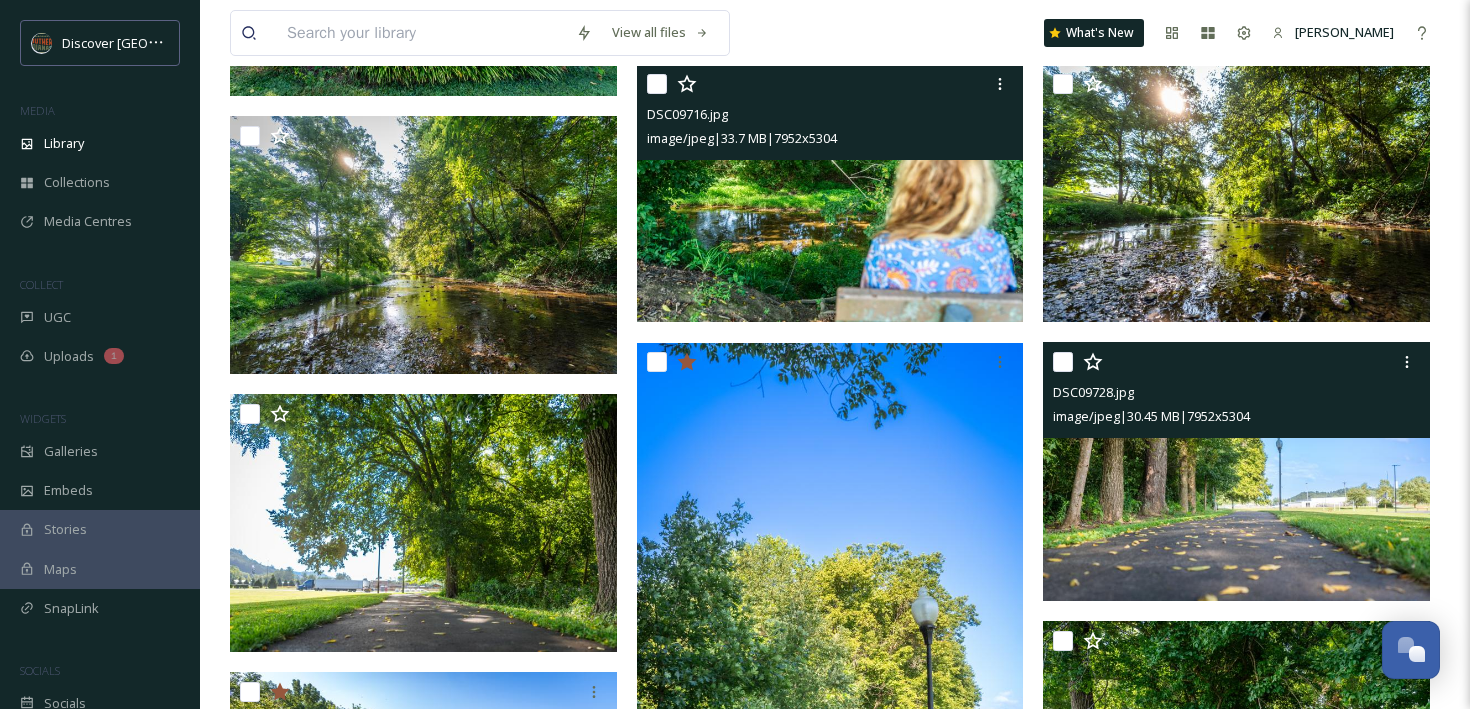 click at bounding box center (1236, 471) 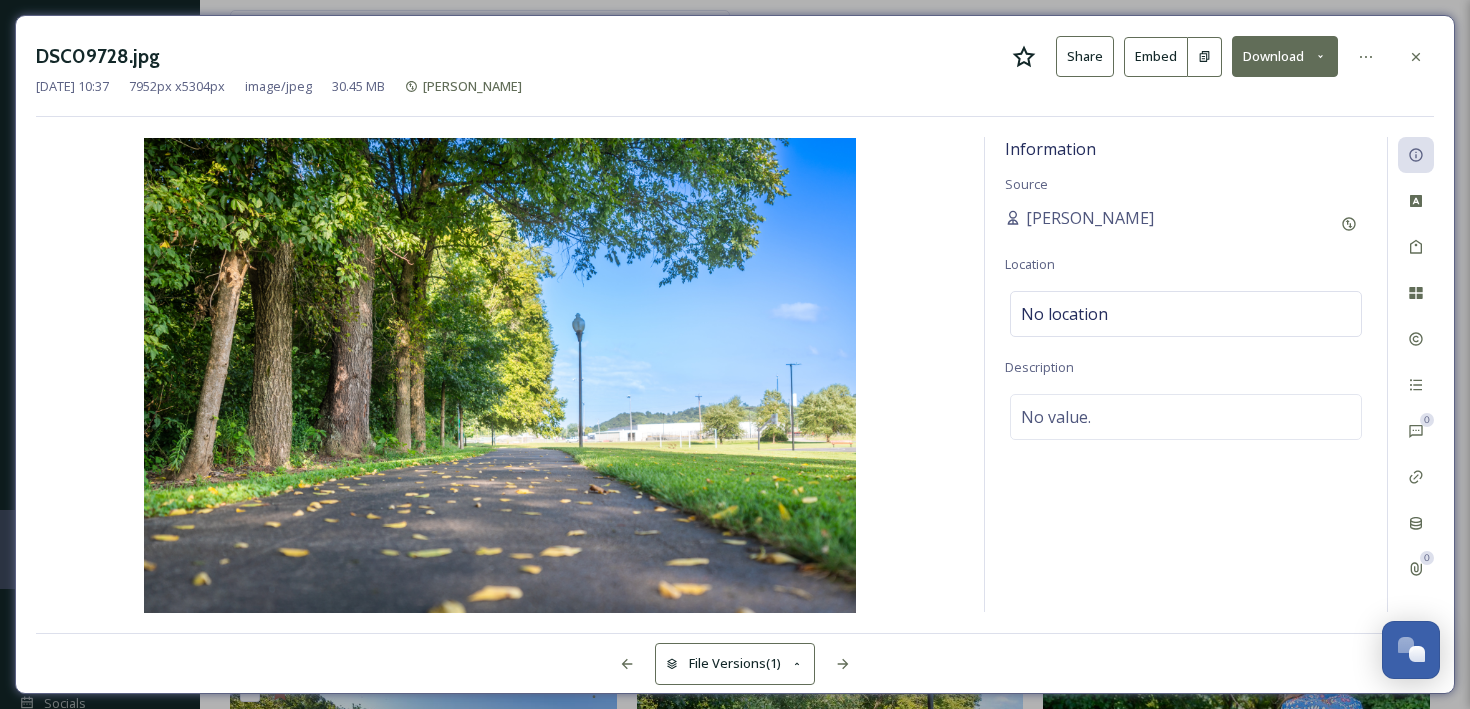 click 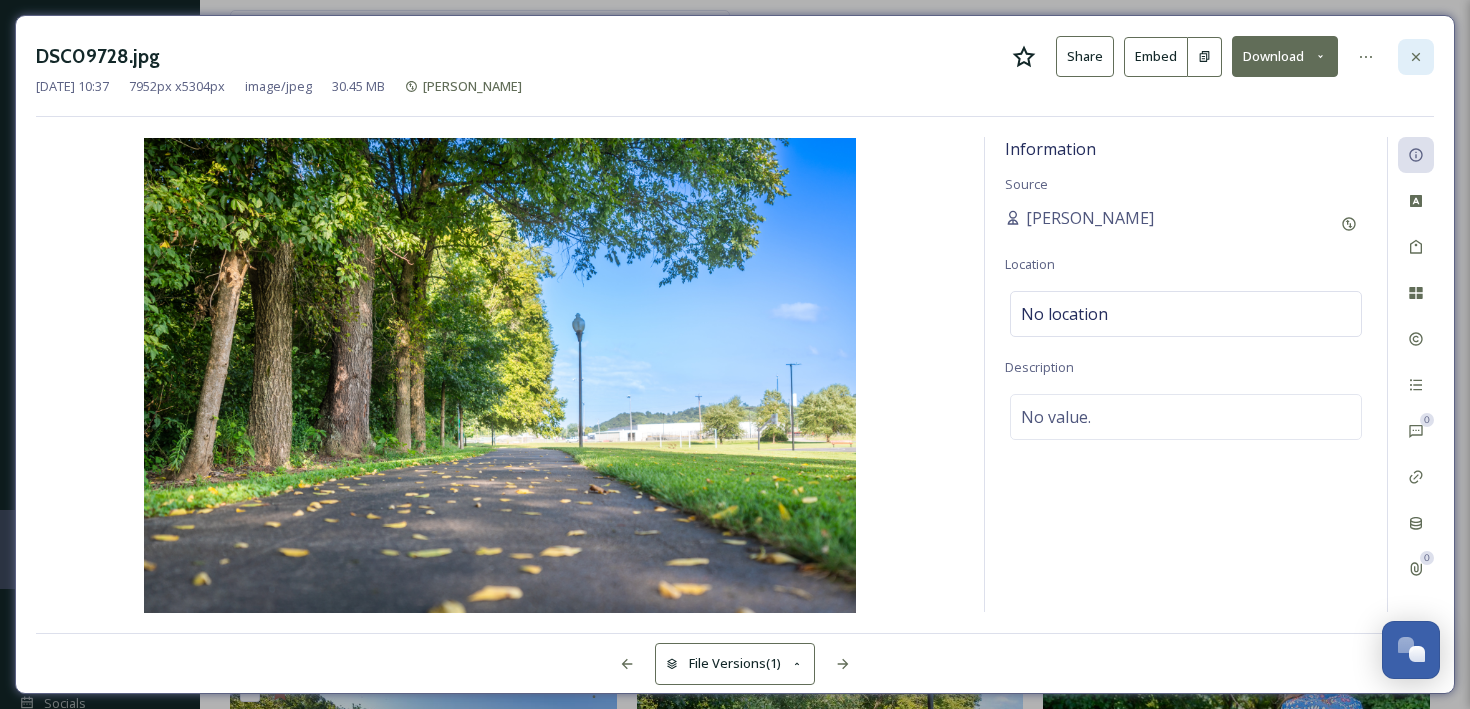 click 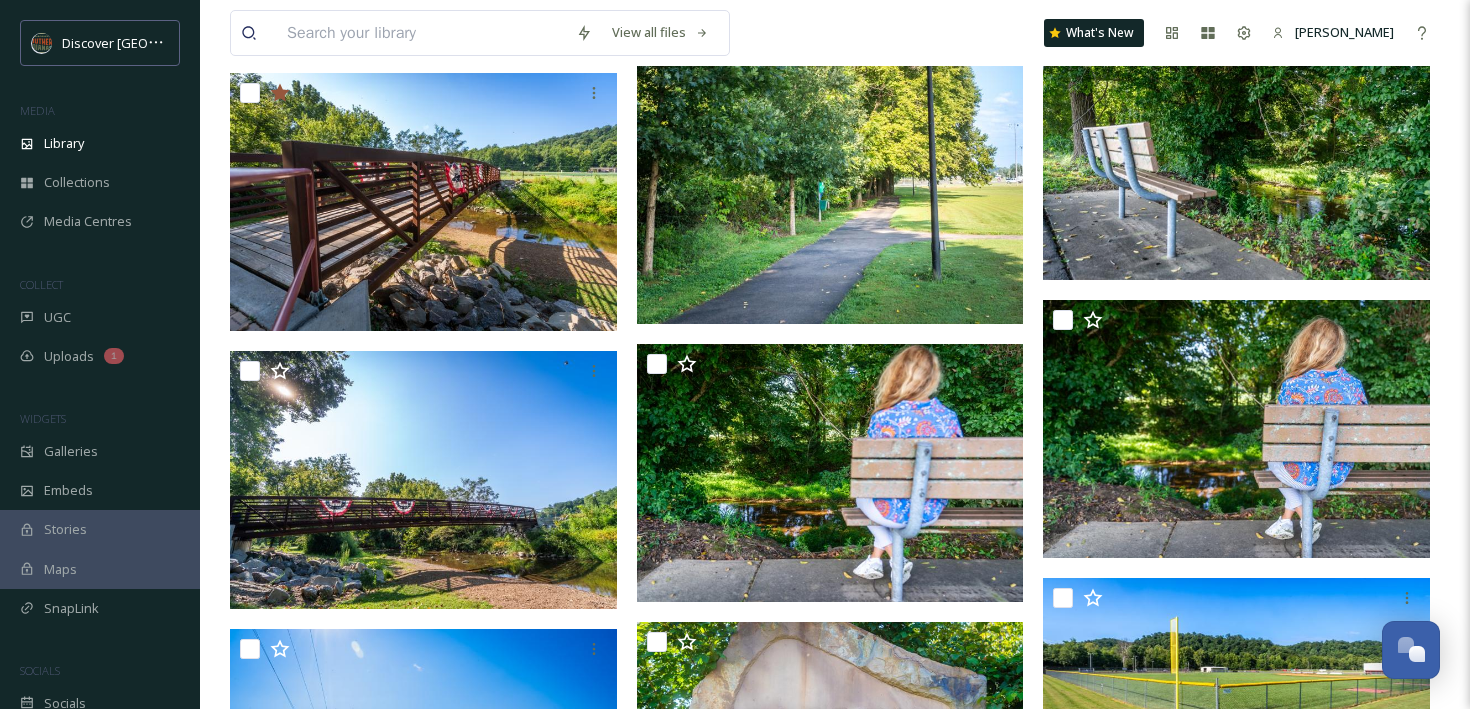 scroll, scrollTop: 1095, scrollLeft: 0, axis: vertical 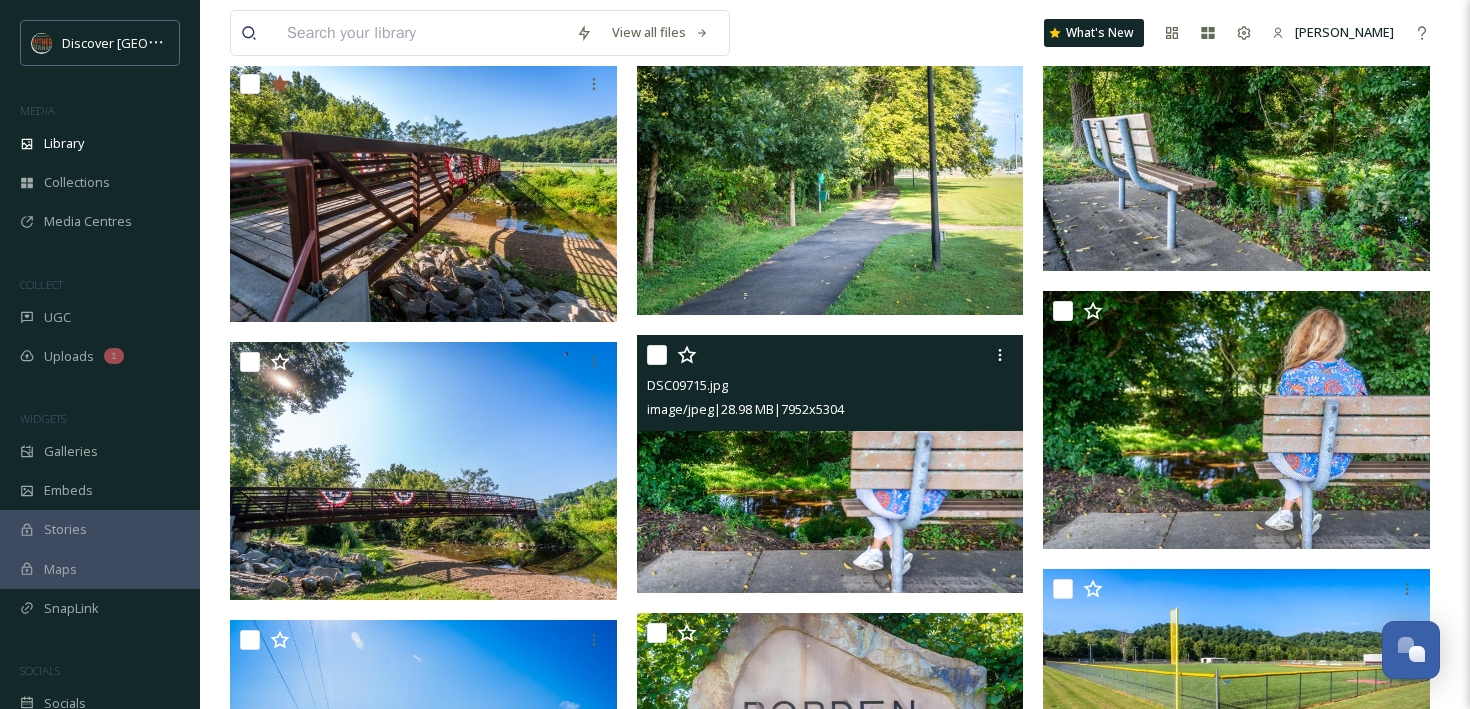 click at bounding box center (830, 464) 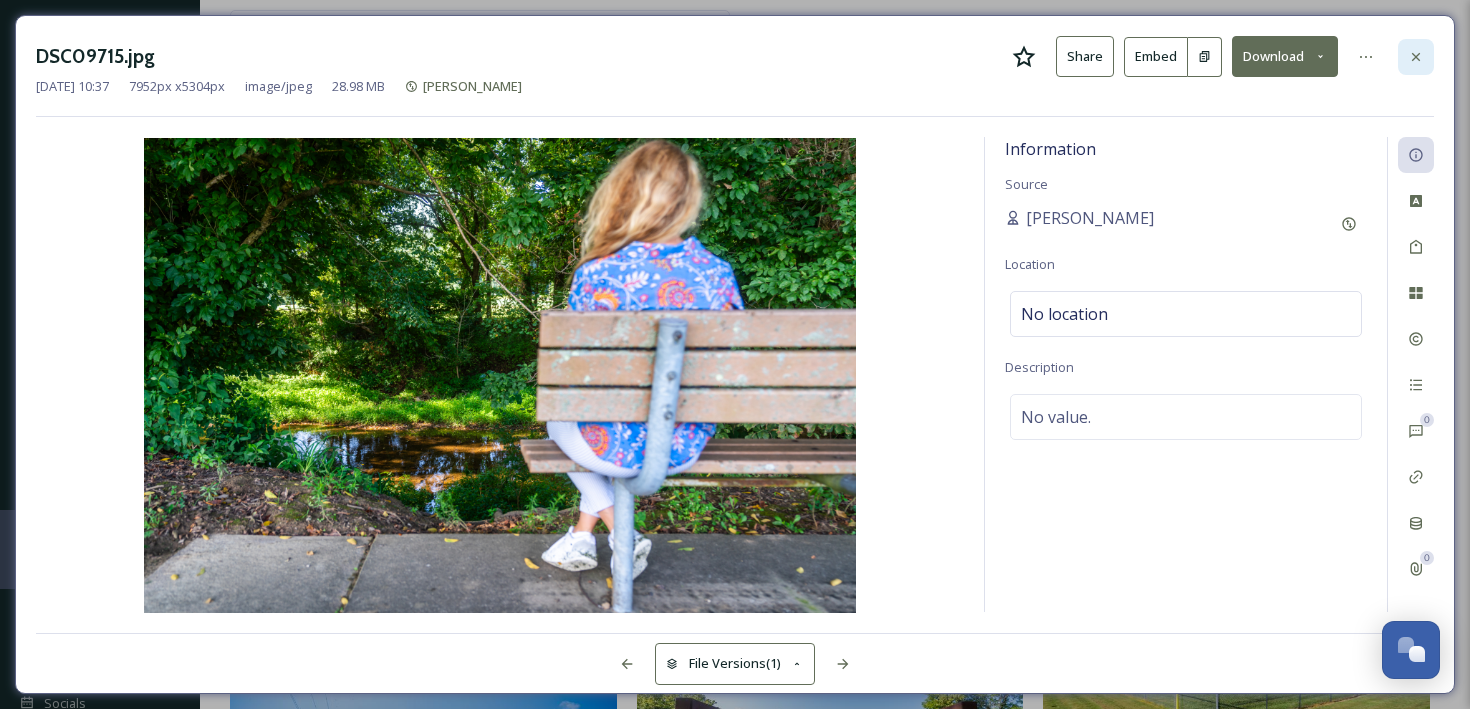 click at bounding box center [1416, 57] 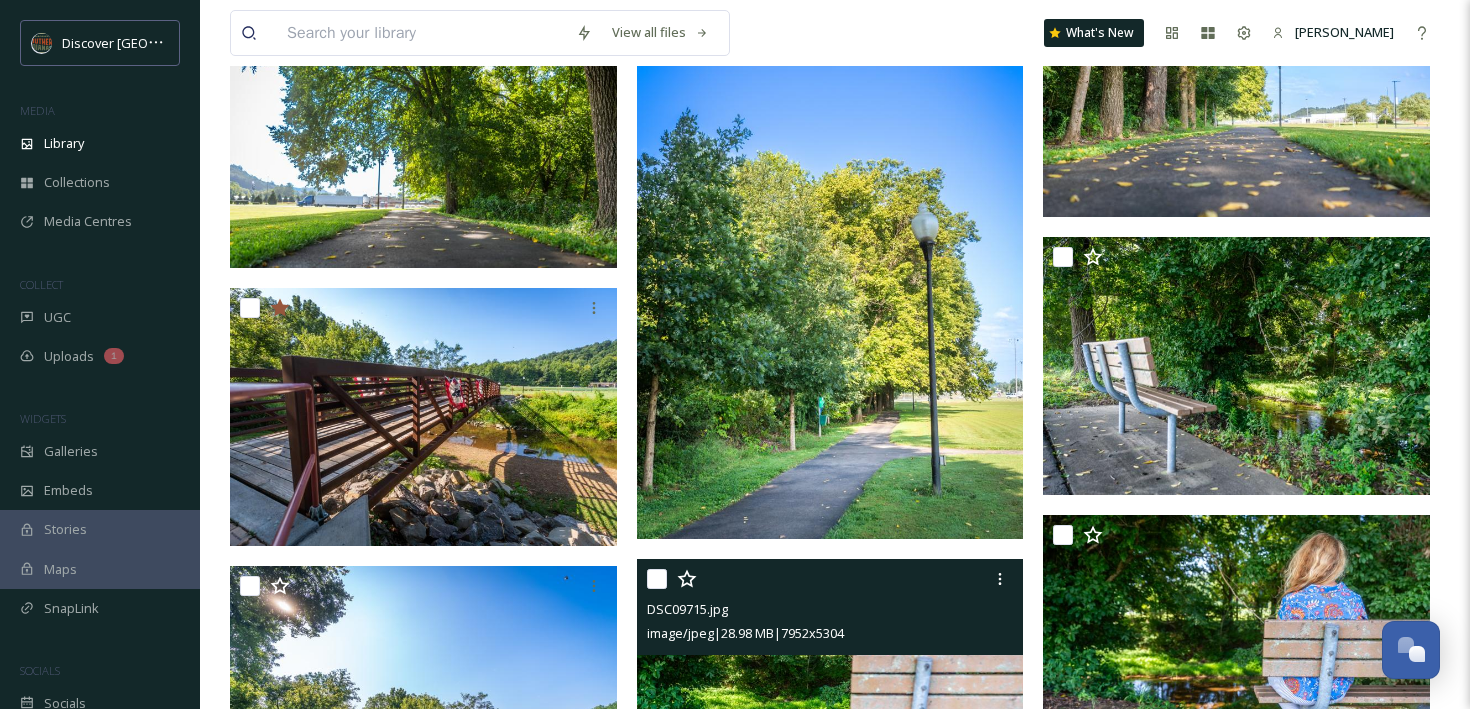scroll, scrollTop: 873, scrollLeft: 0, axis: vertical 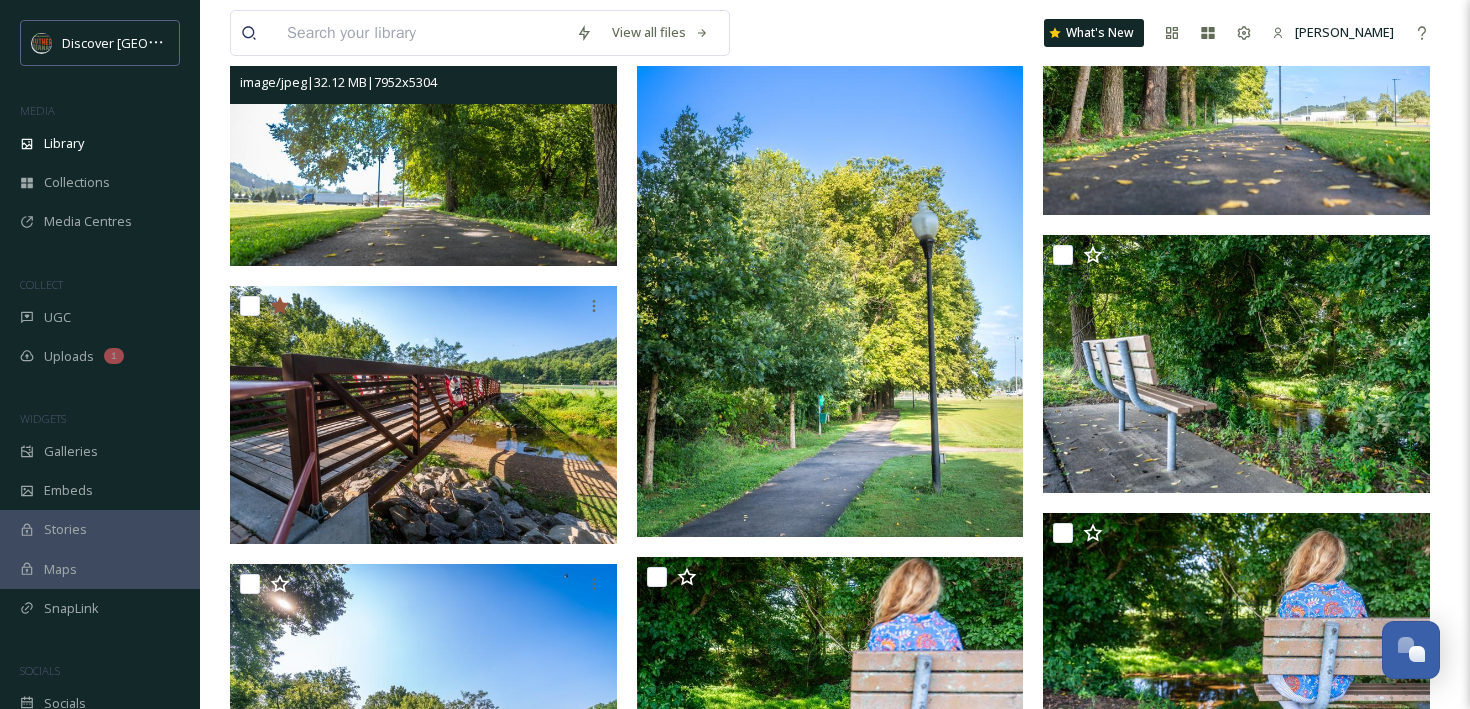 click at bounding box center [423, 137] 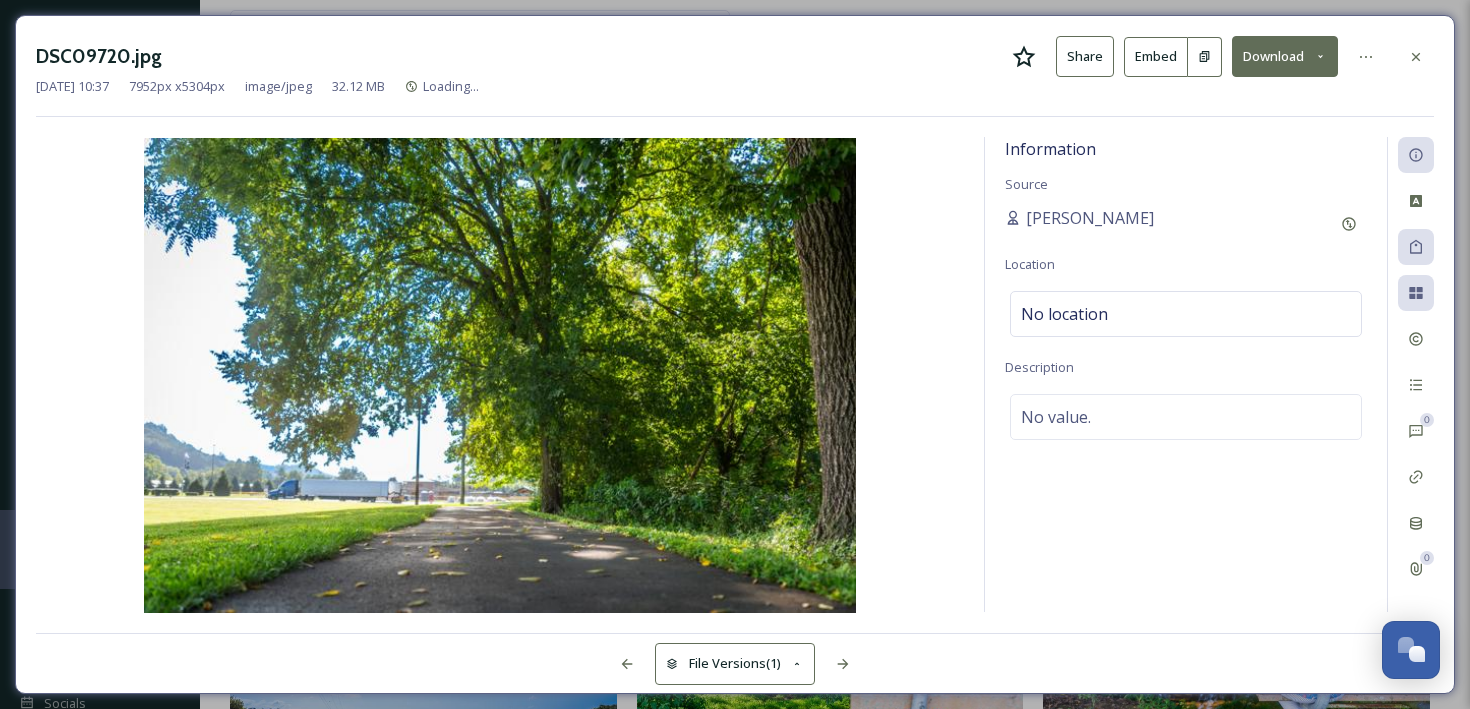 scroll, scrollTop: 595, scrollLeft: 0, axis: vertical 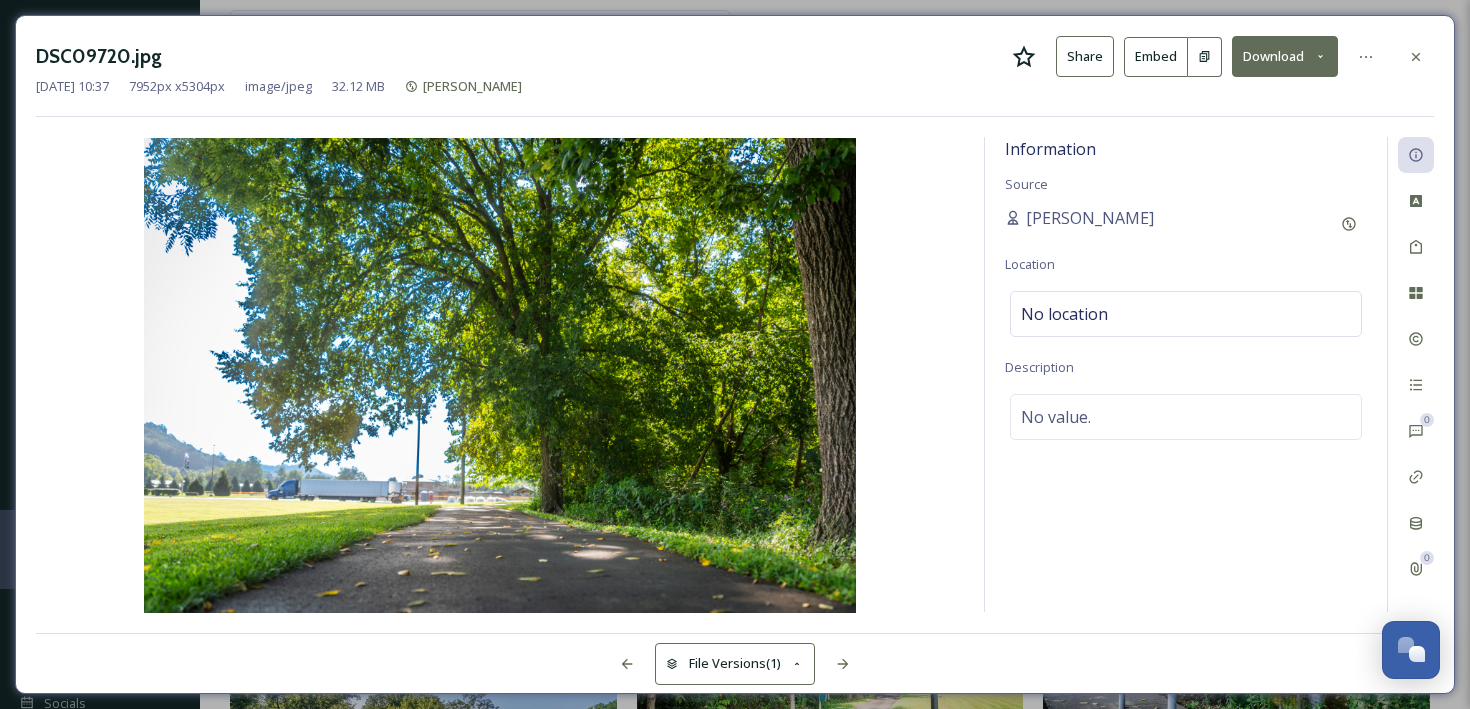 click 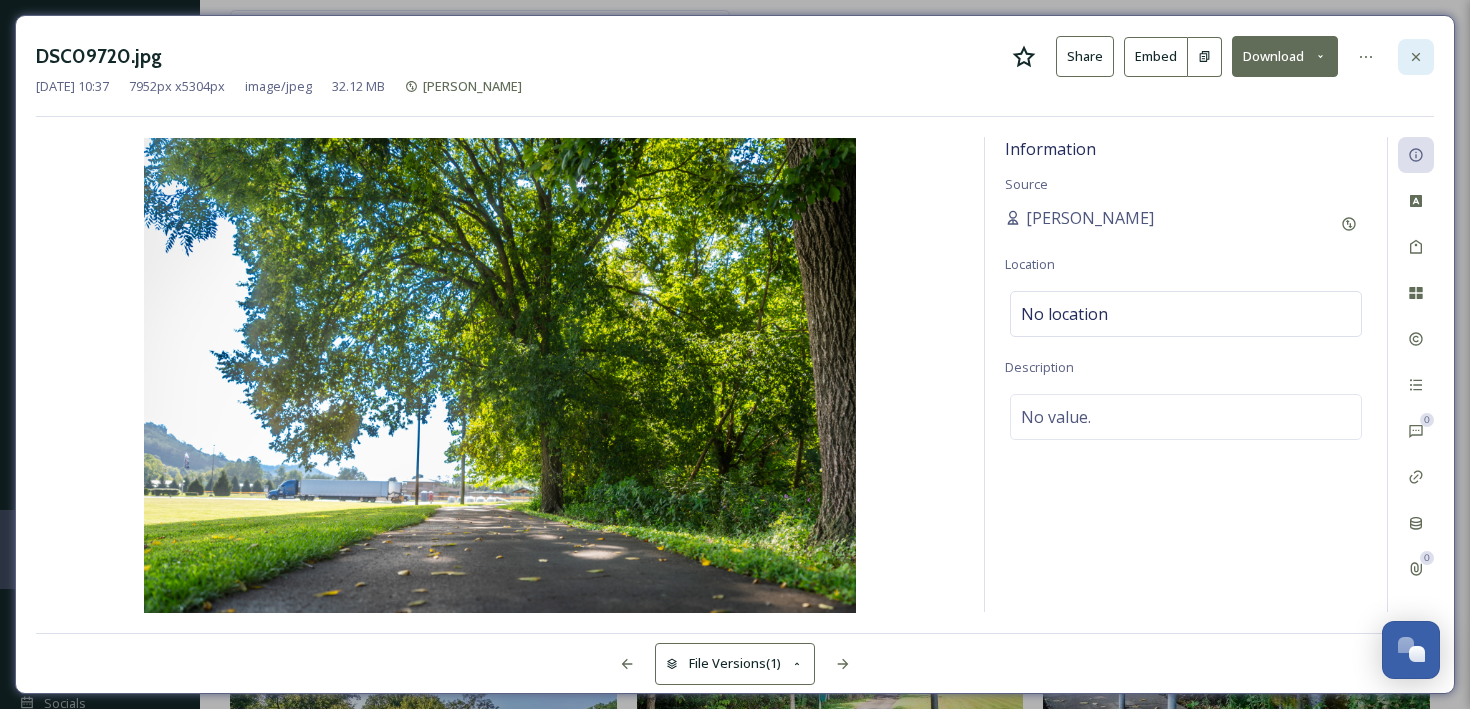 click 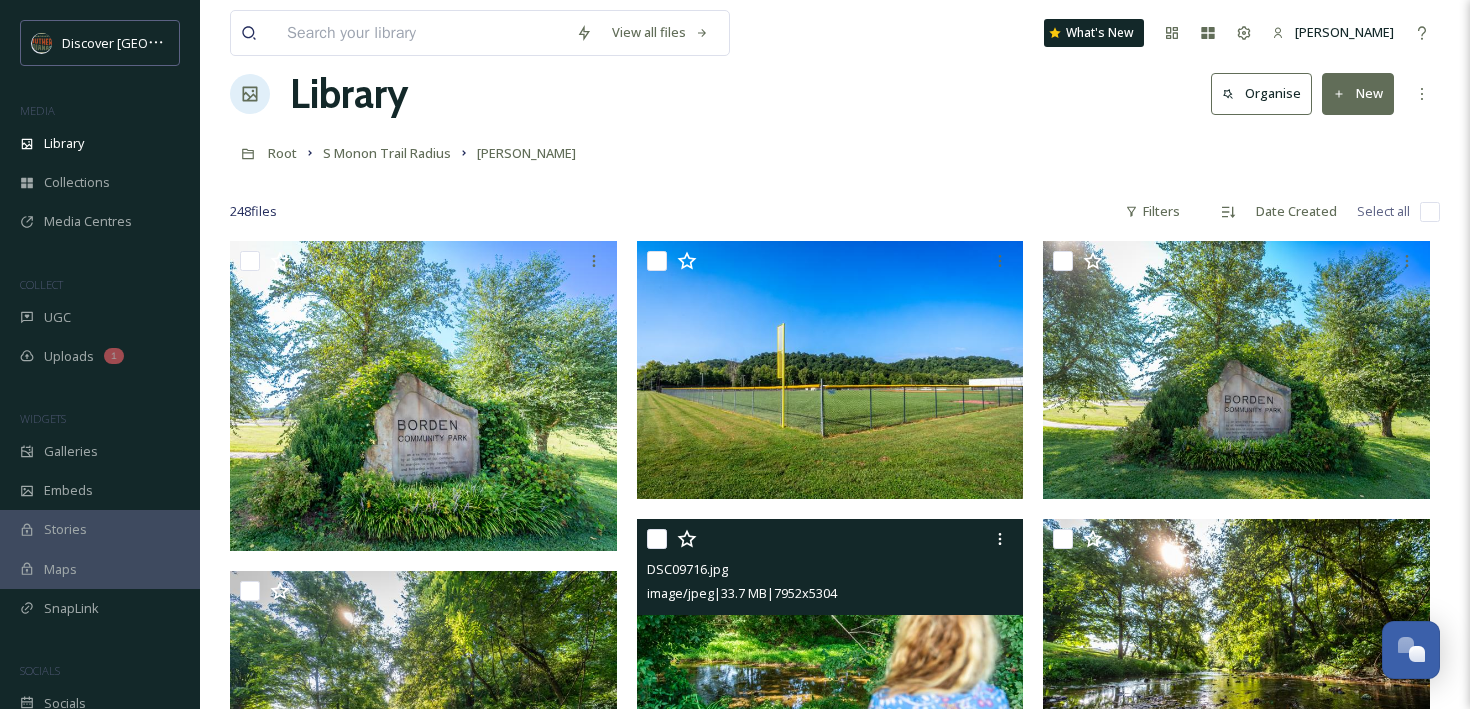 scroll, scrollTop: 0, scrollLeft: 0, axis: both 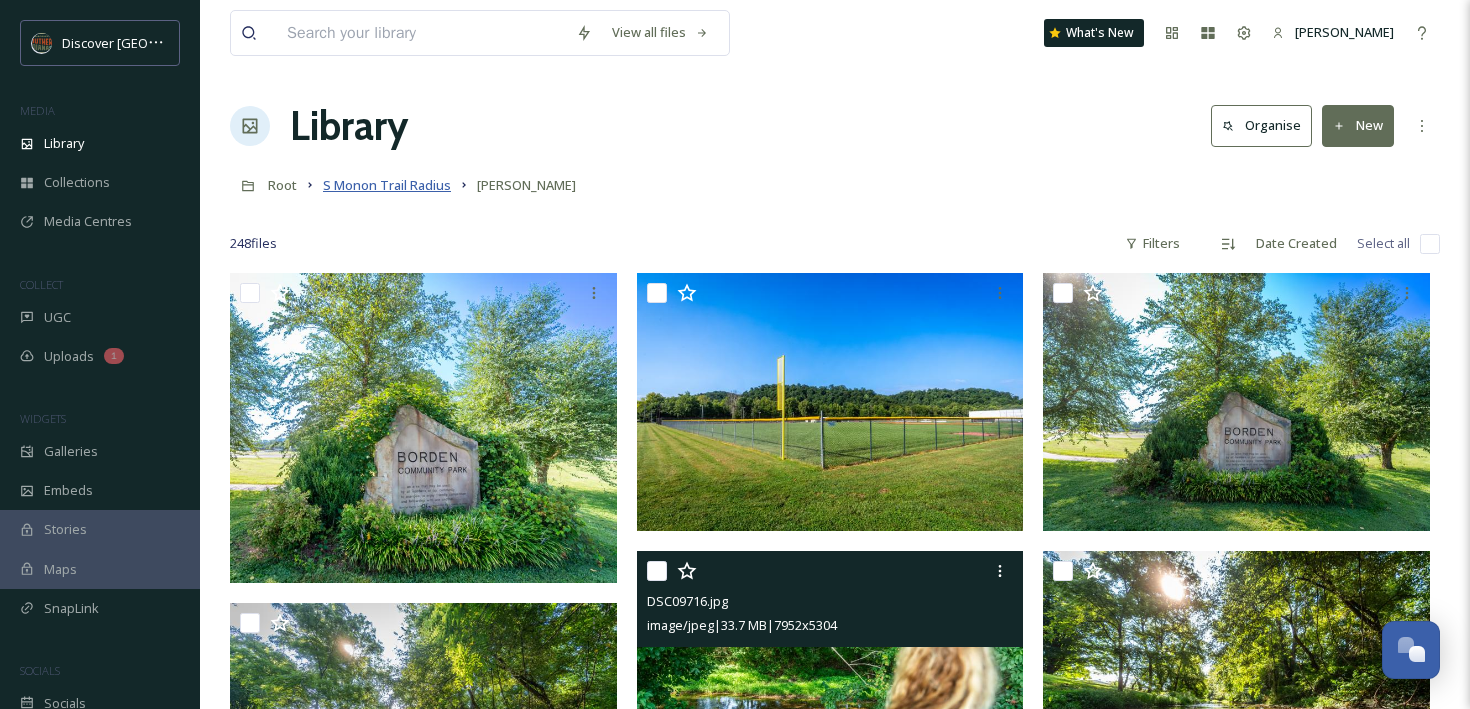click on "S Monon Trail Radius" at bounding box center (387, 185) 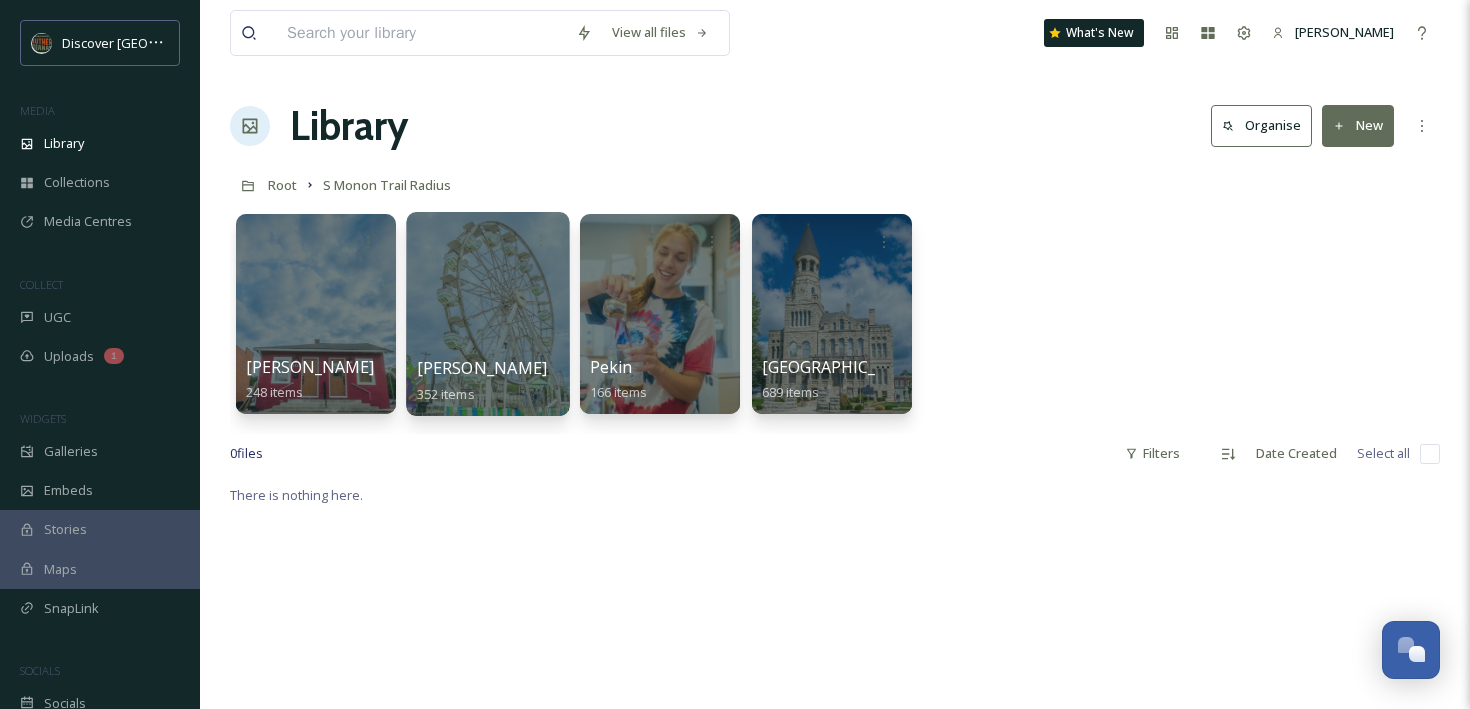 click at bounding box center (487, 314) 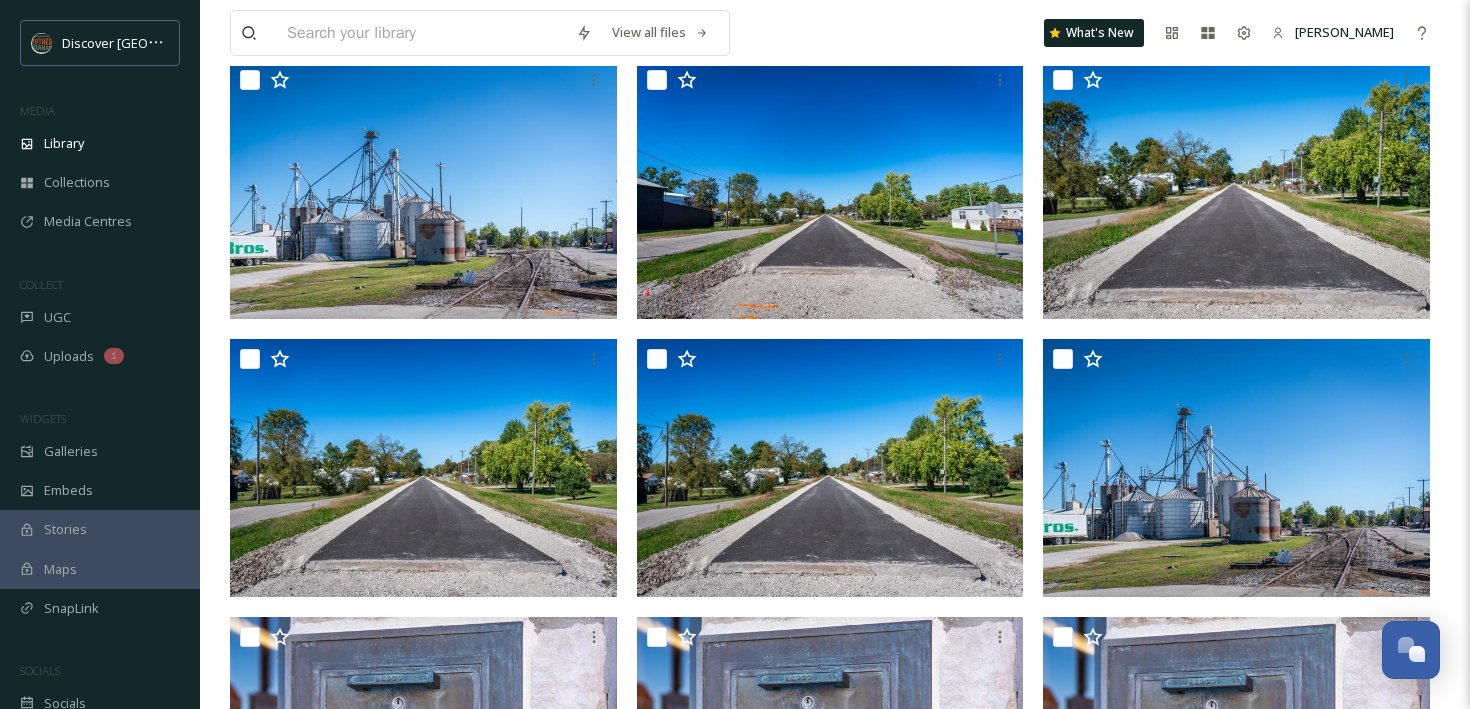 scroll, scrollTop: 682, scrollLeft: 0, axis: vertical 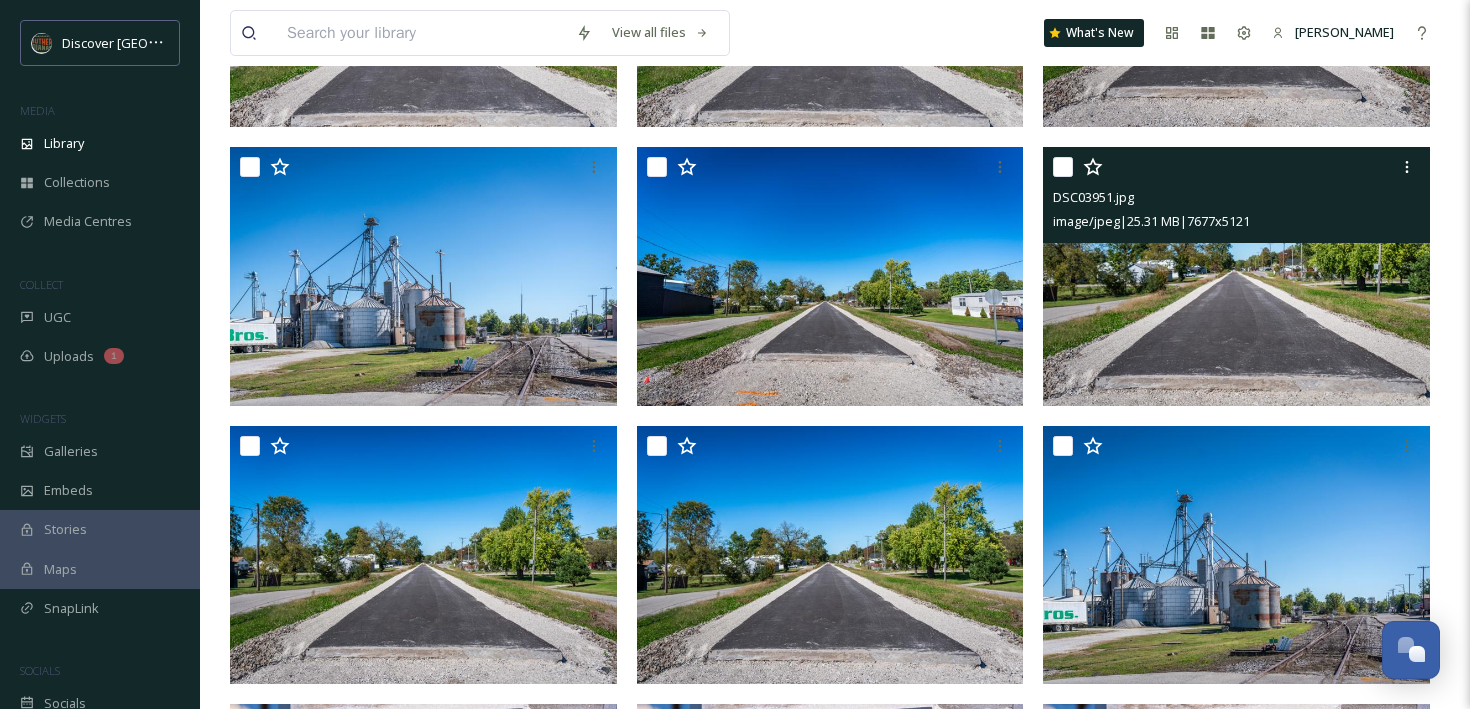 click at bounding box center [1236, 276] 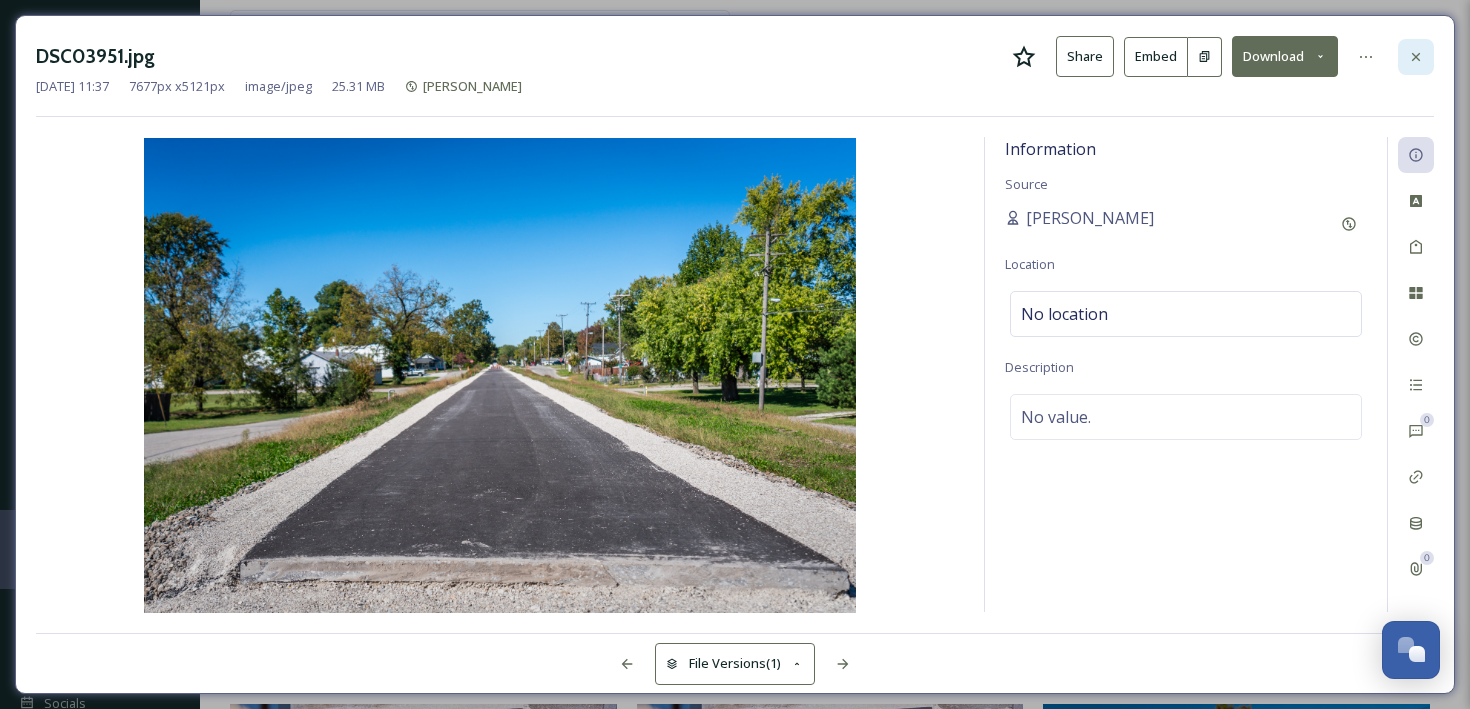 click 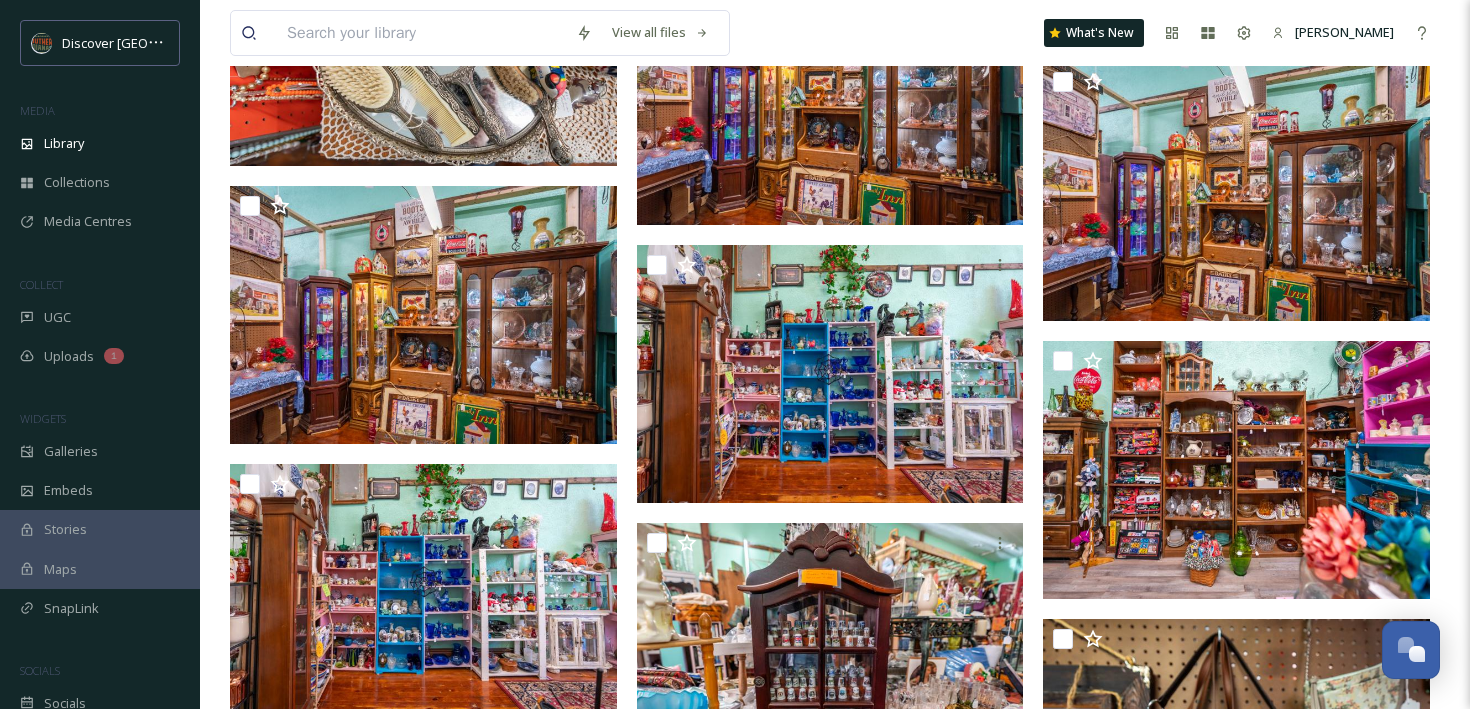 scroll, scrollTop: 8742, scrollLeft: 0, axis: vertical 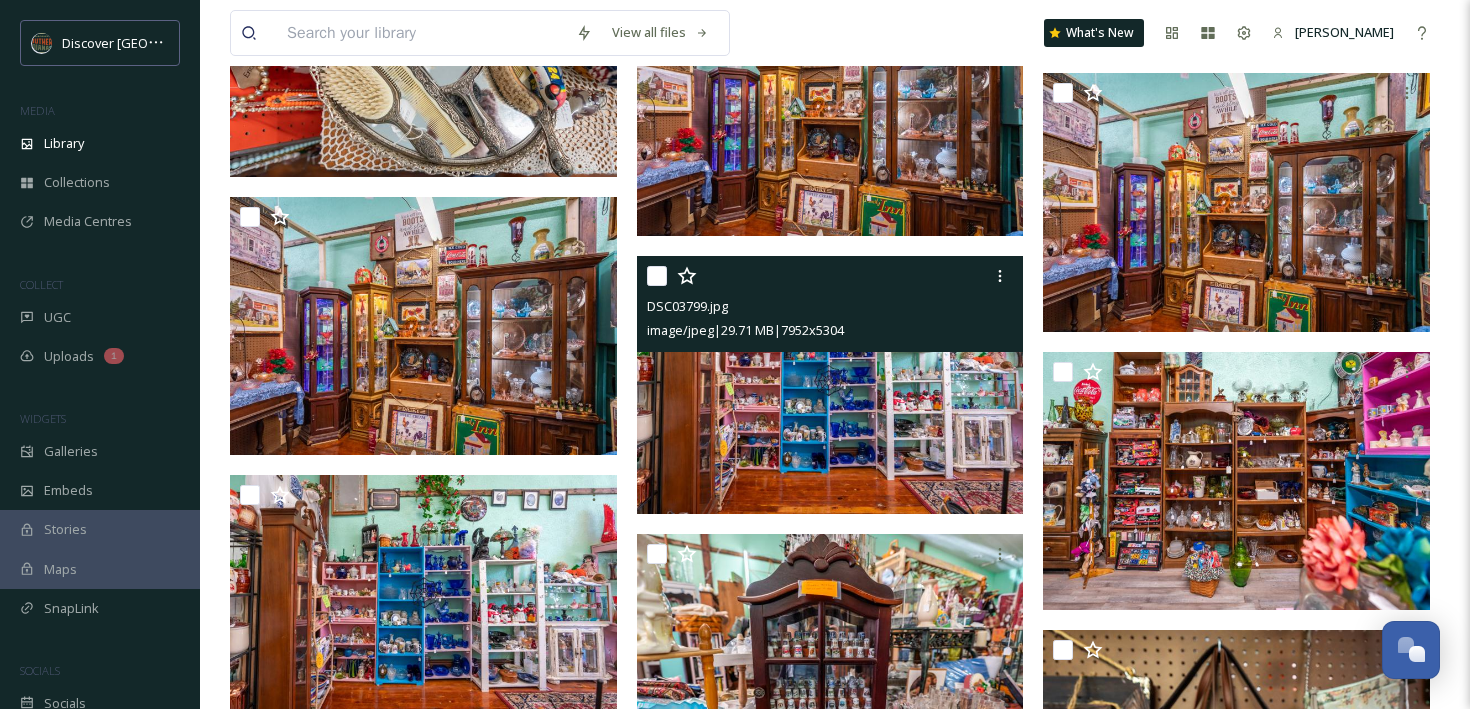 click at bounding box center [830, 385] 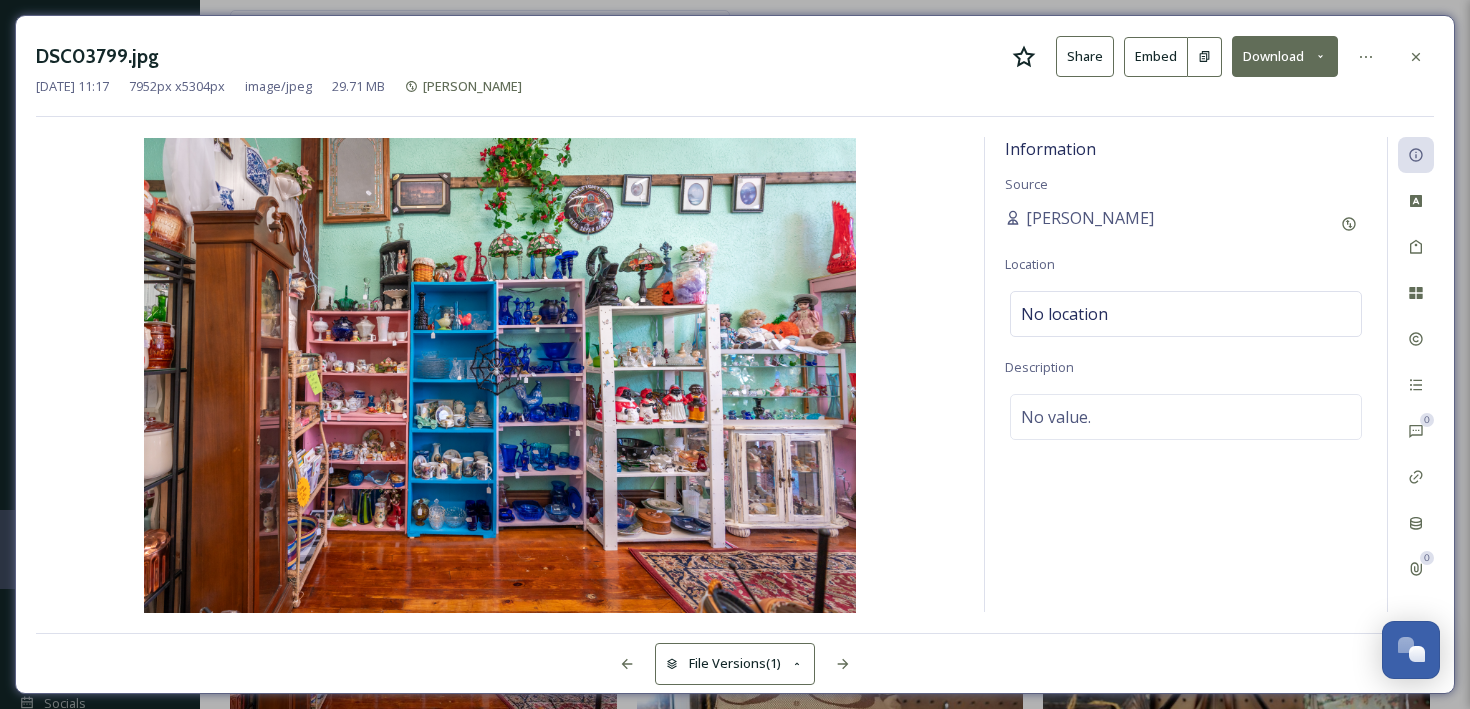 click 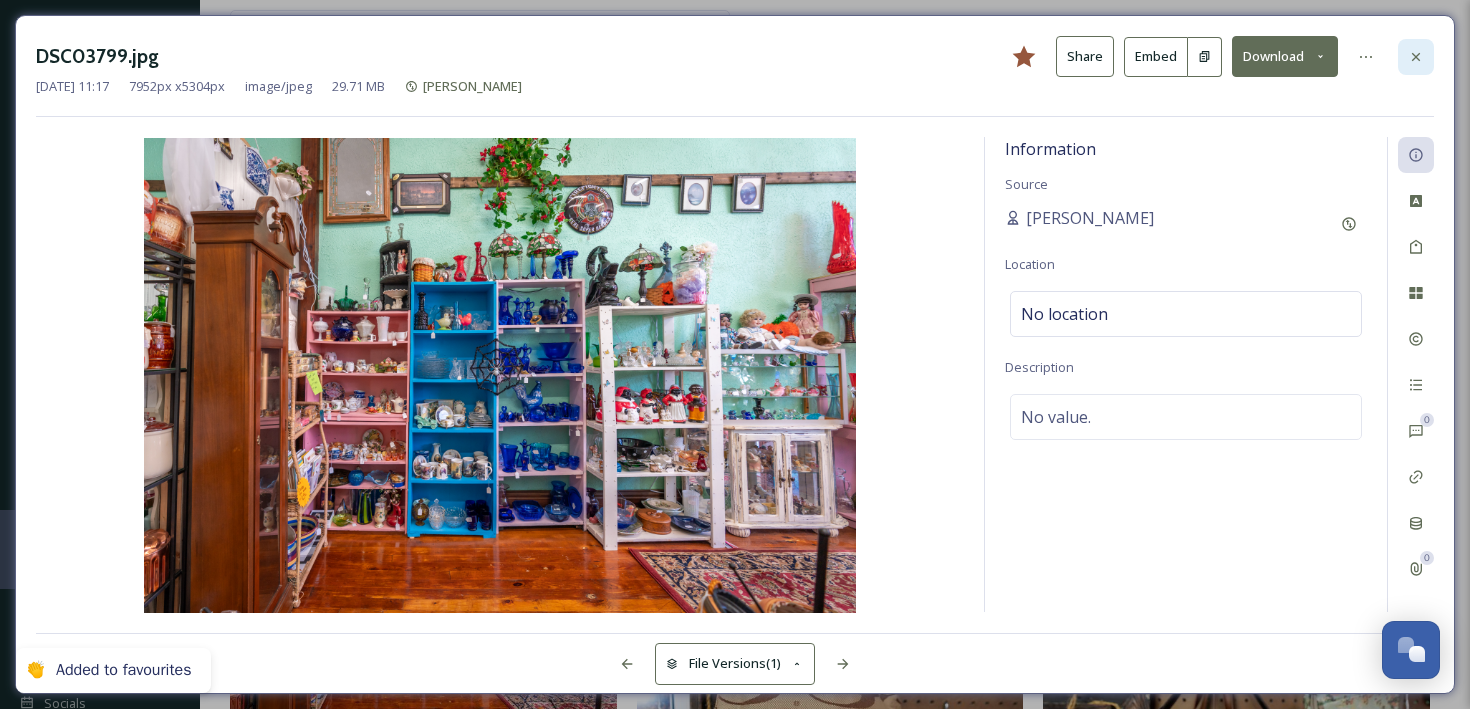 click at bounding box center (1416, 57) 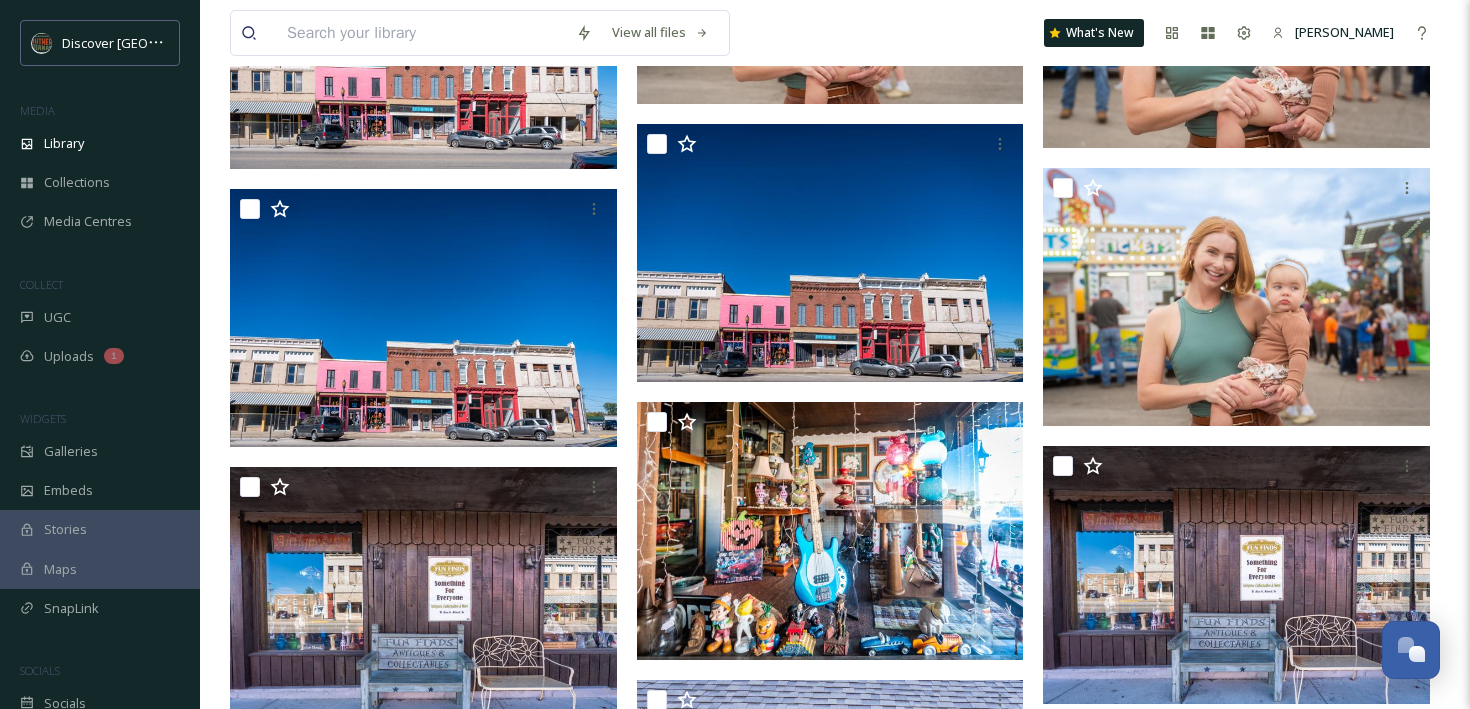 scroll, scrollTop: 18848, scrollLeft: 0, axis: vertical 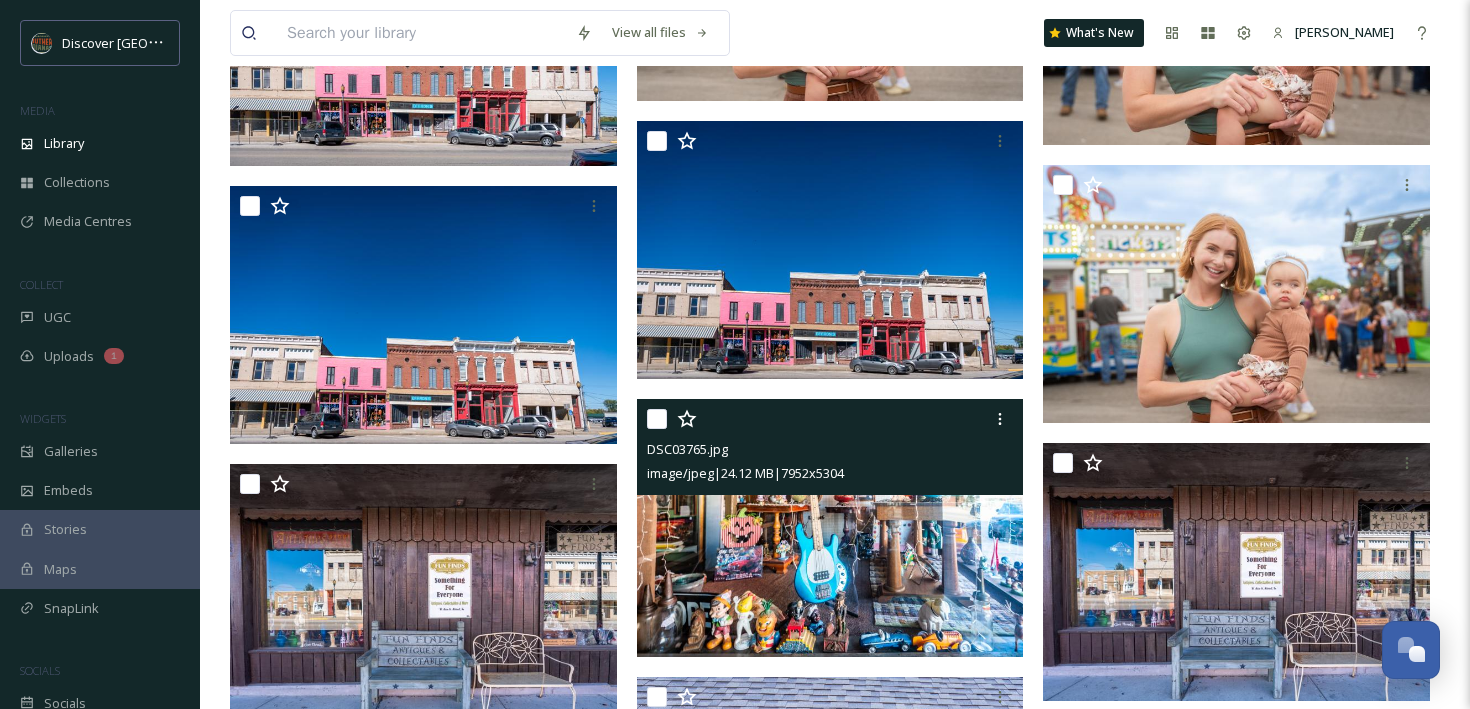 click 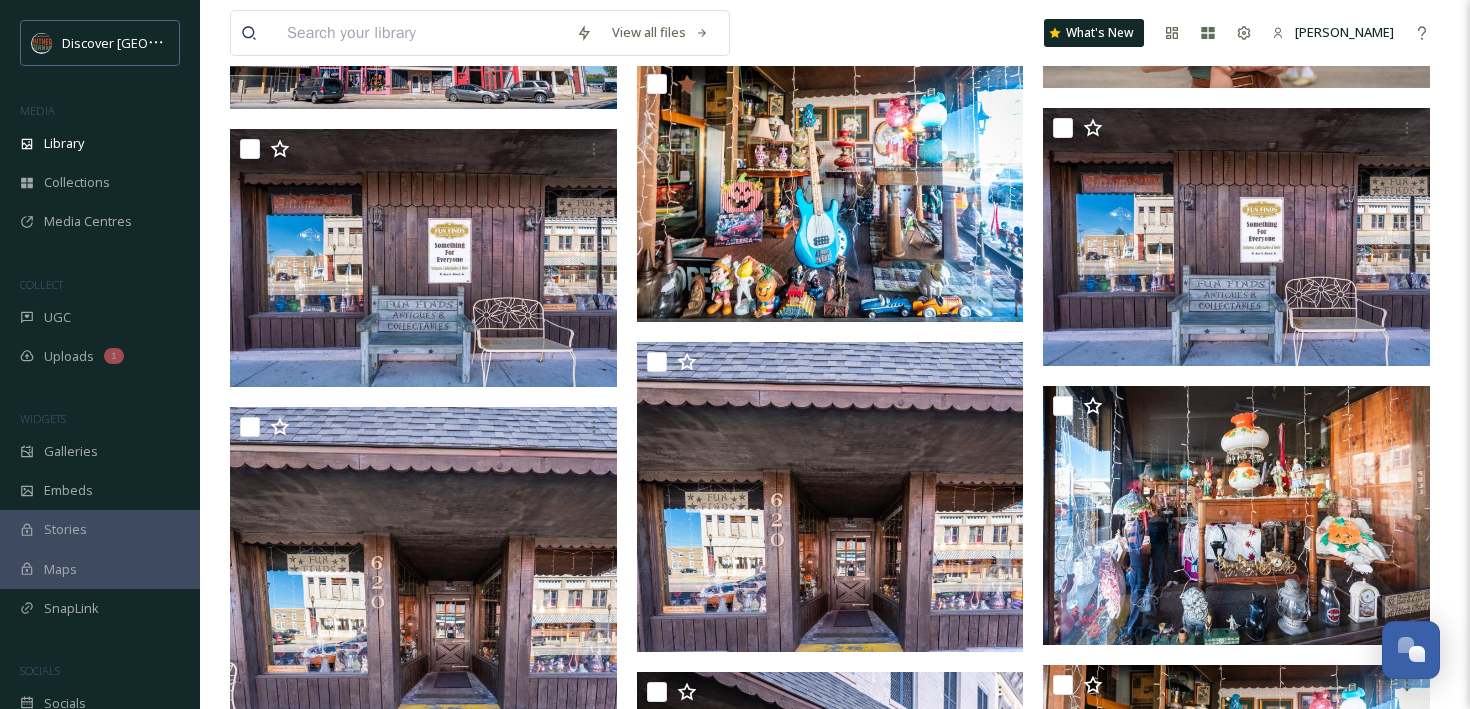 scroll, scrollTop: 19184, scrollLeft: 0, axis: vertical 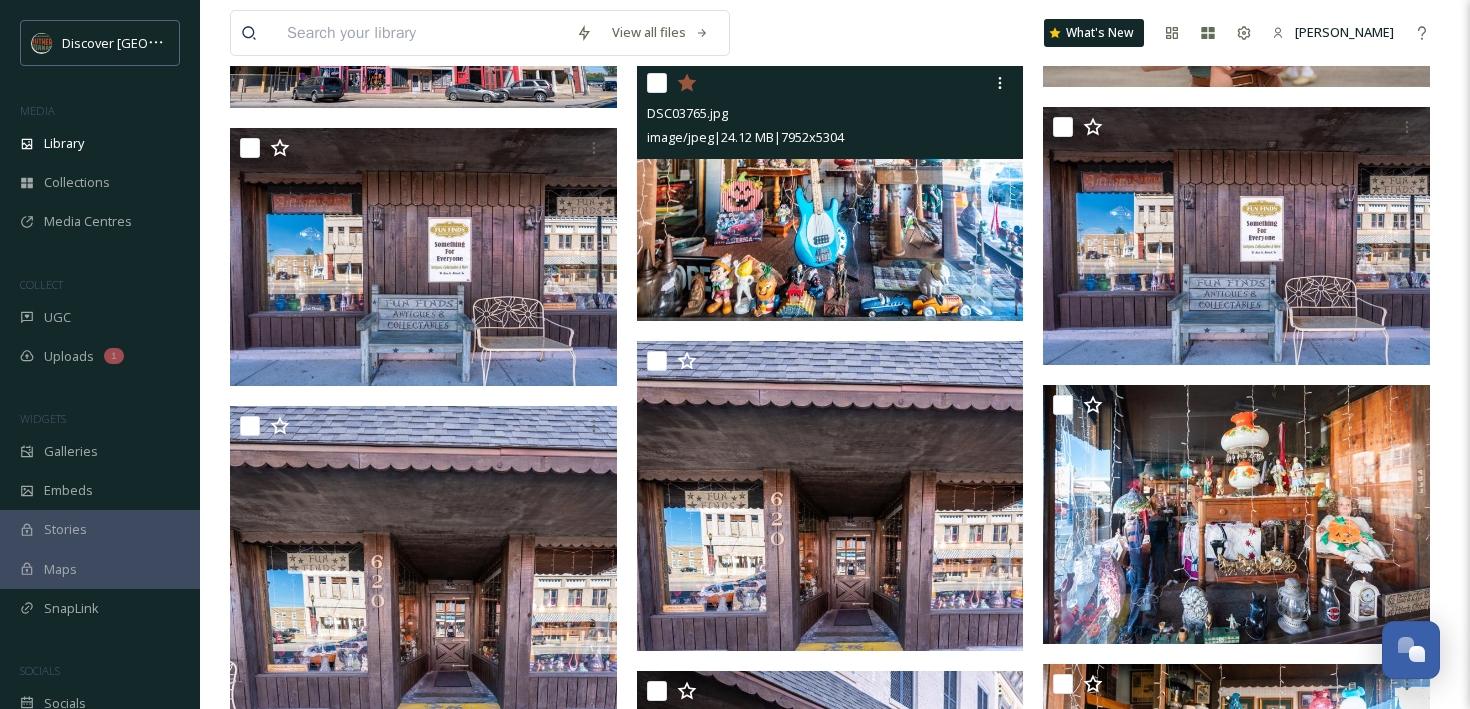 click at bounding box center (830, 192) 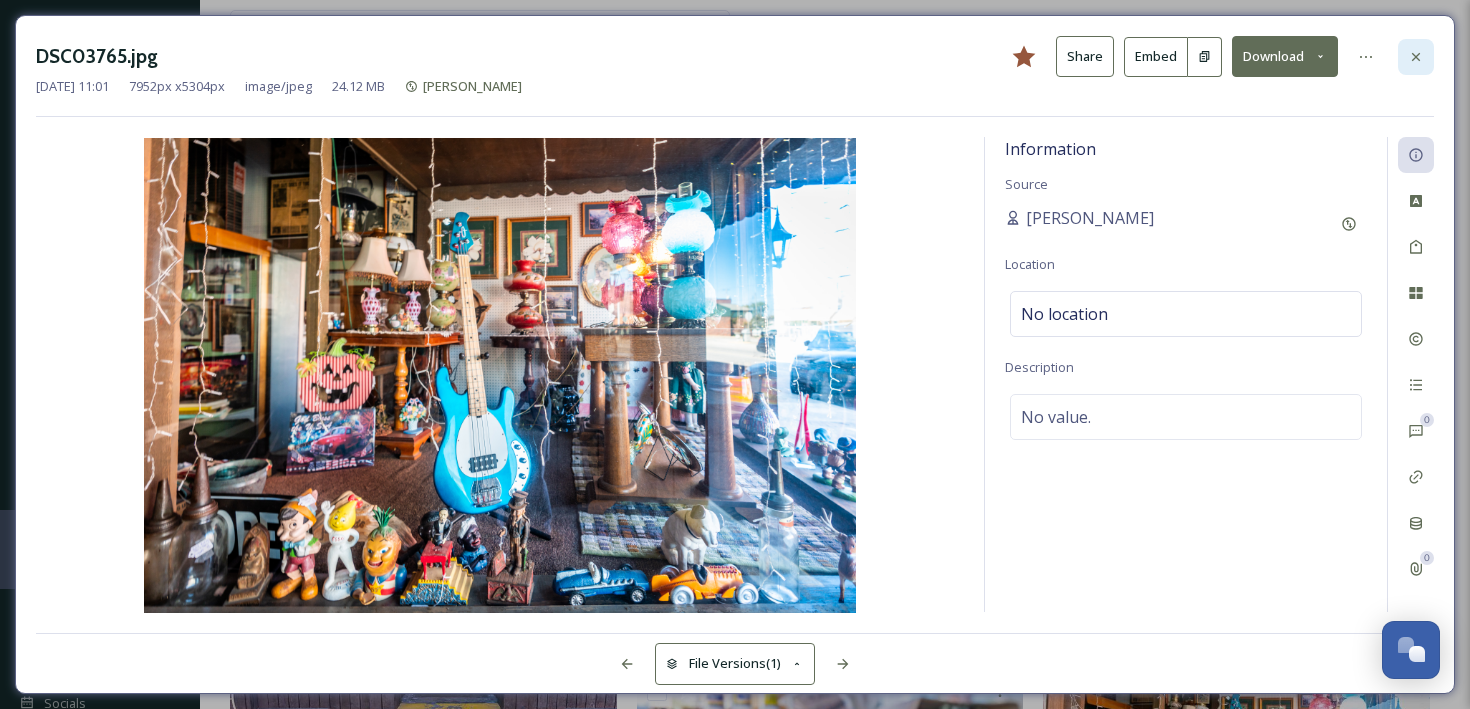 click 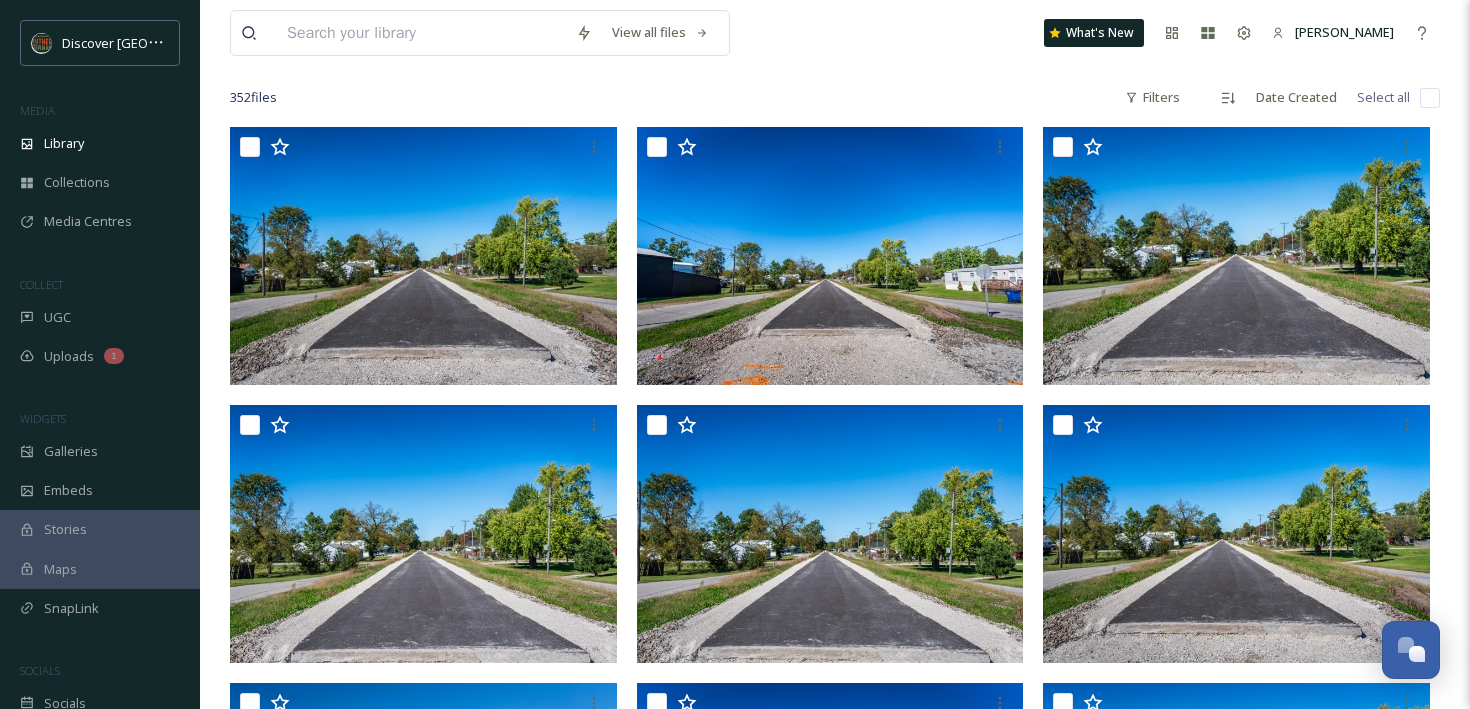 scroll, scrollTop: 0, scrollLeft: 0, axis: both 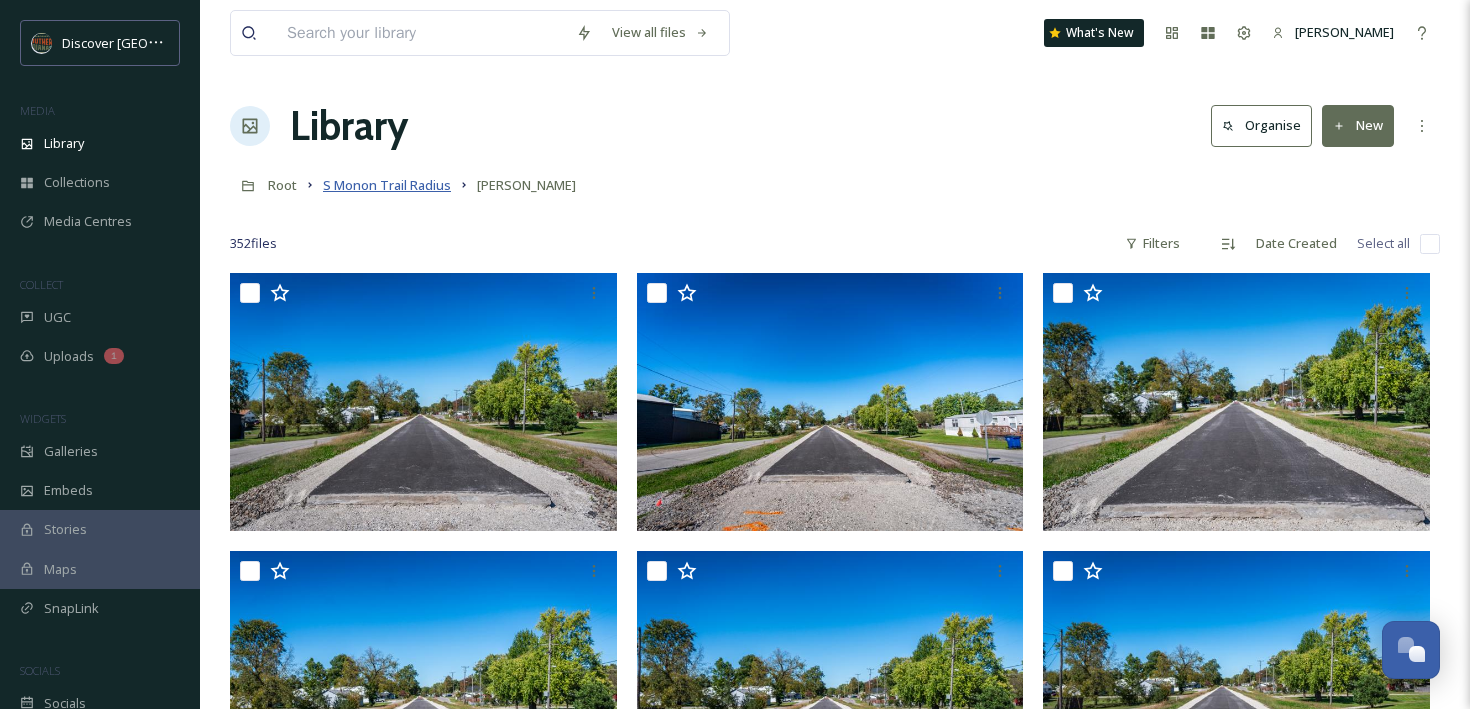 click on "S Monon Trail Radius" at bounding box center (387, 185) 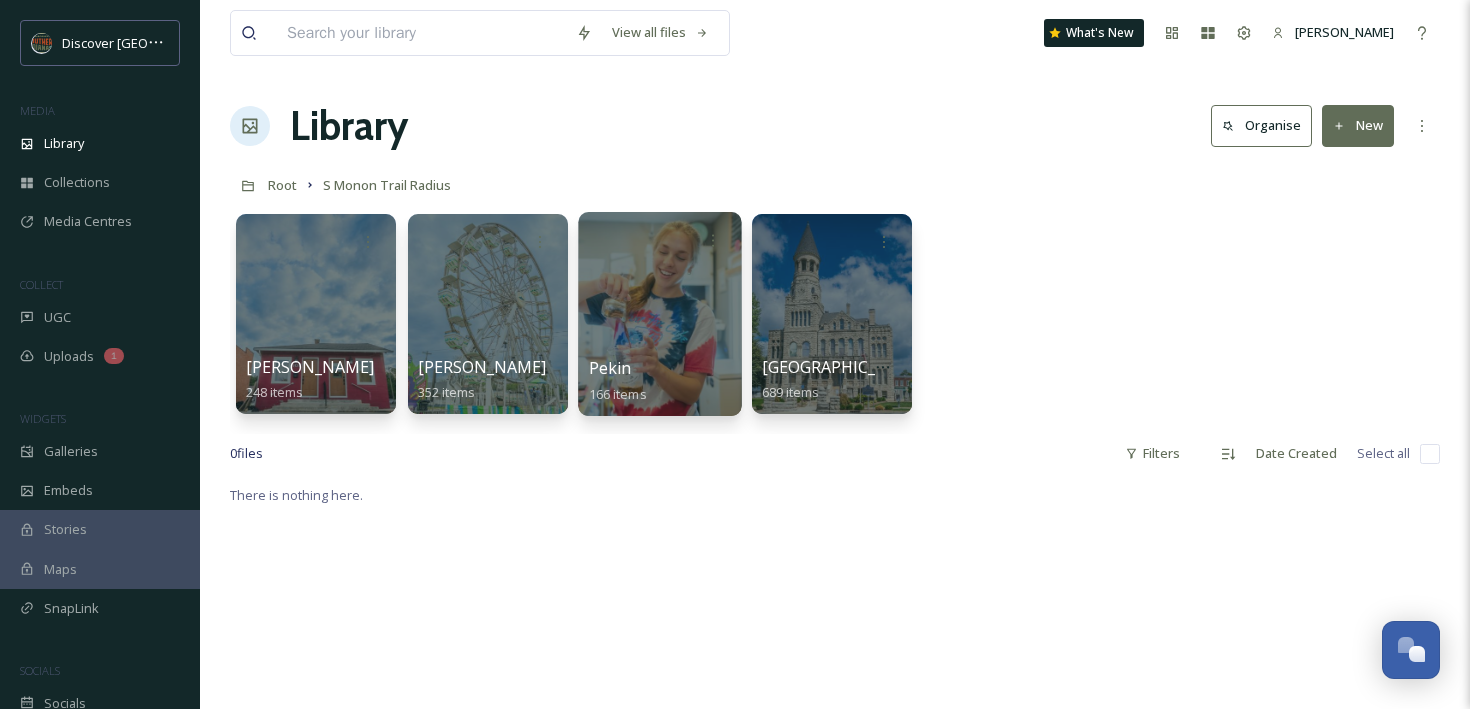 click on "Pekin 166   items" at bounding box center [660, 381] 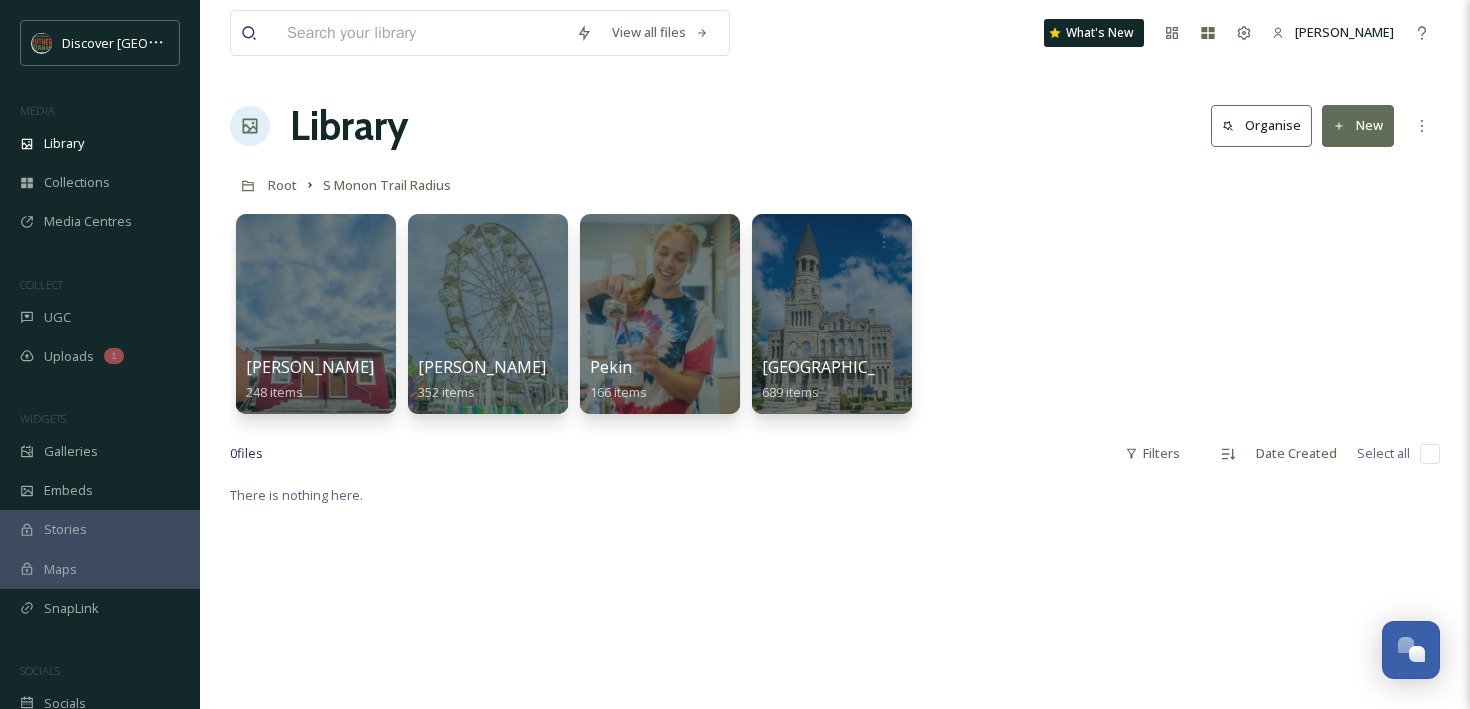 click on "Library Organise New" at bounding box center [835, 126] 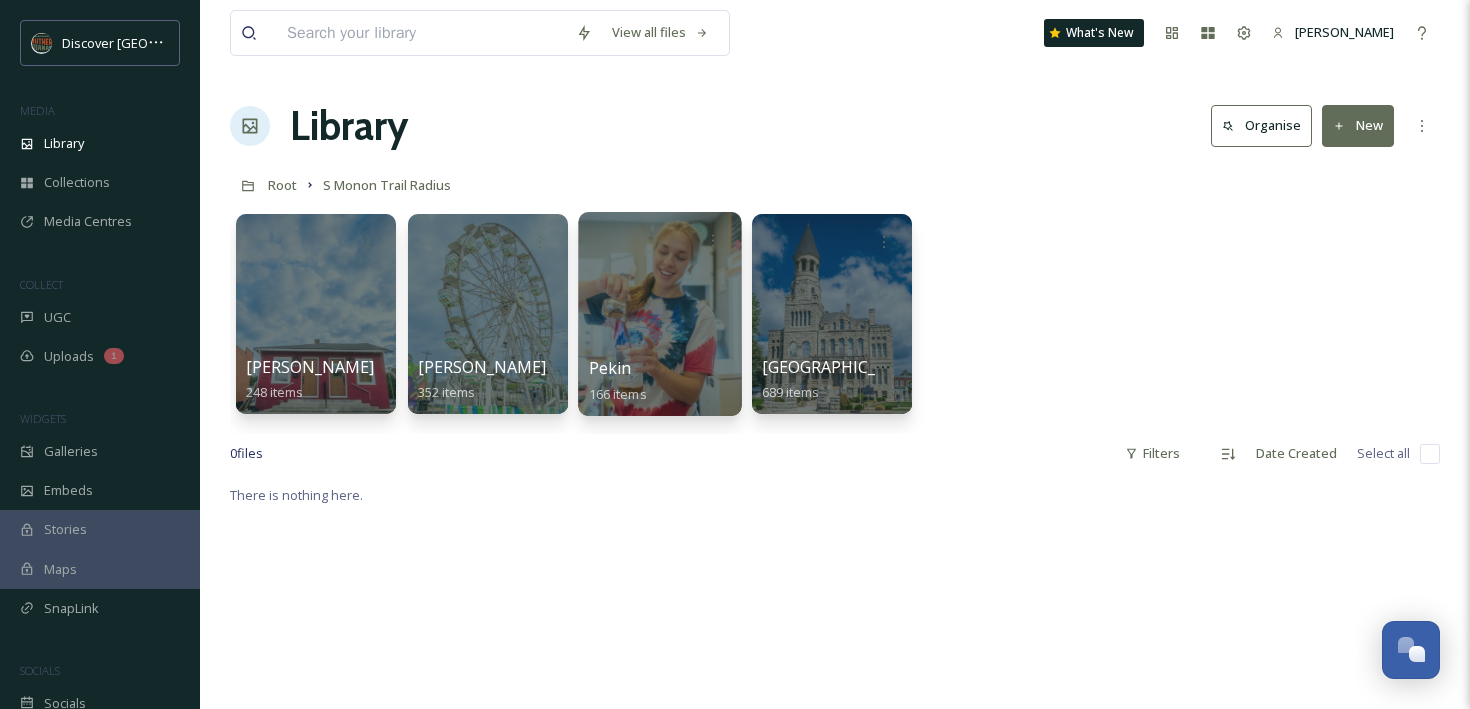 click at bounding box center [659, 314] 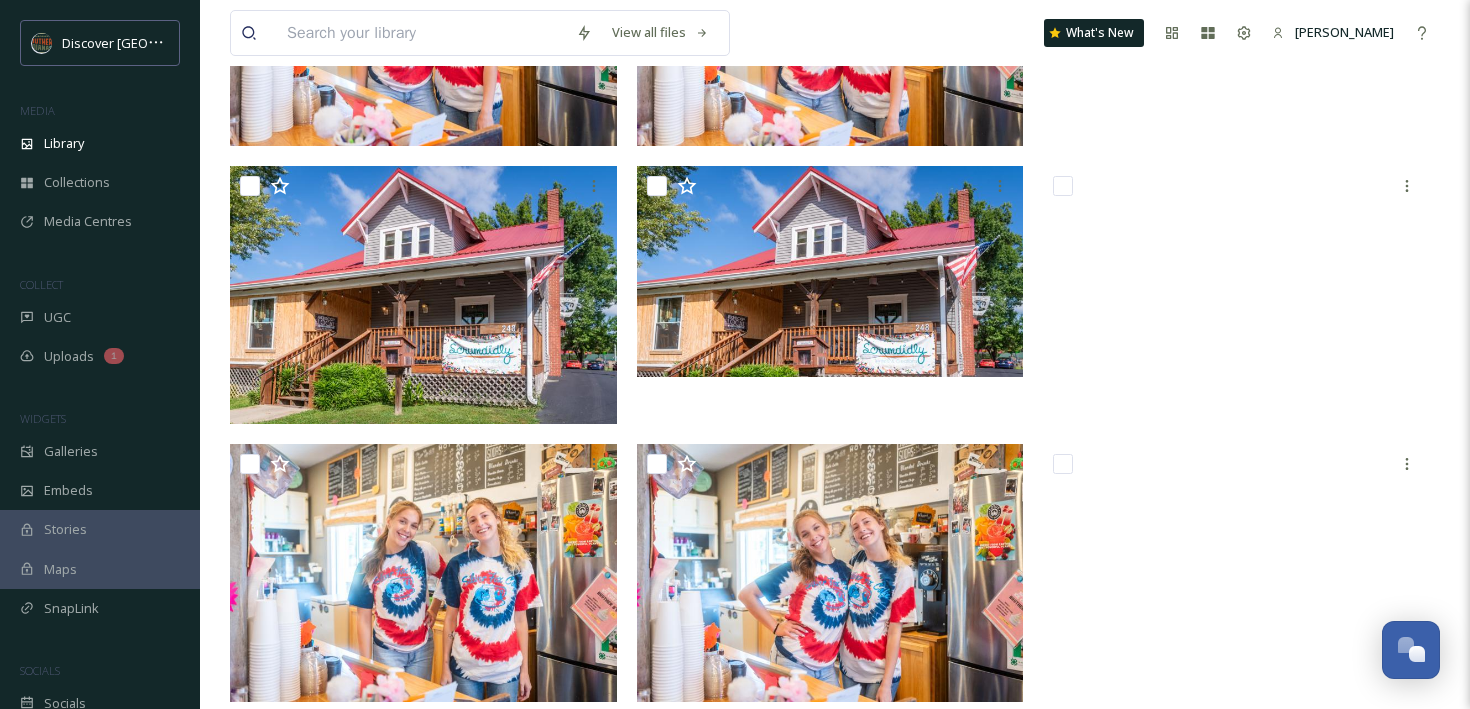 scroll, scrollTop: 0, scrollLeft: 0, axis: both 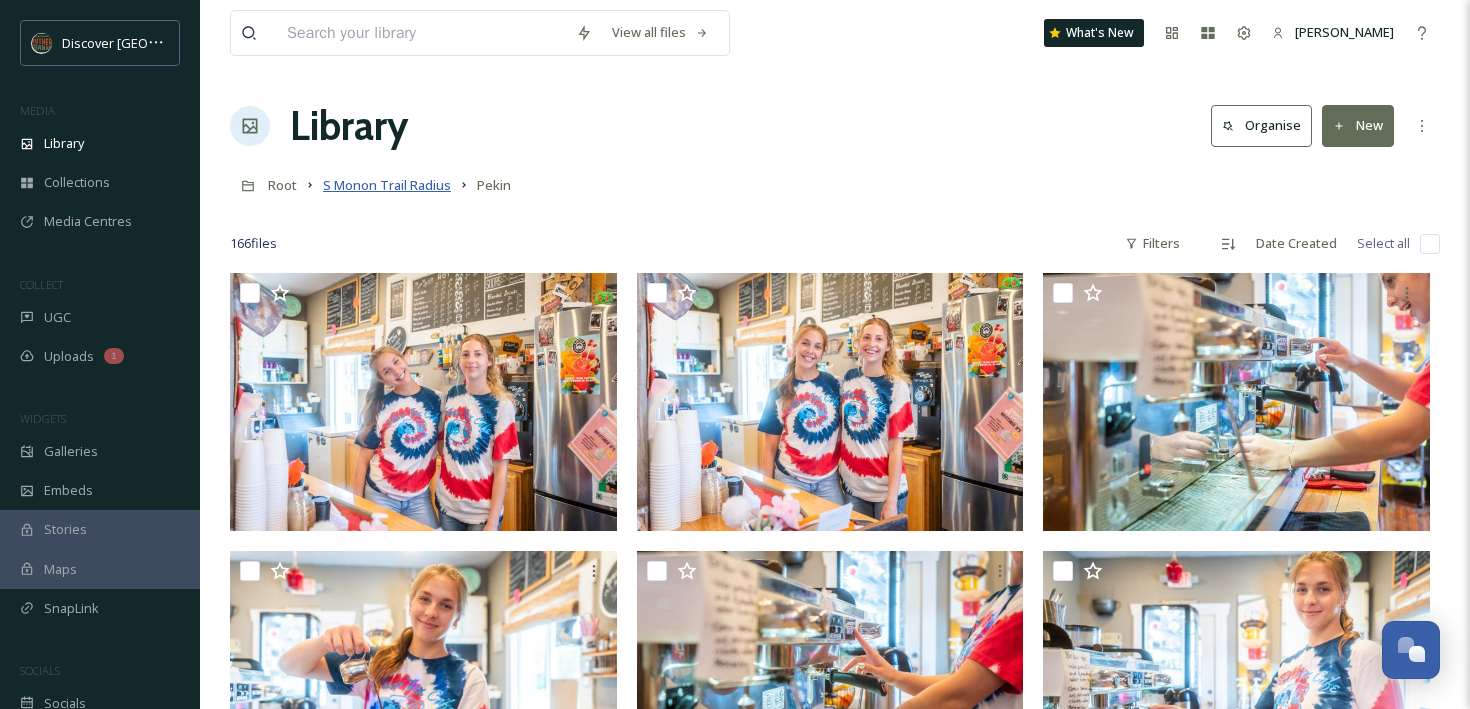 click on "S Monon Trail Radius" at bounding box center [387, 185] 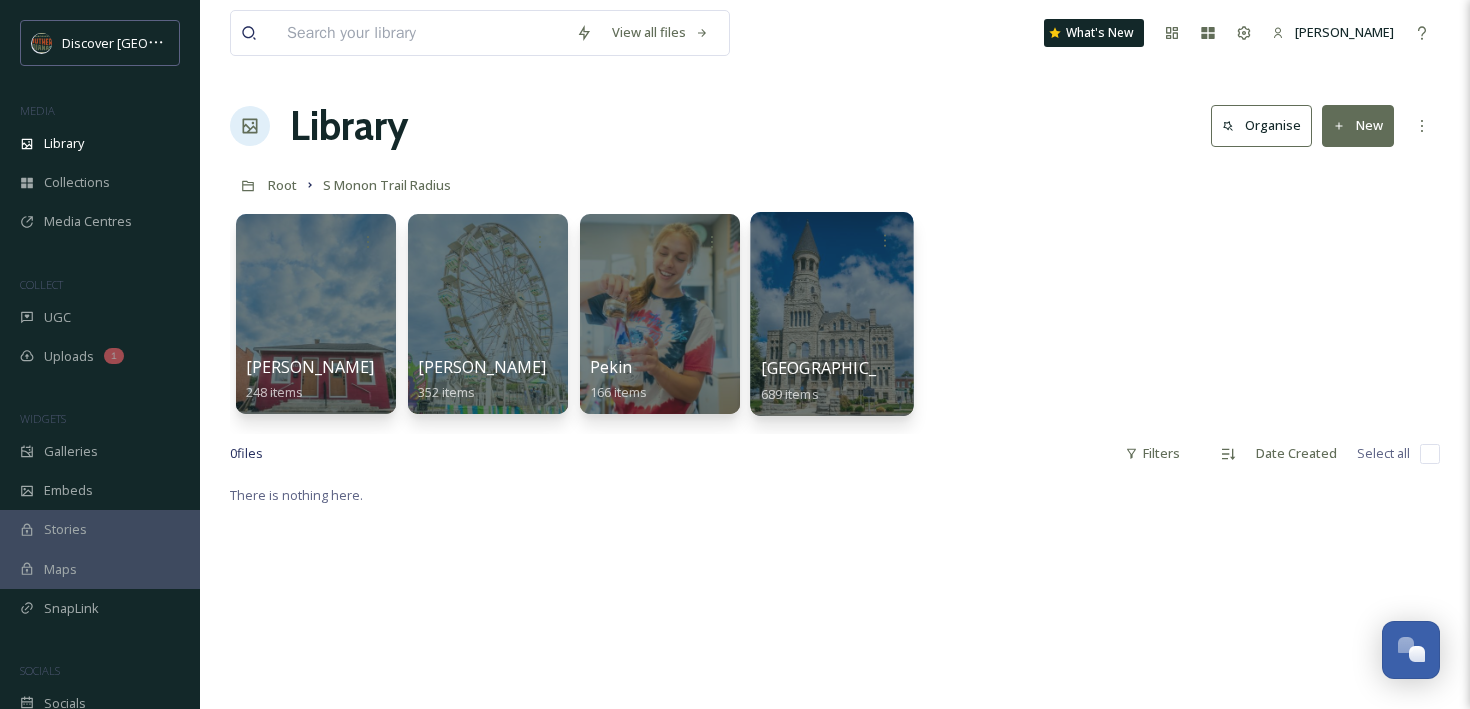 click at bounding box center [831, 314] 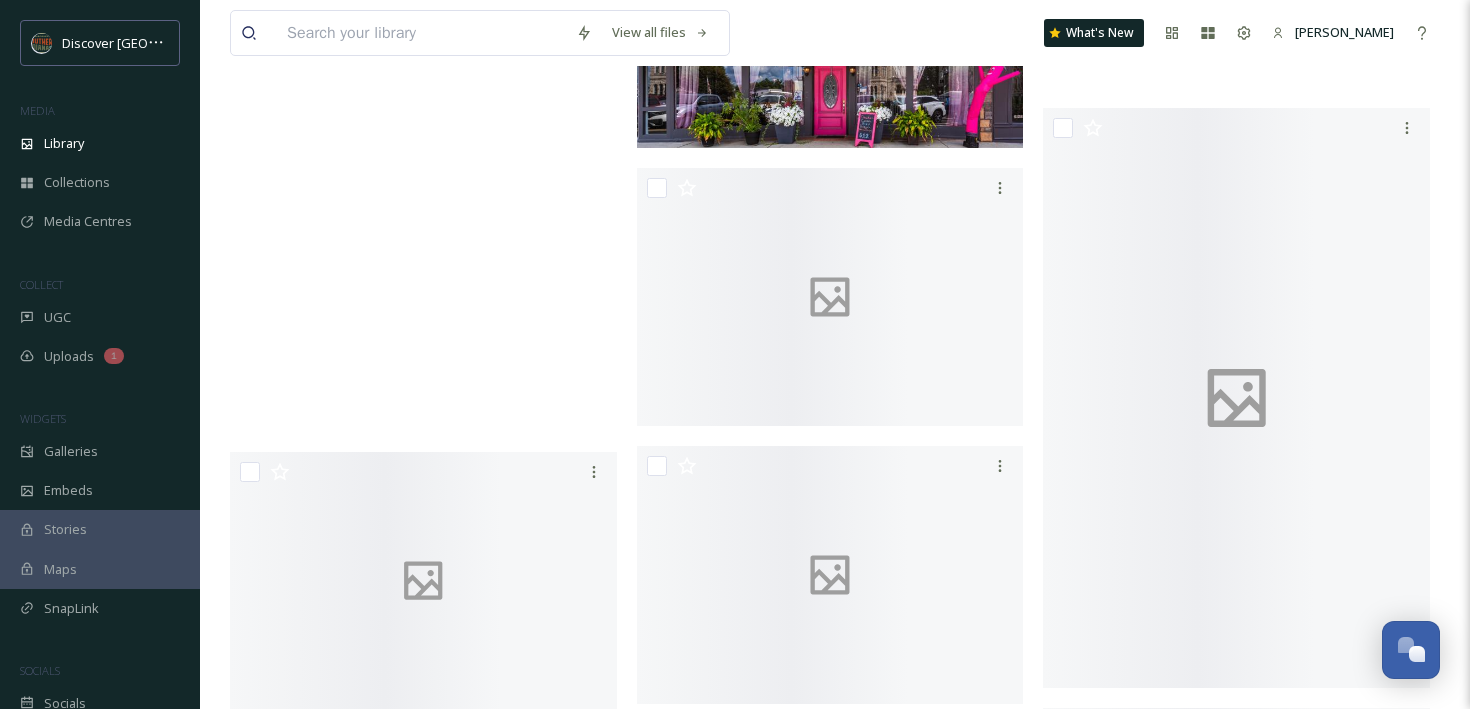 scroll, scrollTop: 53647, scrollLeft: 0, axis: vertical 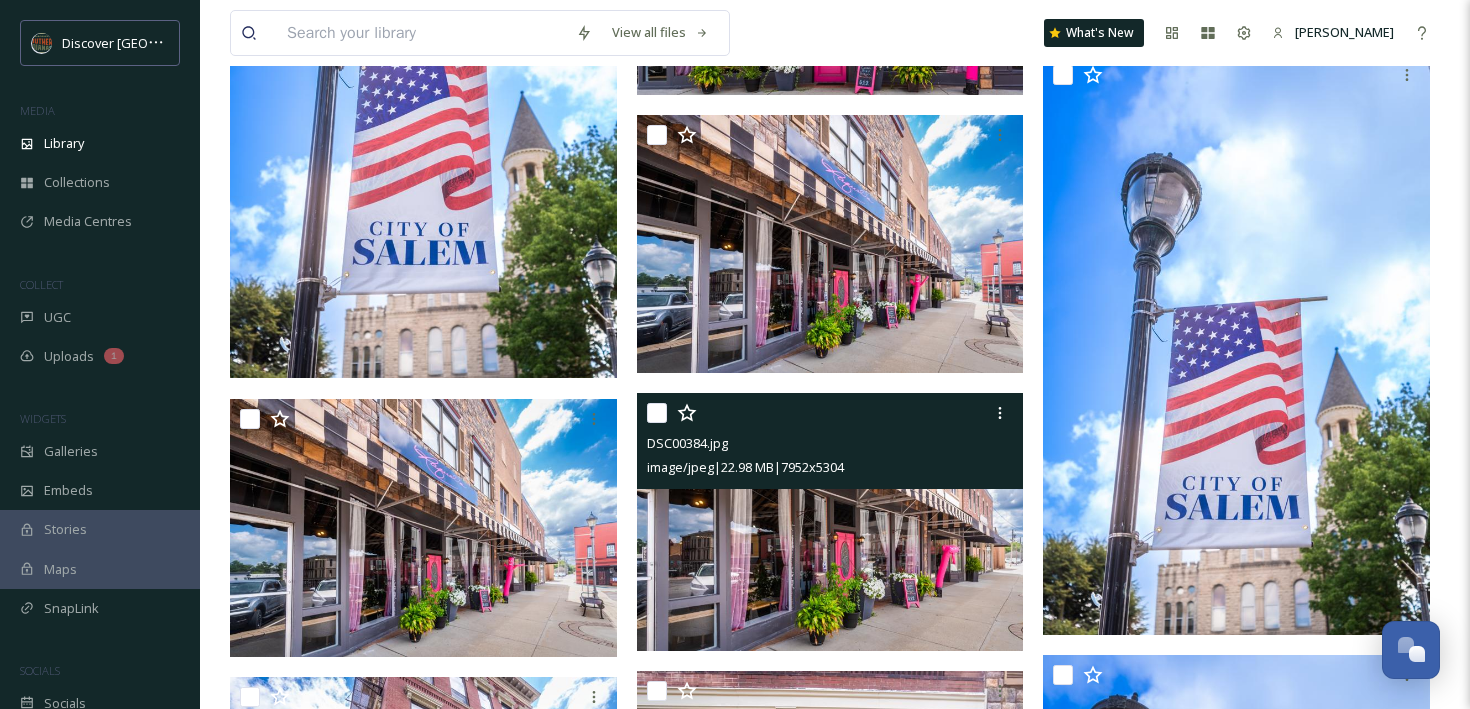 click at bounding box center (830, 522) 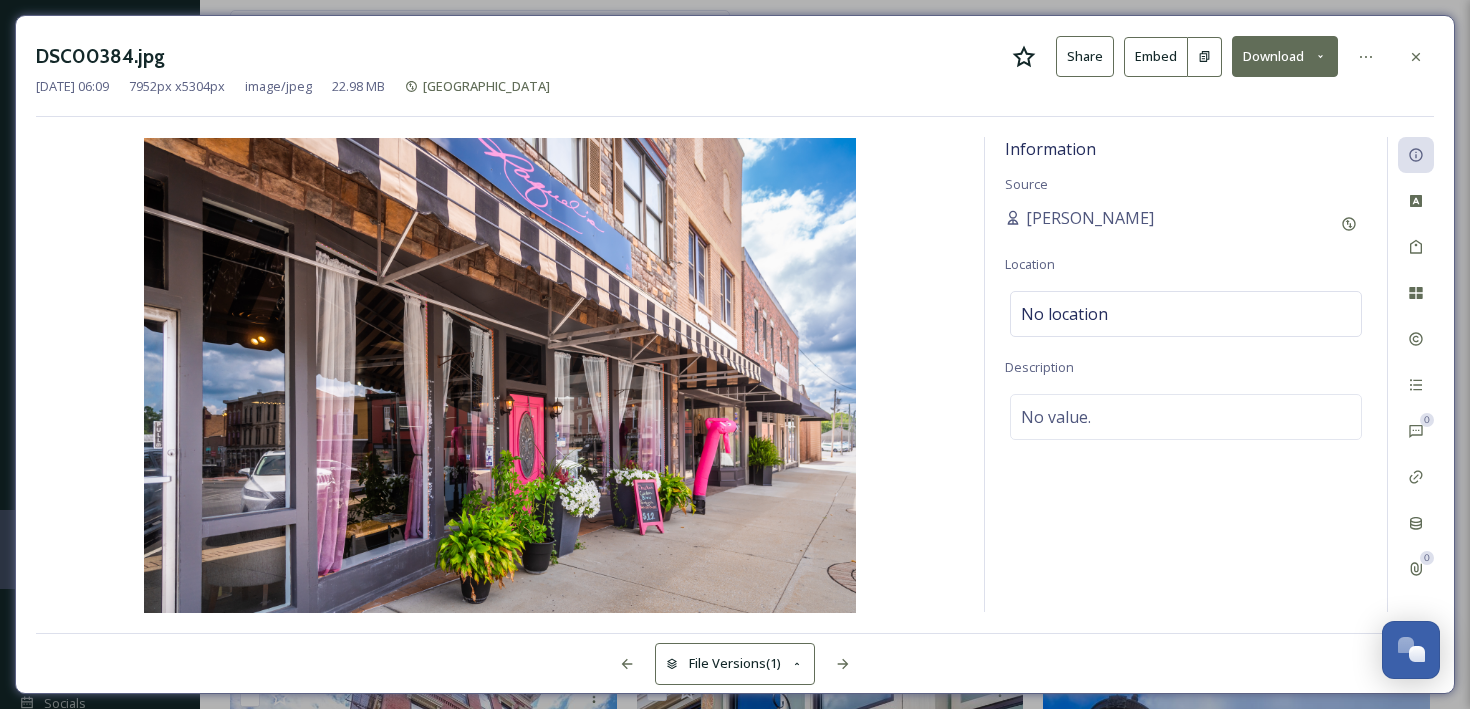 click 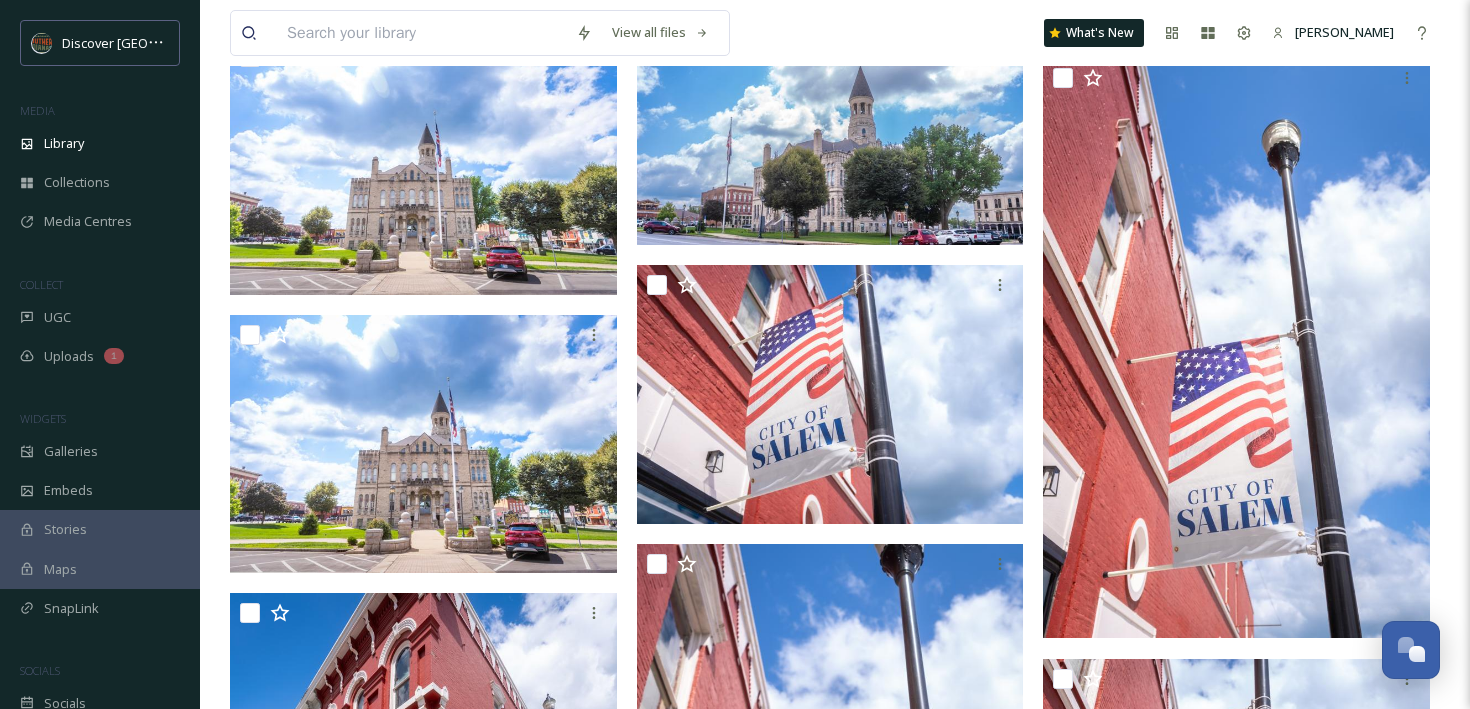 scroll, scrollTop: 48332, scrollLeft: 0, axis: vertical 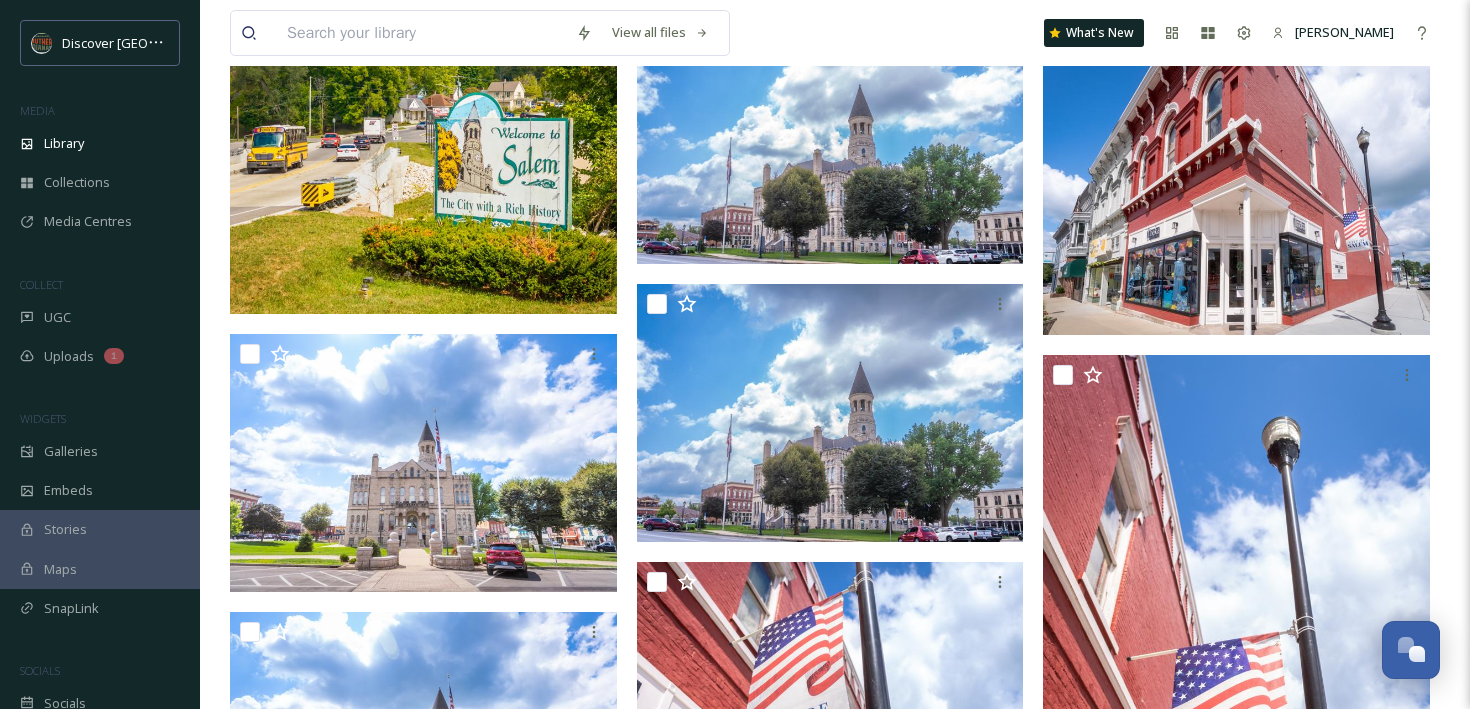 click on "View all files What's New [PERSON_NAME]" at bounding box center (835, 33) 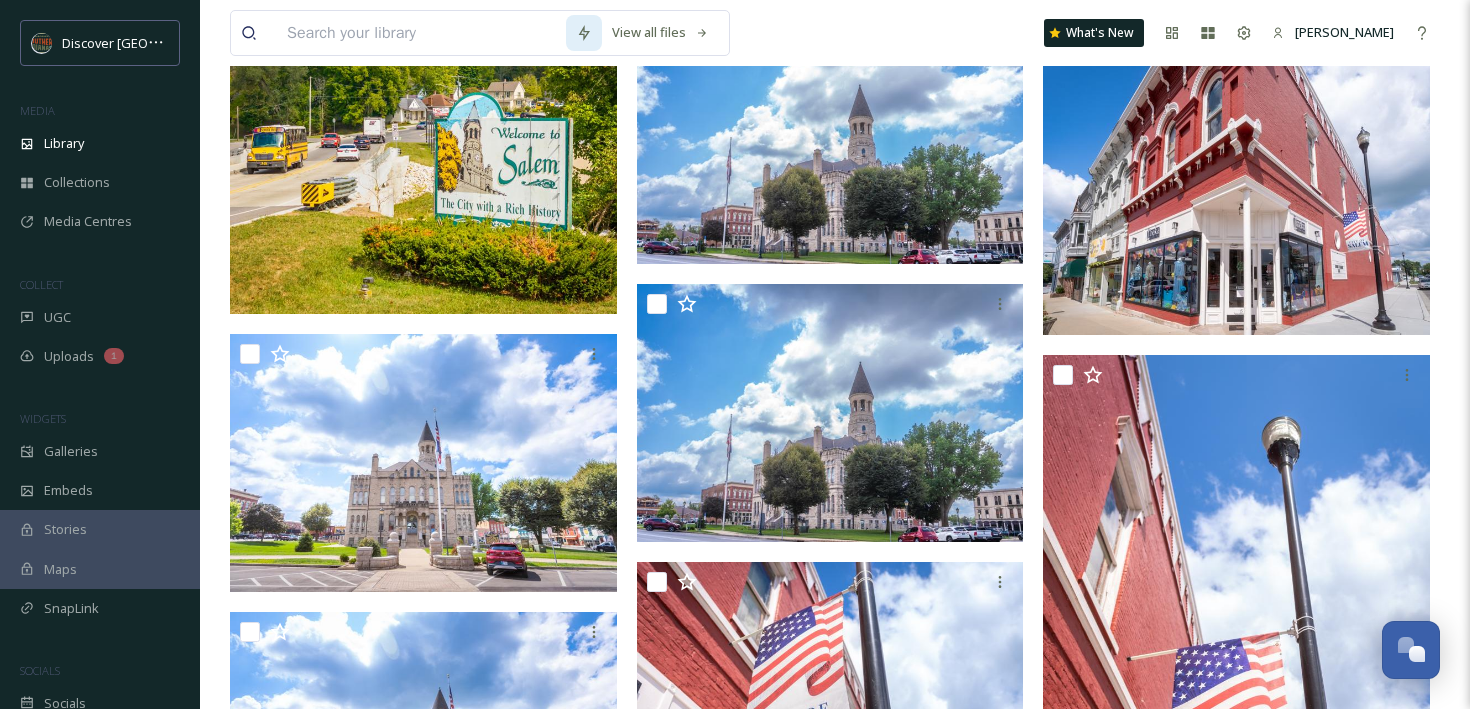 click at bounding box center [584, 33] 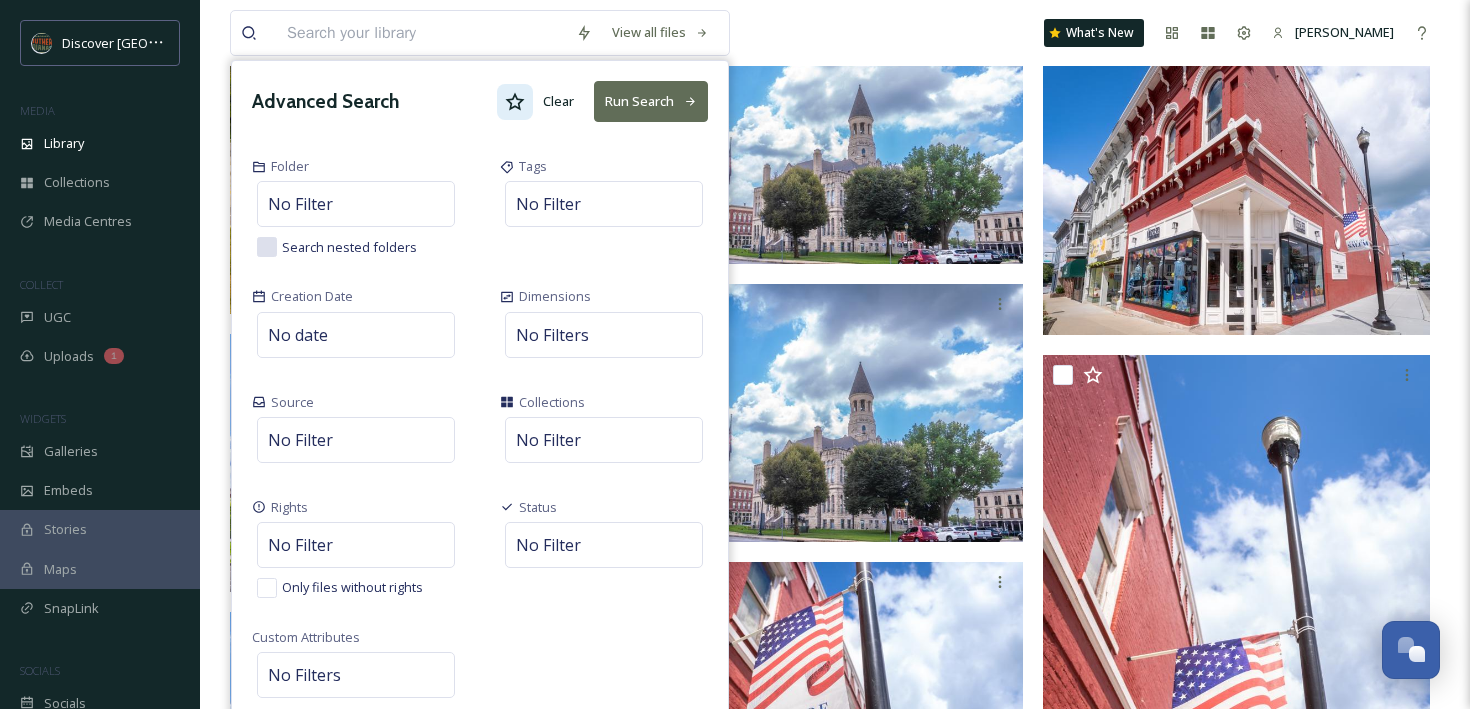 click 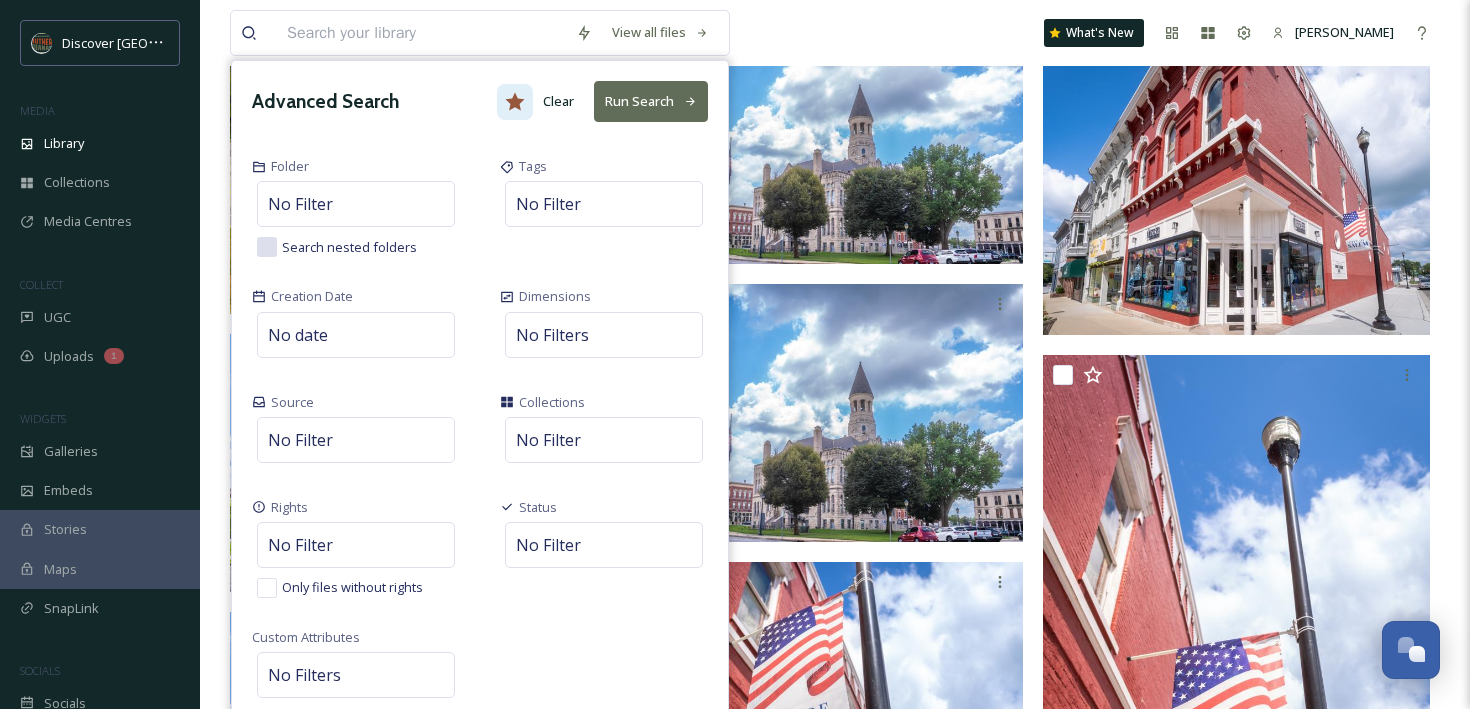 click on "Run Search" at bounding box center [651, 101] 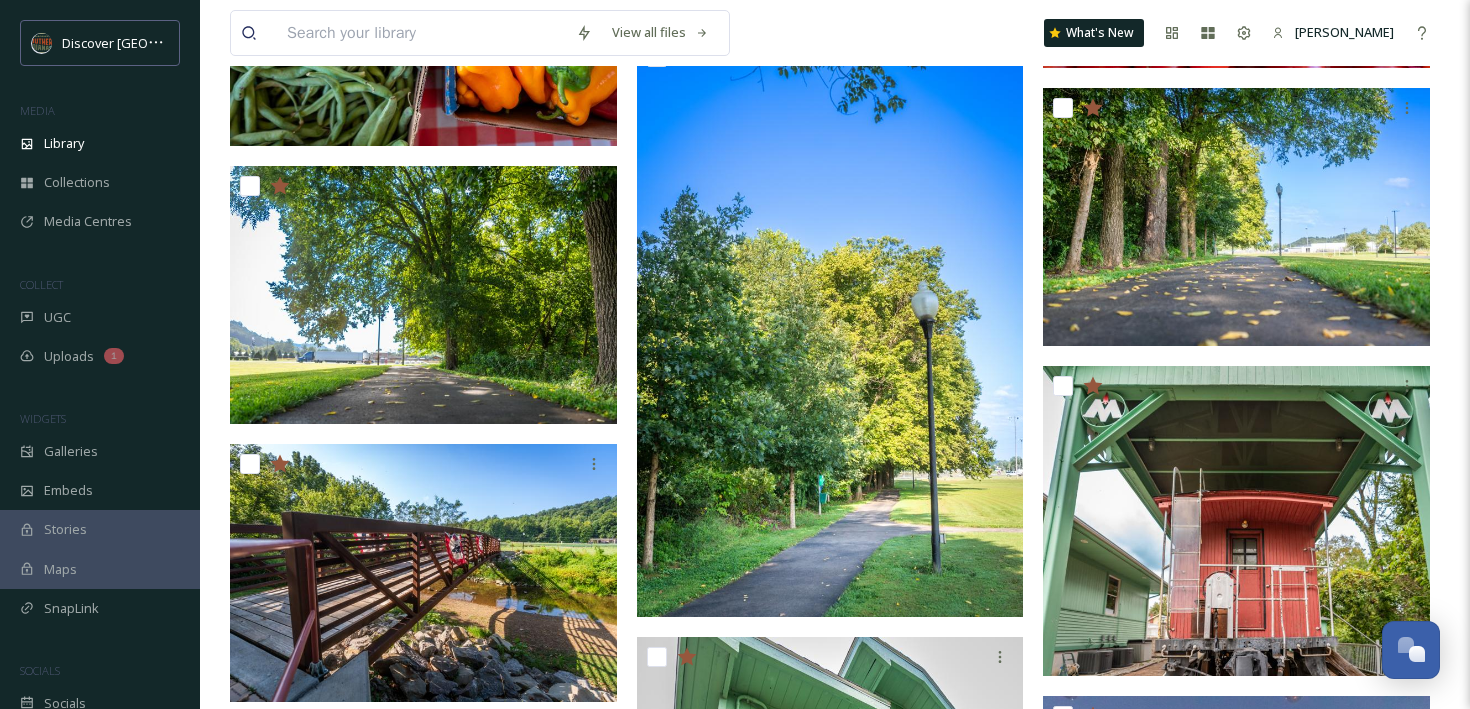 scroll, scrollTop: 1364, scrollLeft: 0, axis: vertical 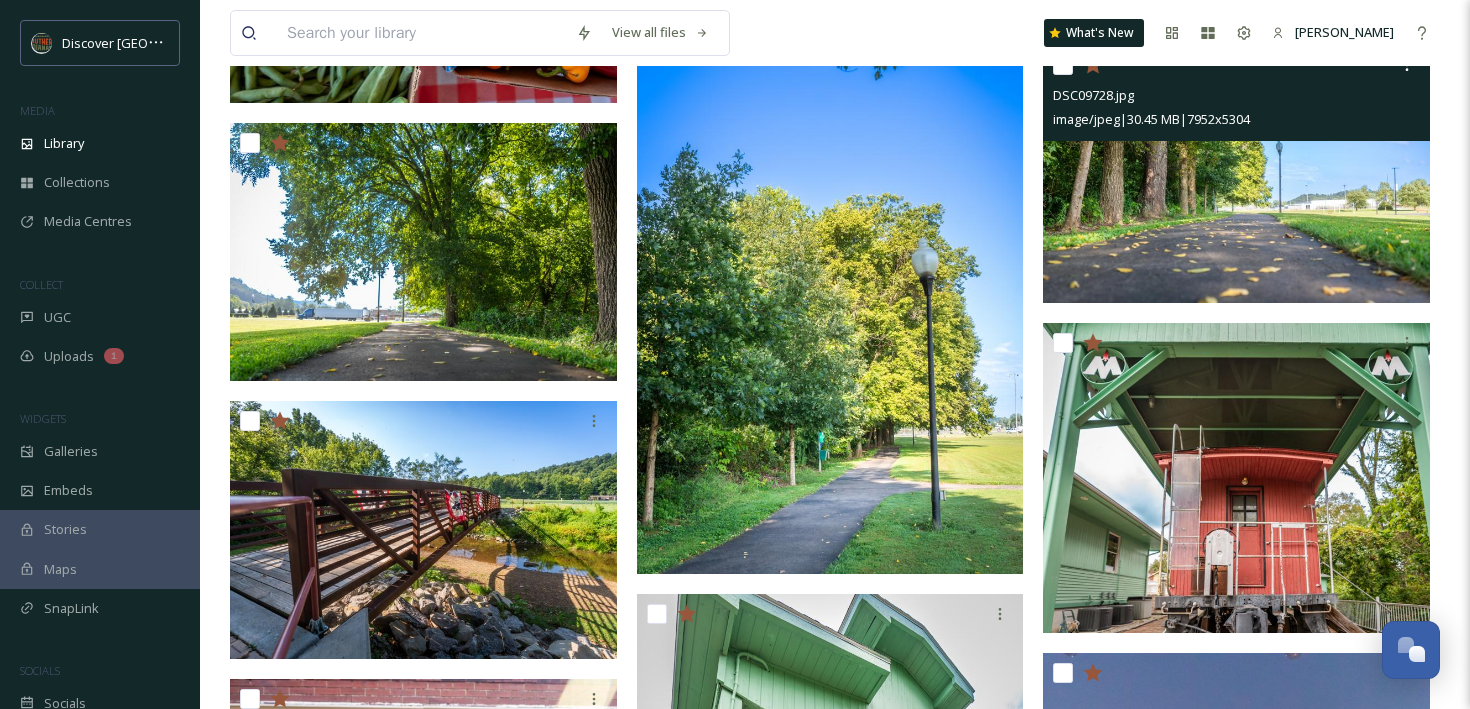 click at bounding box center (1236, 174) 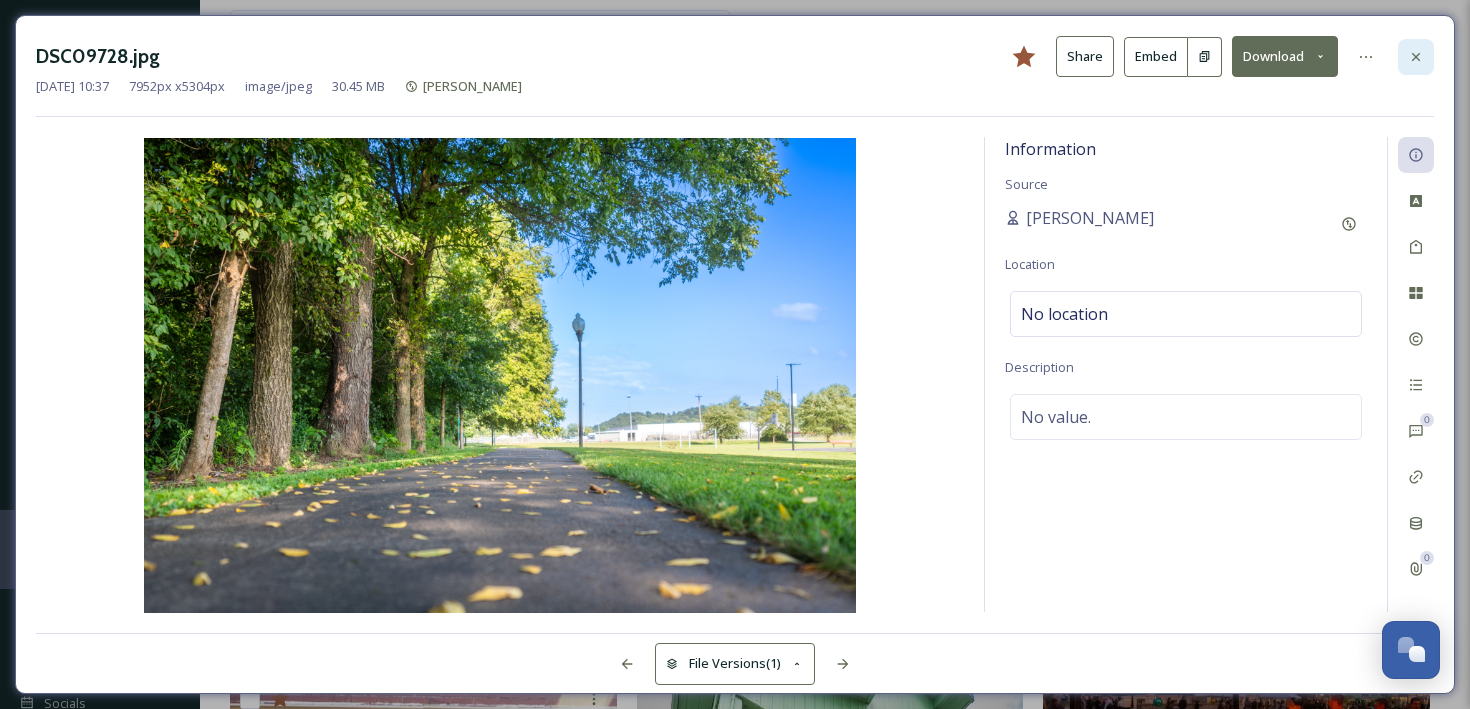 click 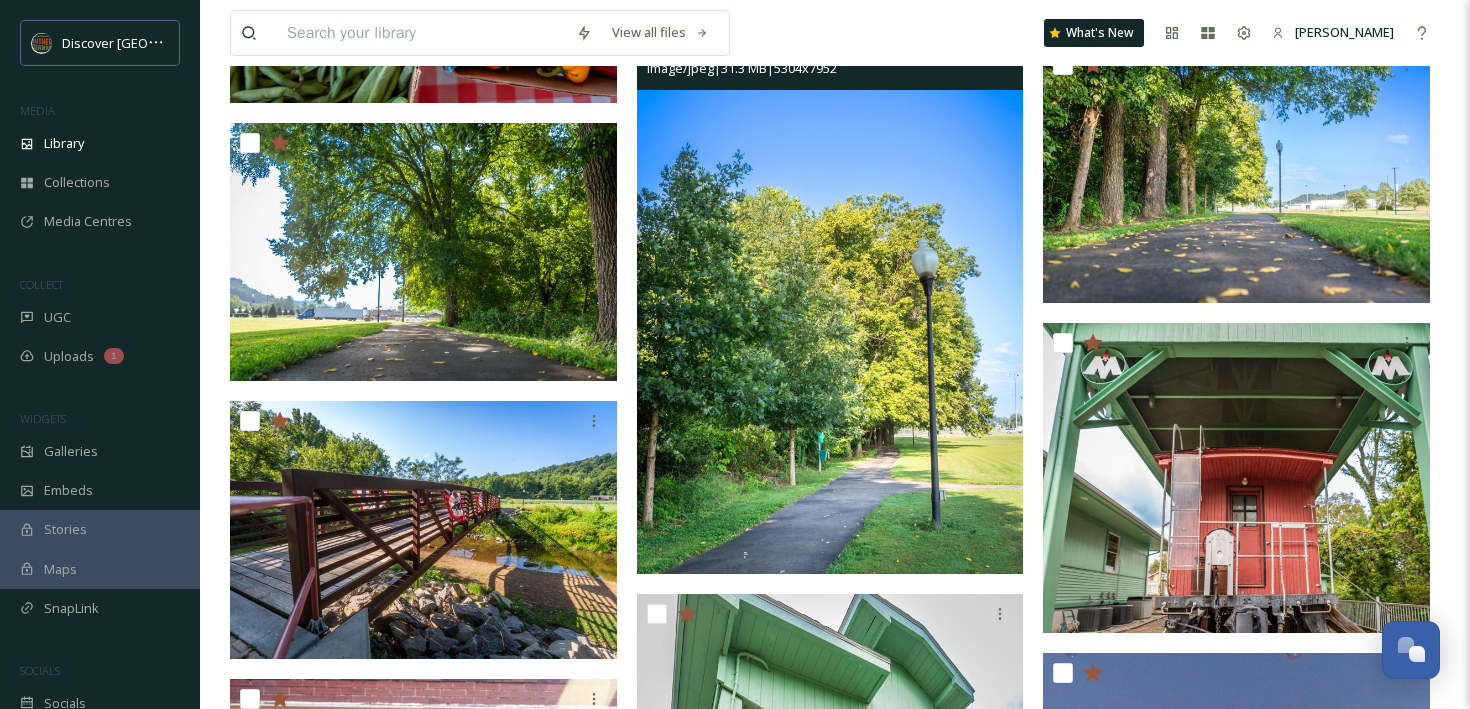 click at bounding box center (830, 284) 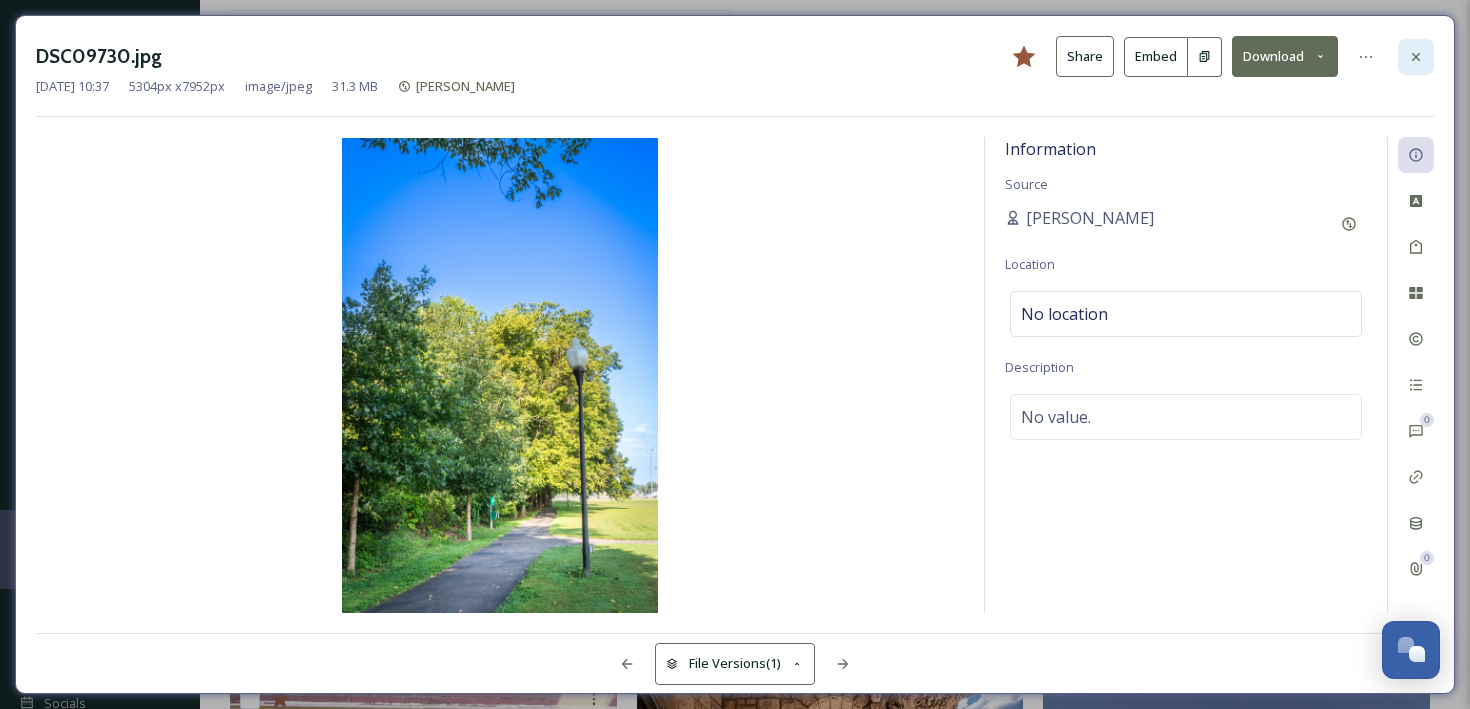 click 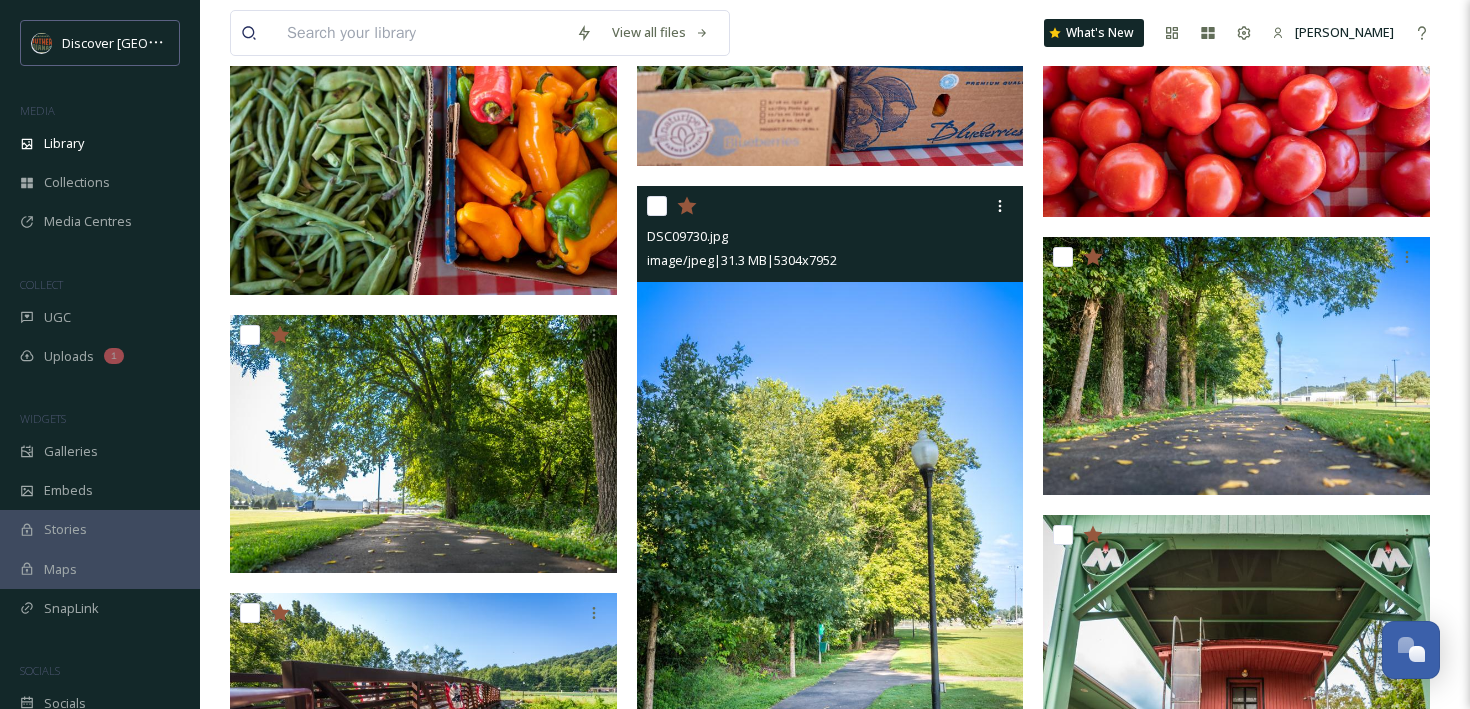 scroll, scrollTop: 1173, scrollLeft: 0, axis: vertical 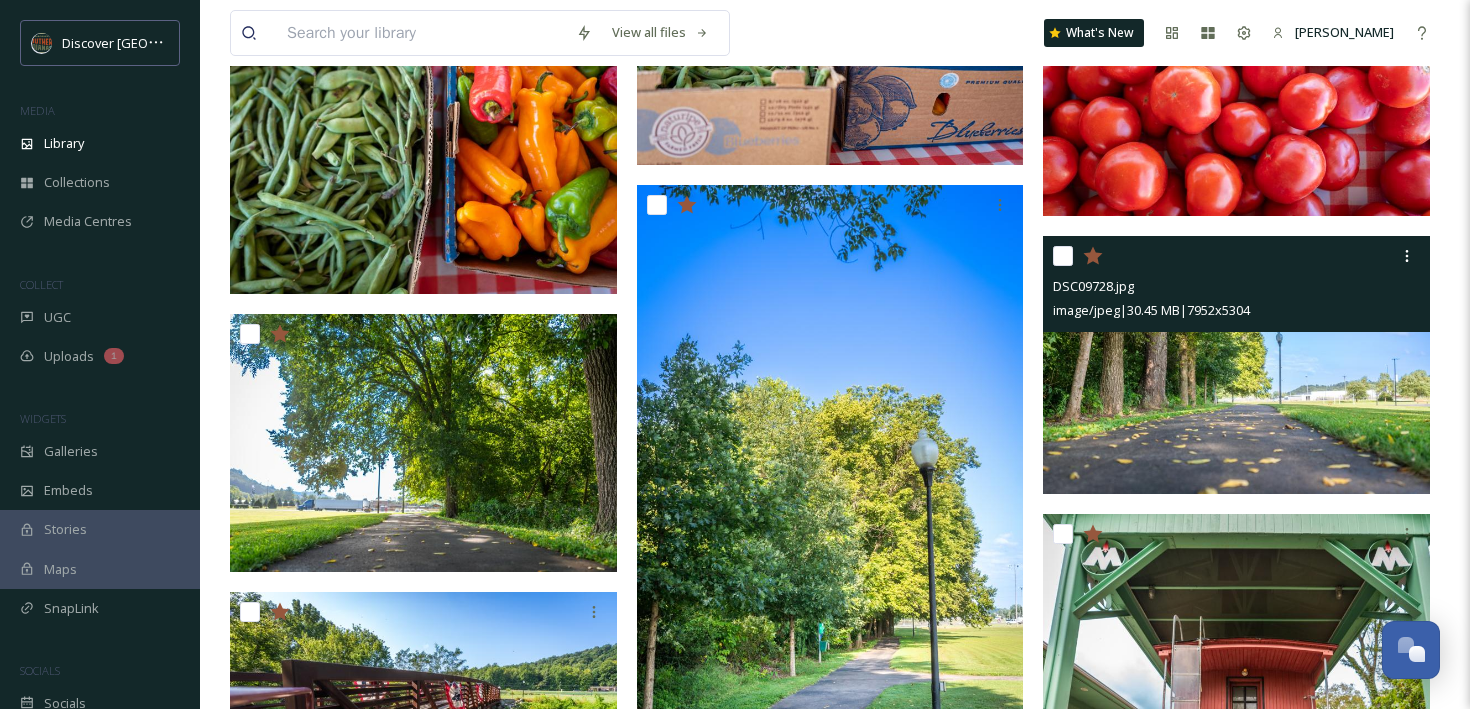 click at bounding box center [1236, 365] 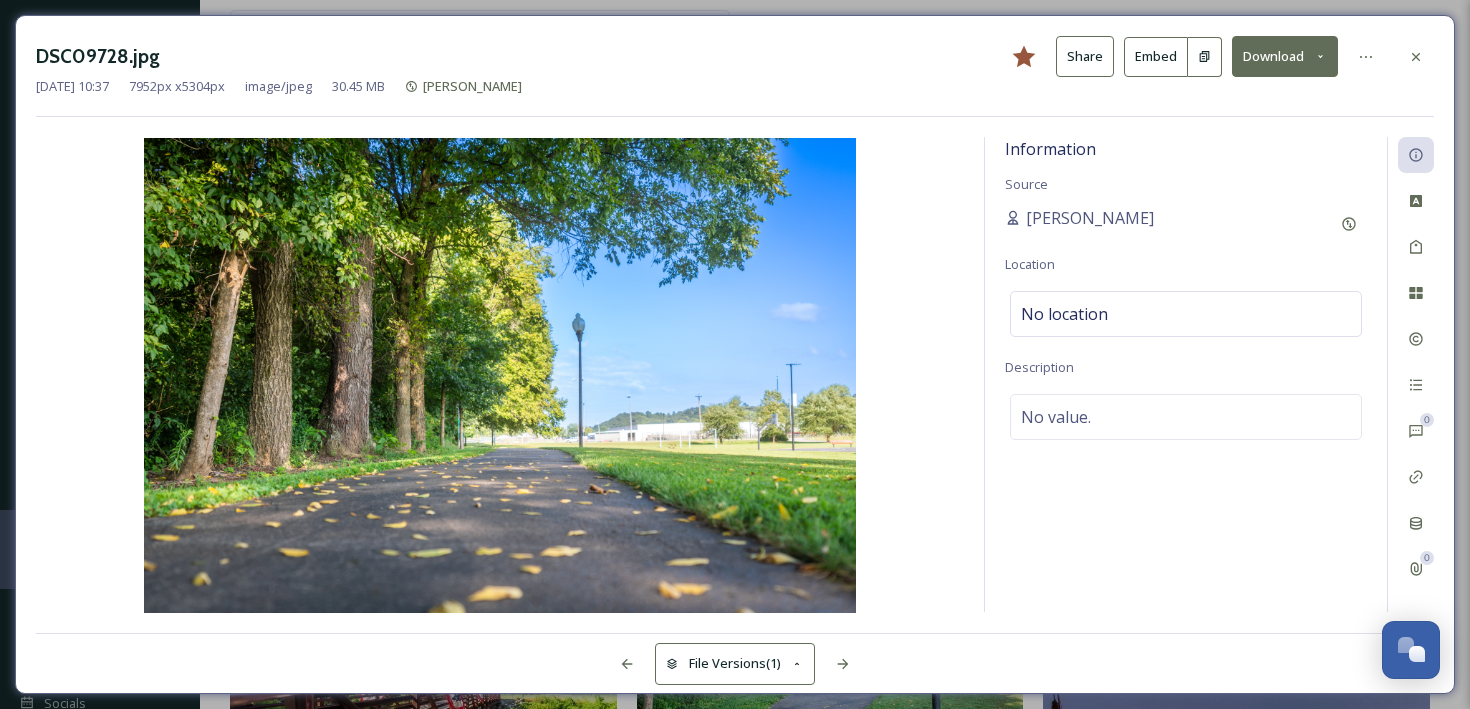 click 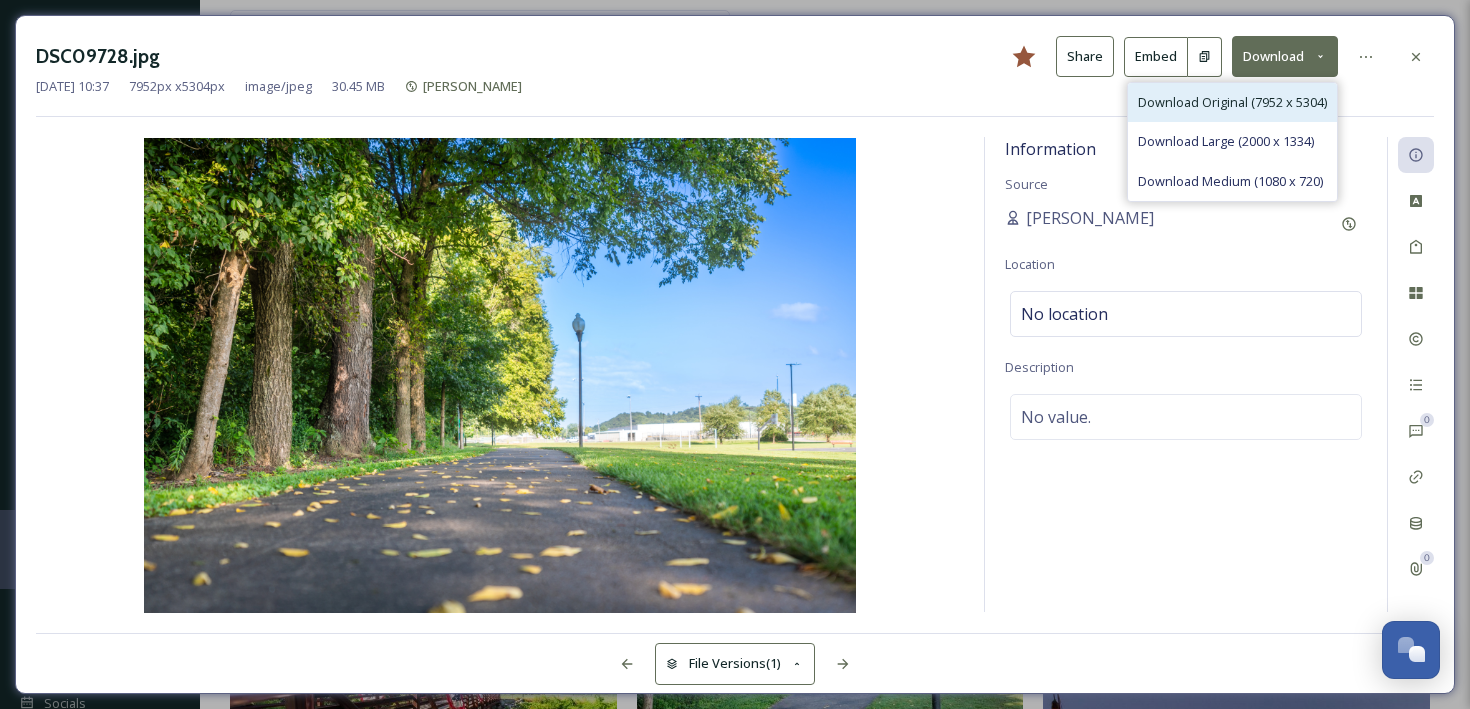 click on "Download Original (7952 x 5304)" at bounding box center [1232, 102] 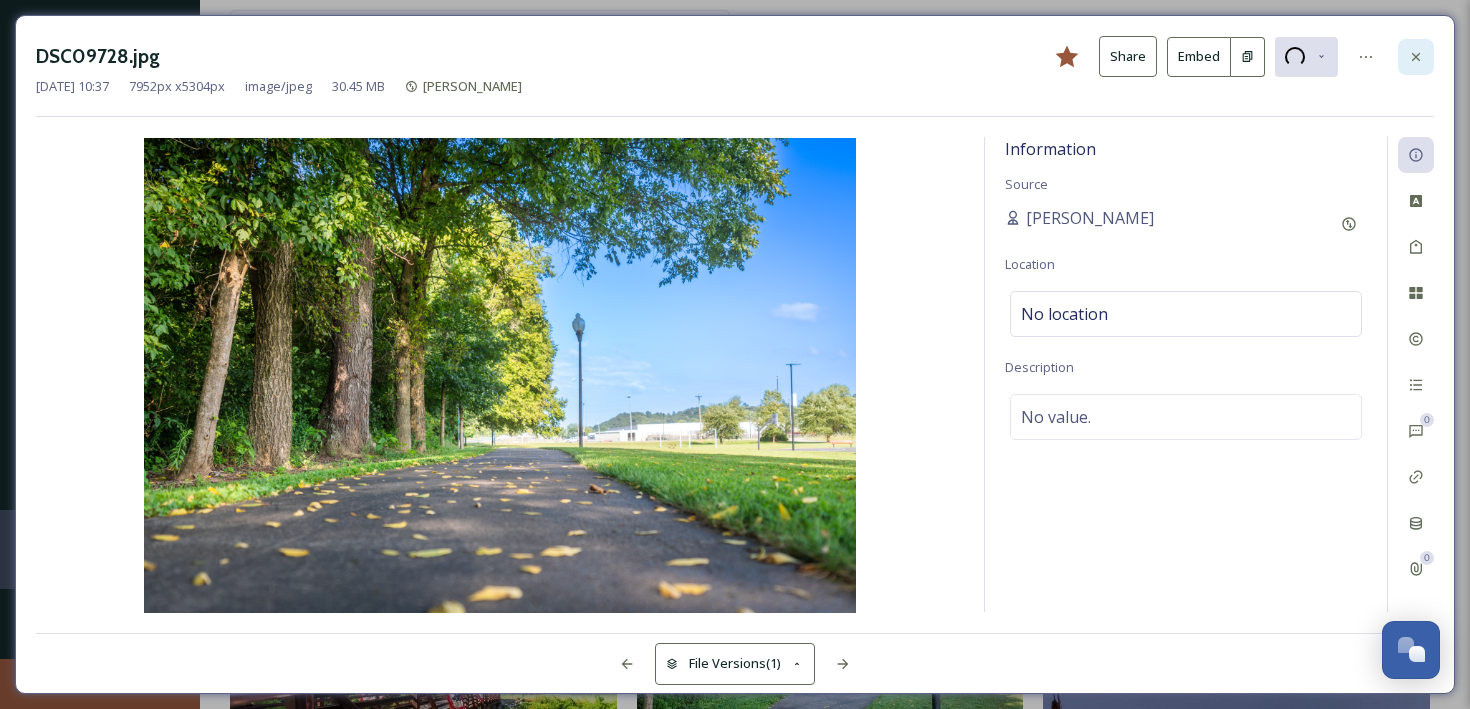 click 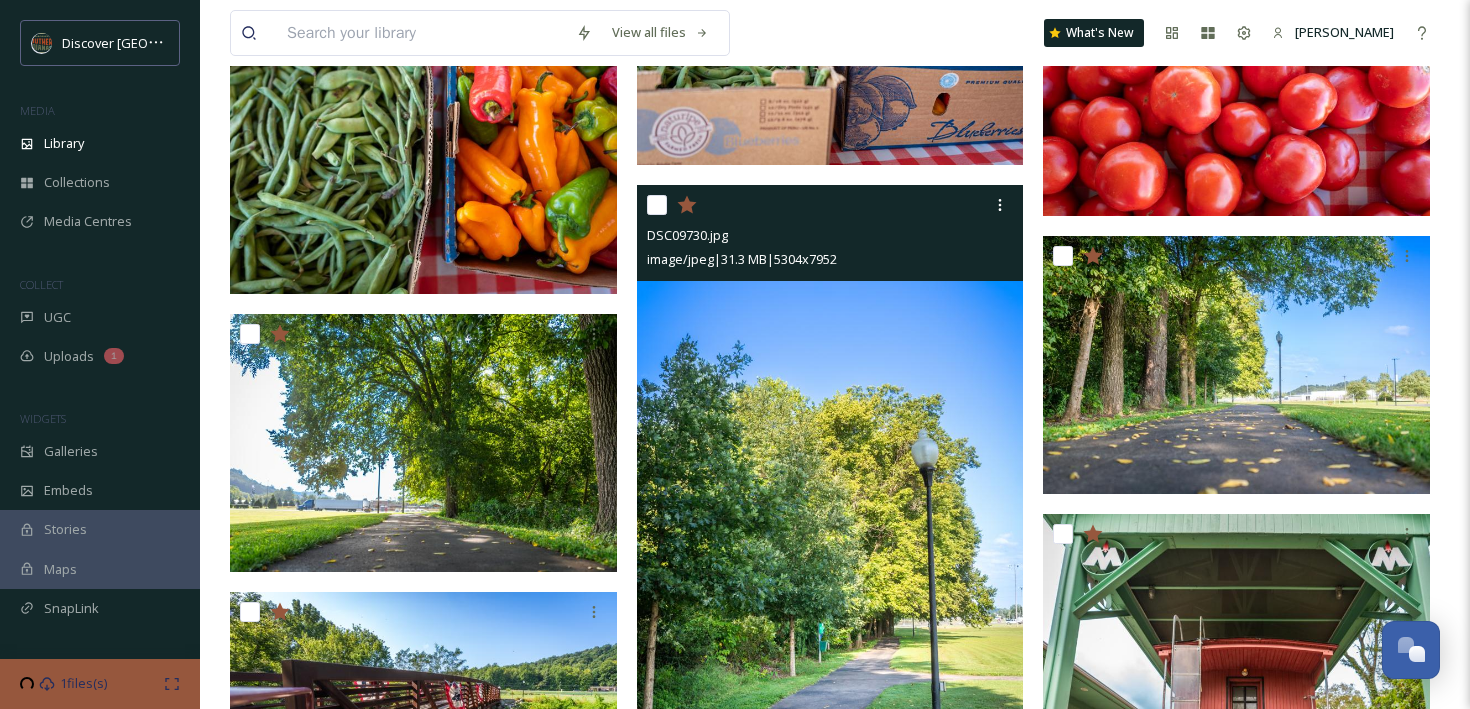 click at bounding box center (830, 475) 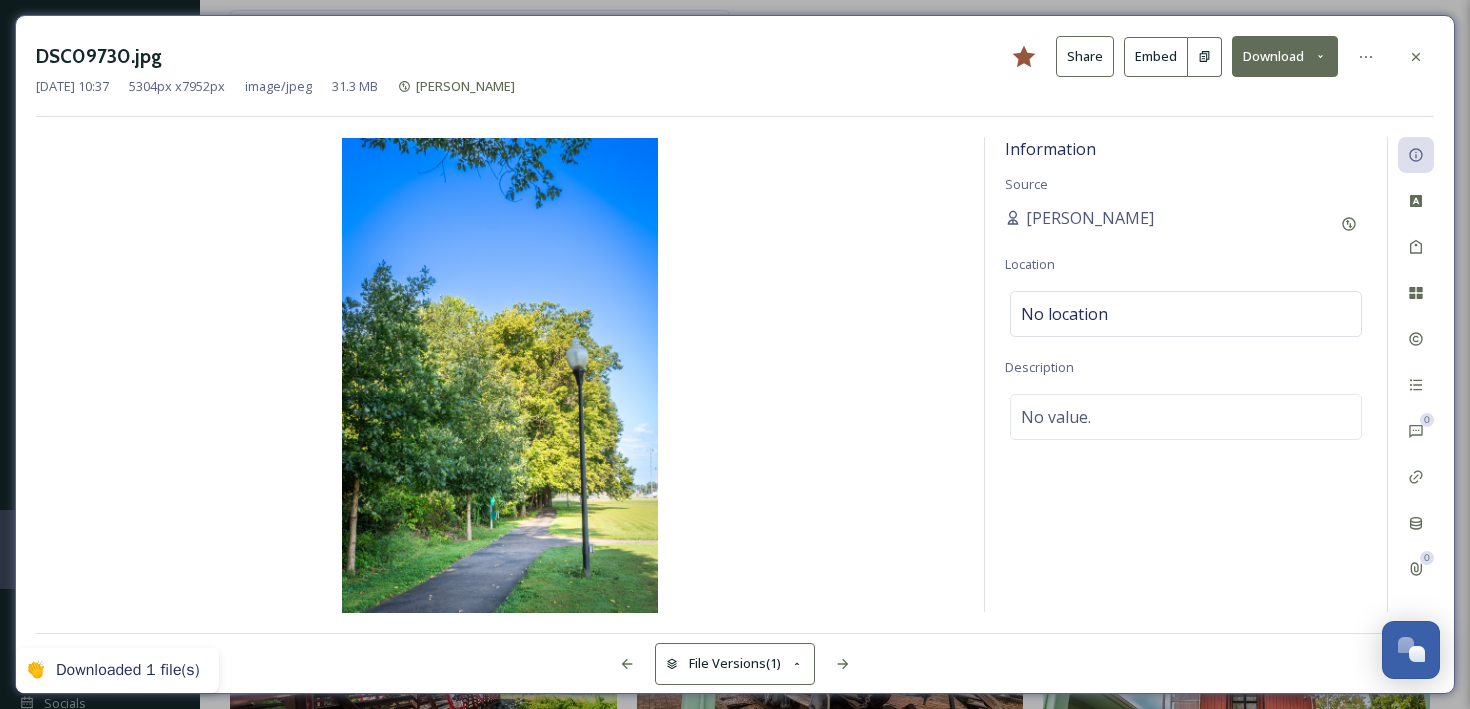 click 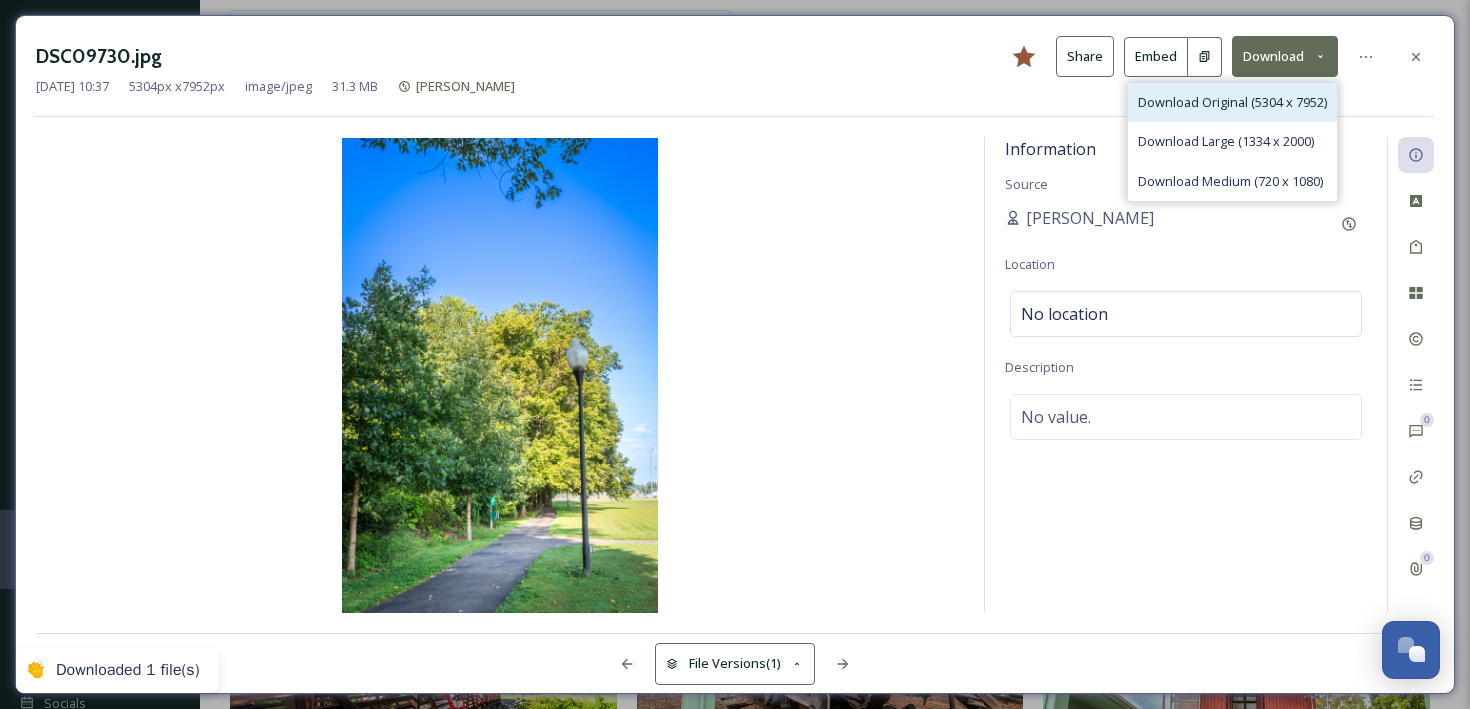 click on "Download Original (5304 x 7952)" at bounding box center (1232, 102) 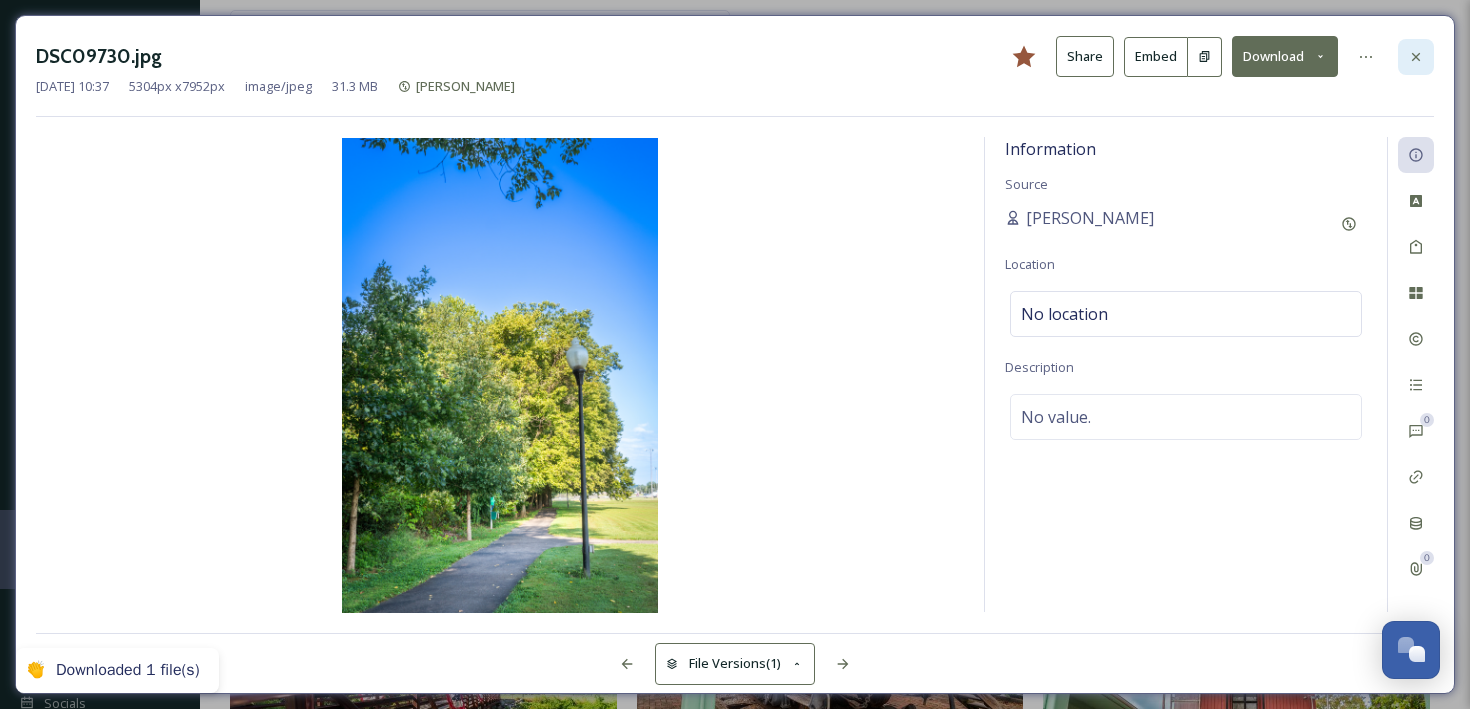 click 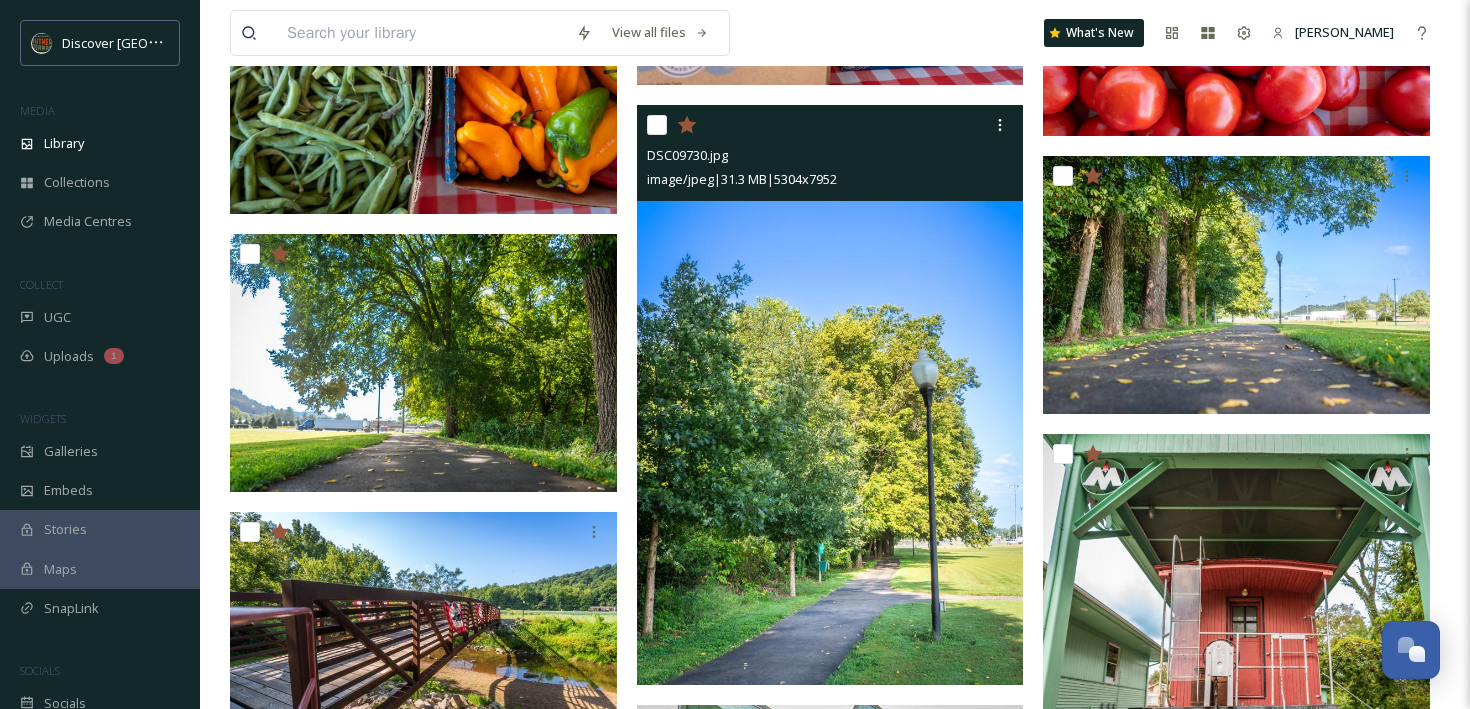 scroll, scrollTop: 1258, scrollLeft: 0, axis: vertical 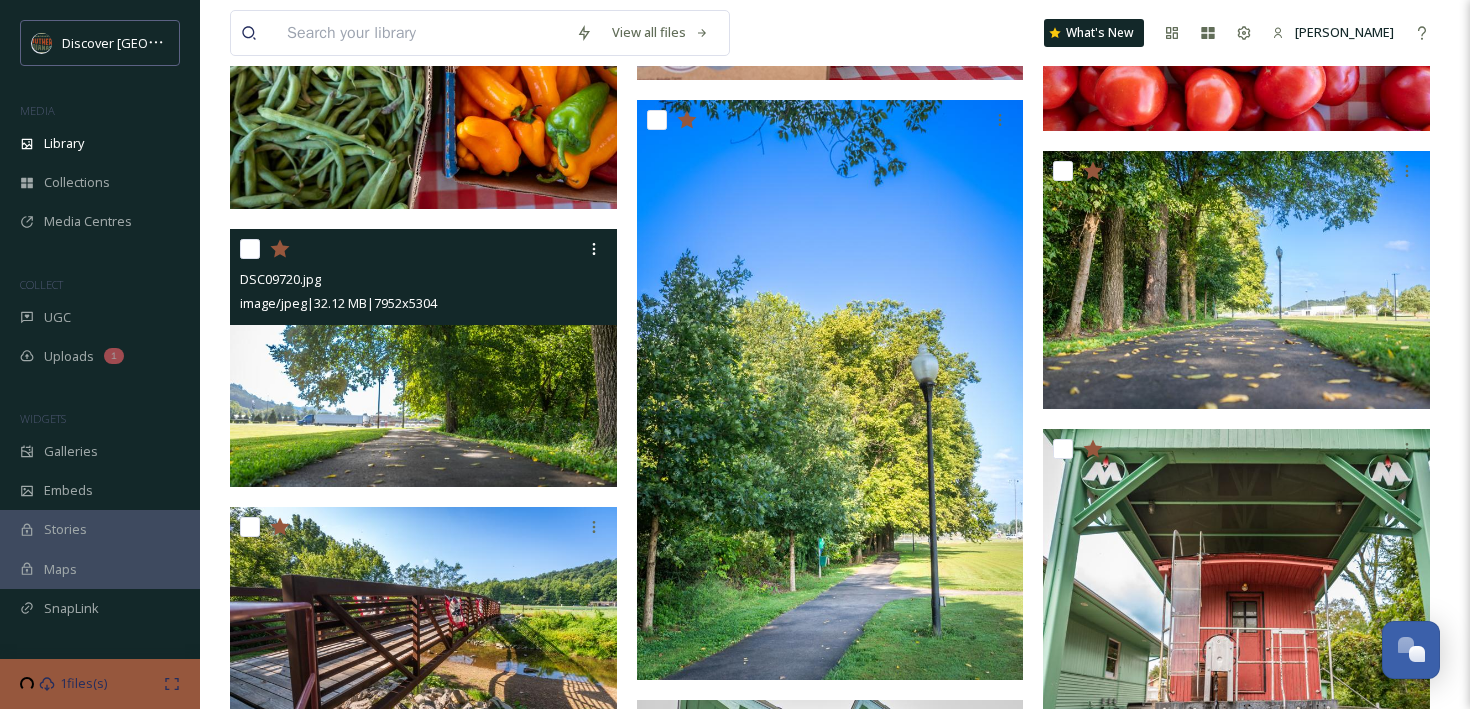 click at bounding box center (423, 358) 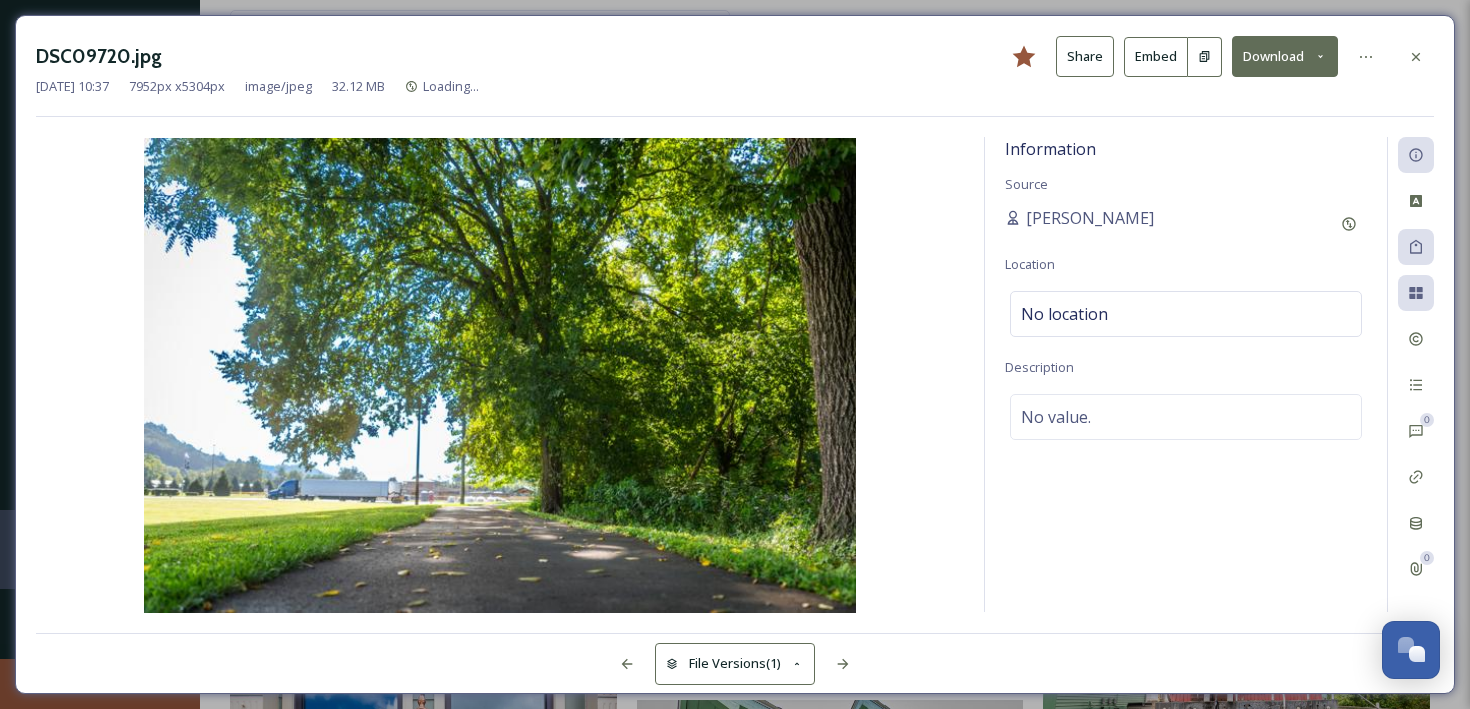 click 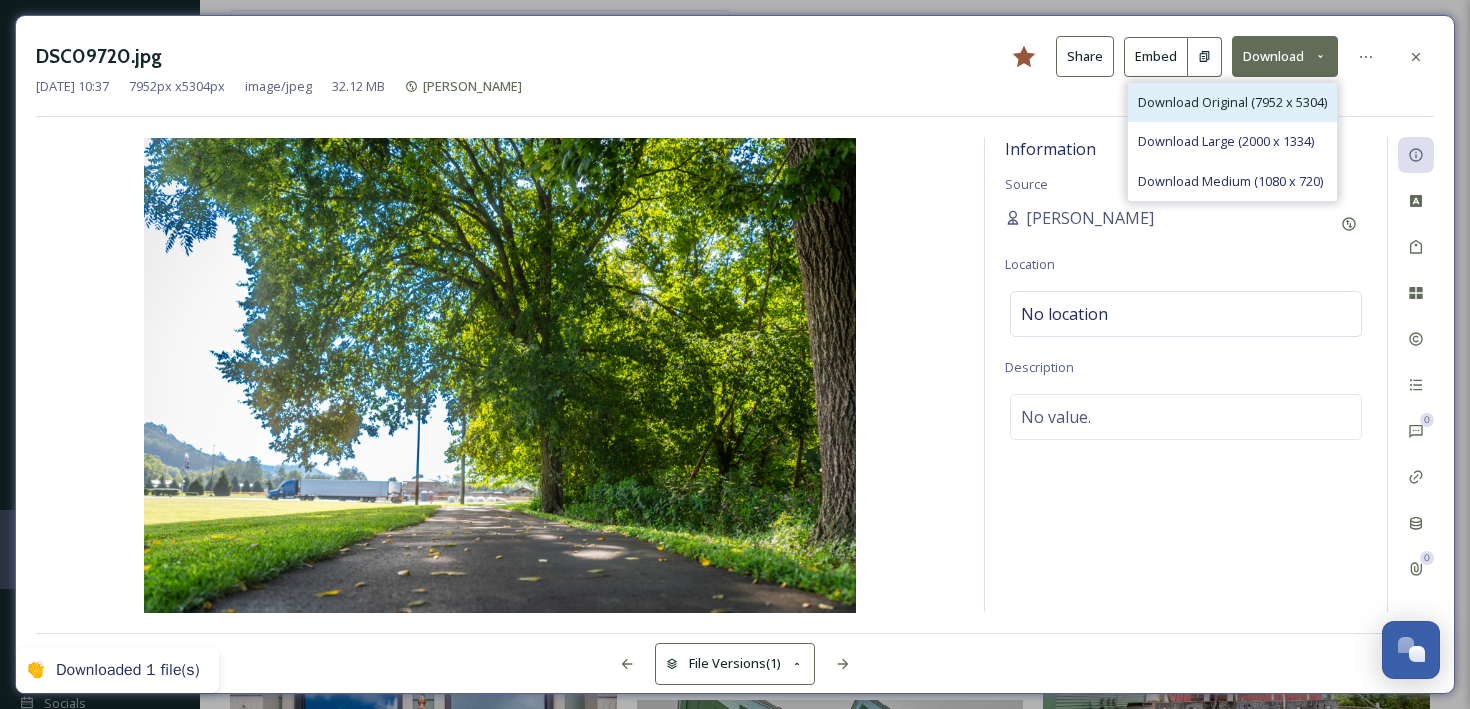 click on "Download Original (7952 x 5304)" at bounding box center (1232, 102) 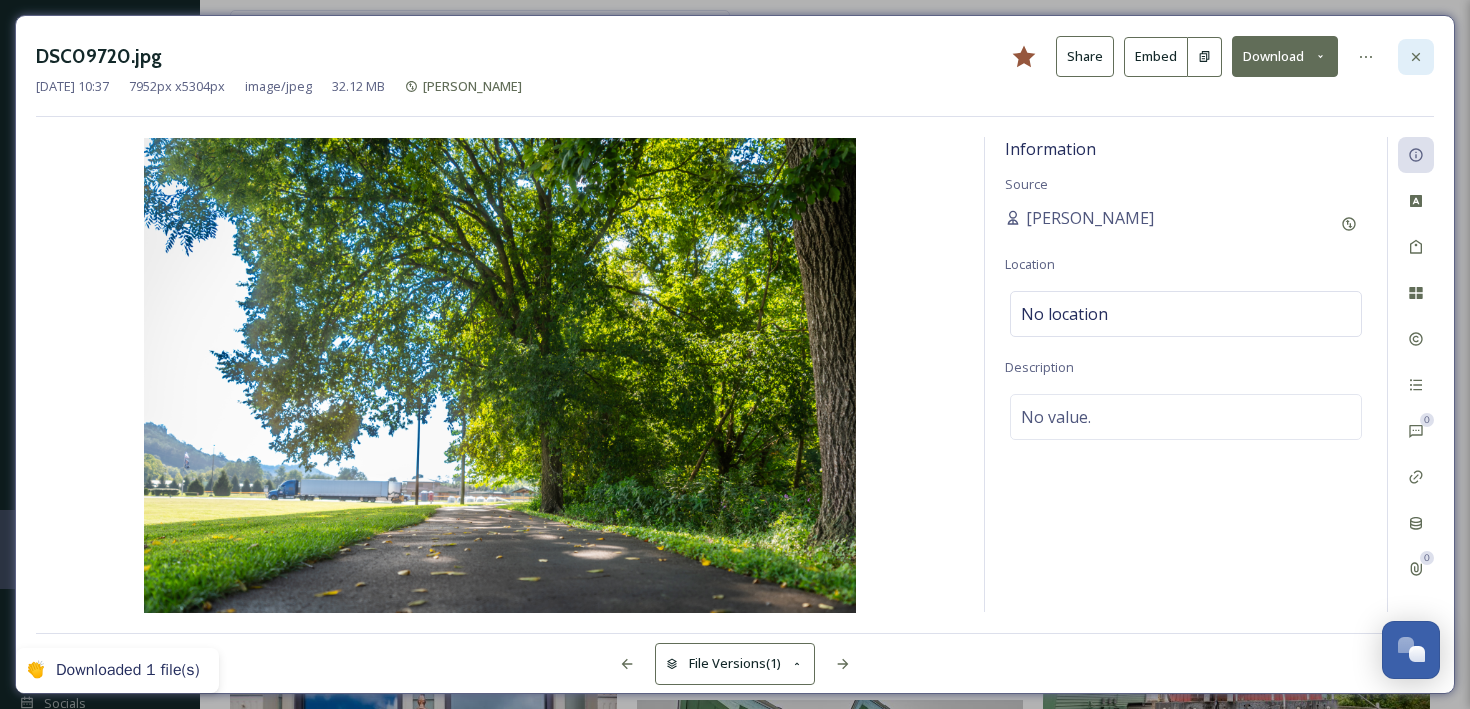 click 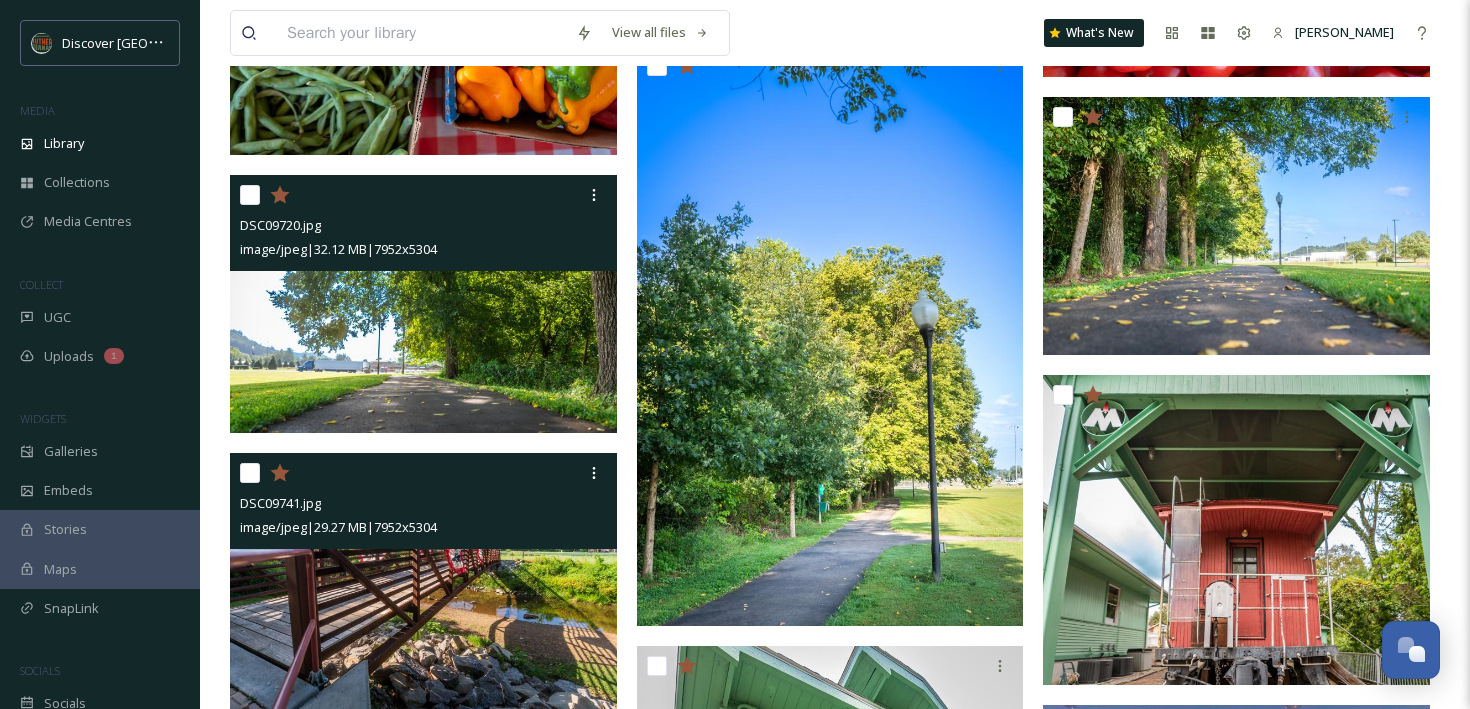 scroll, scrollTop: 1316, scrollLeft: 0, axis: vertical 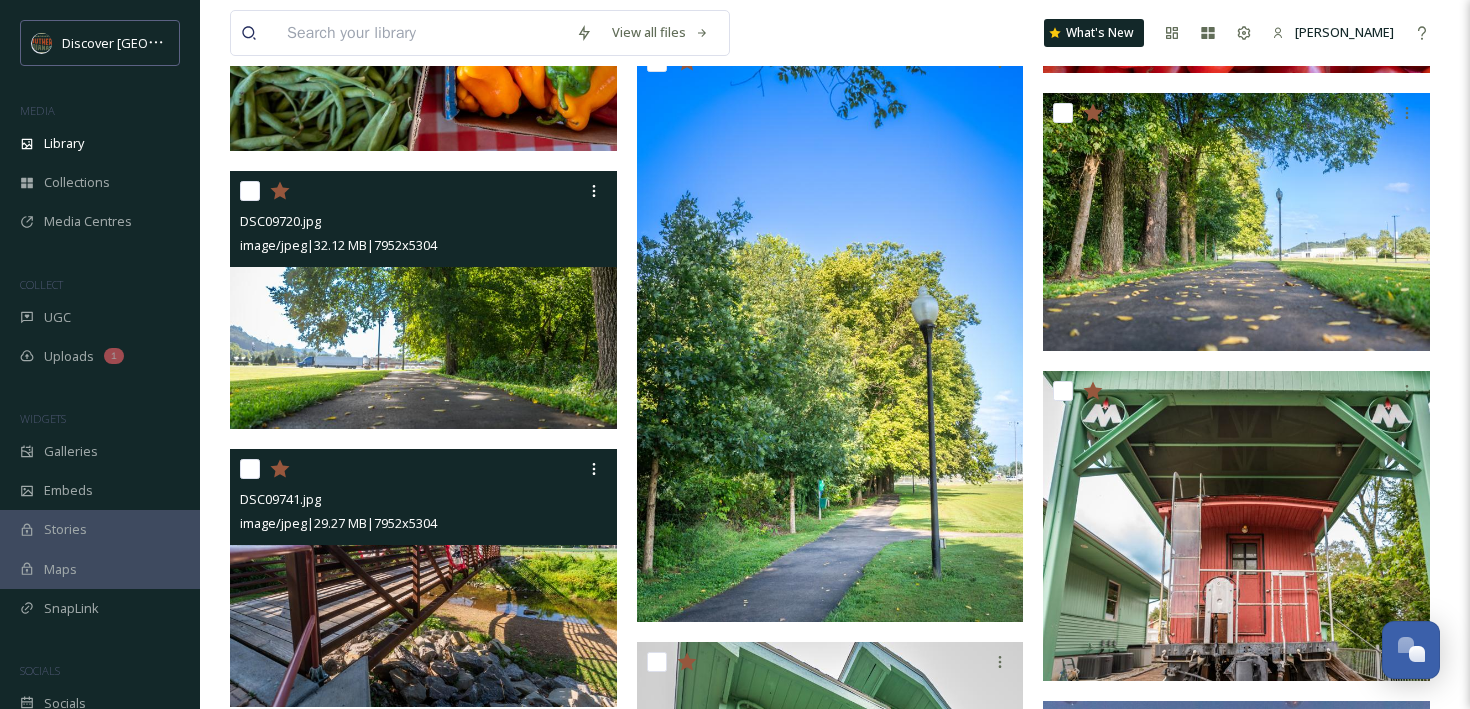 click at bounding box center (423, 578) 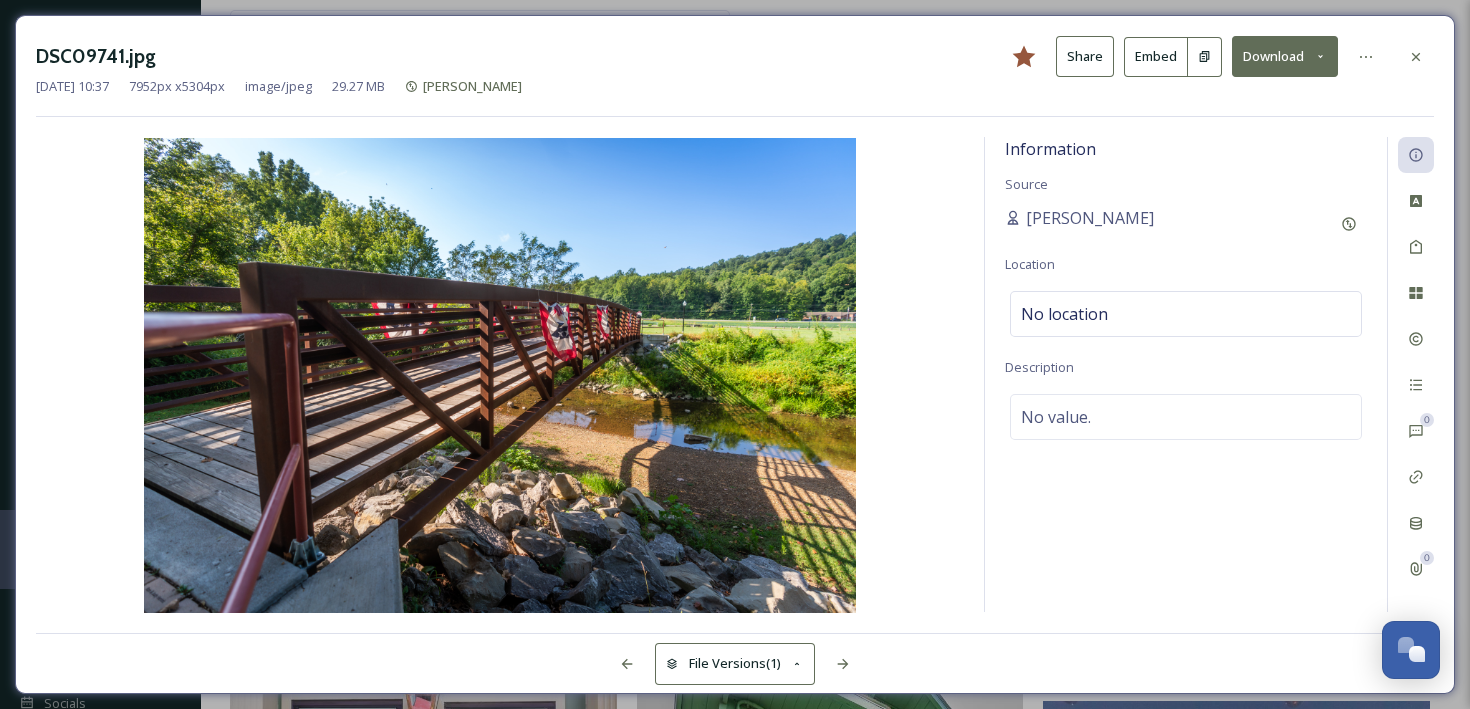 click on "Download" at bounding box center (1285, 56) 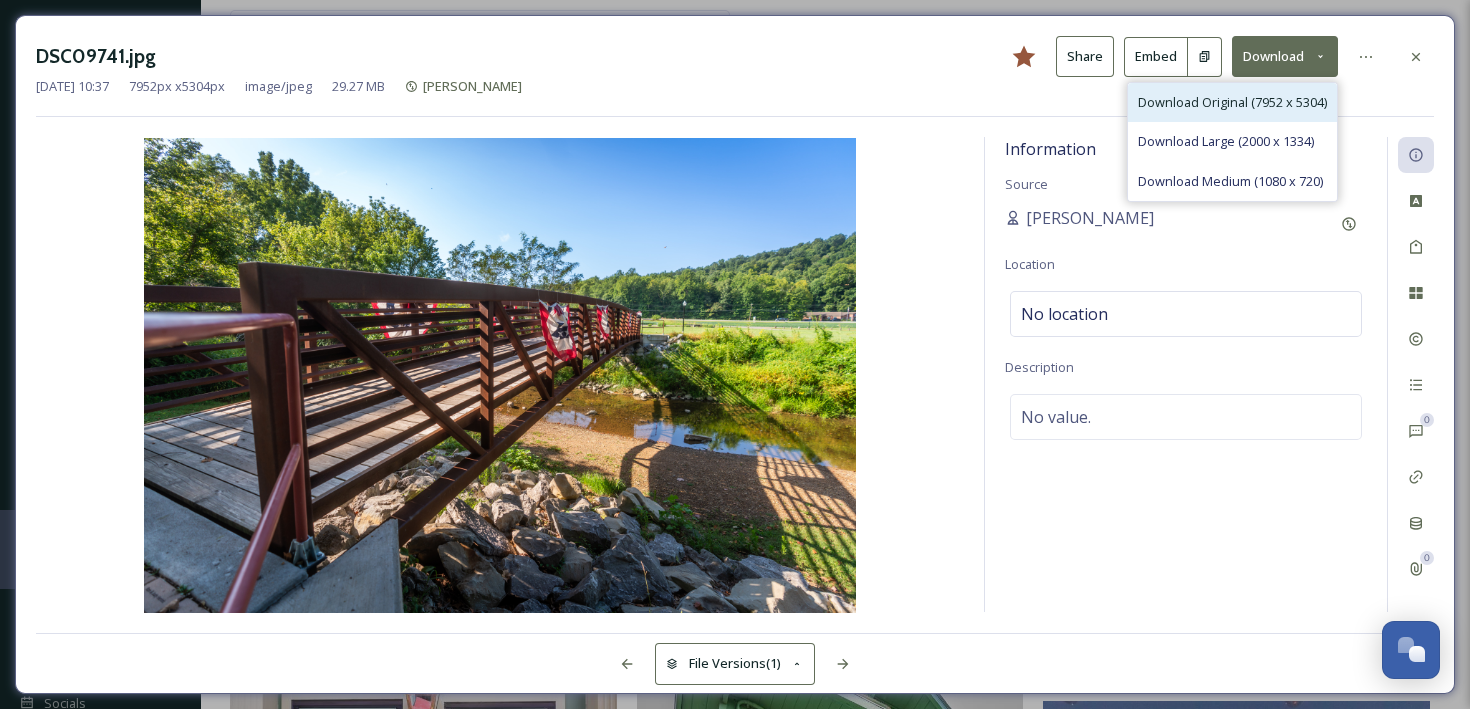 click on "Download Original (7952 x 5304)" at bounding box center [1232, 102] 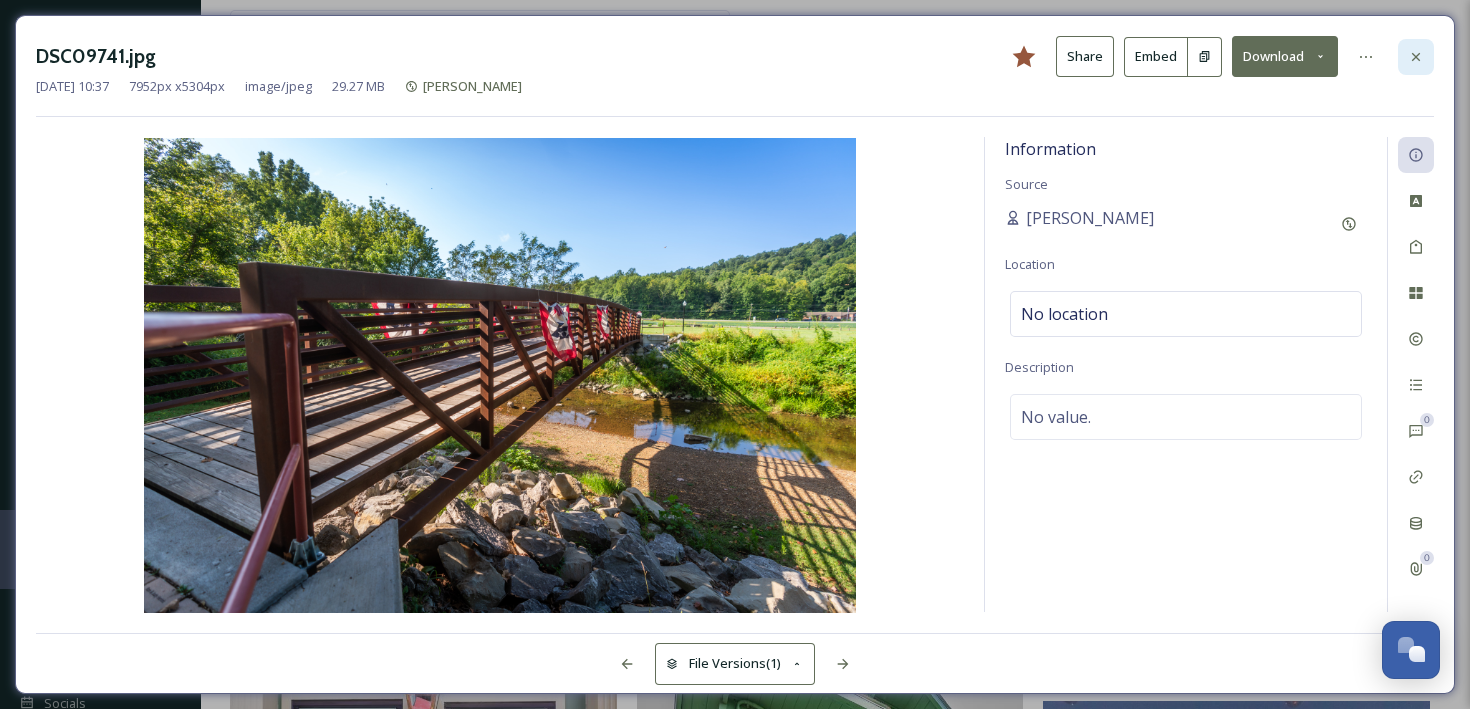 click at bounding box center [1416, 57] 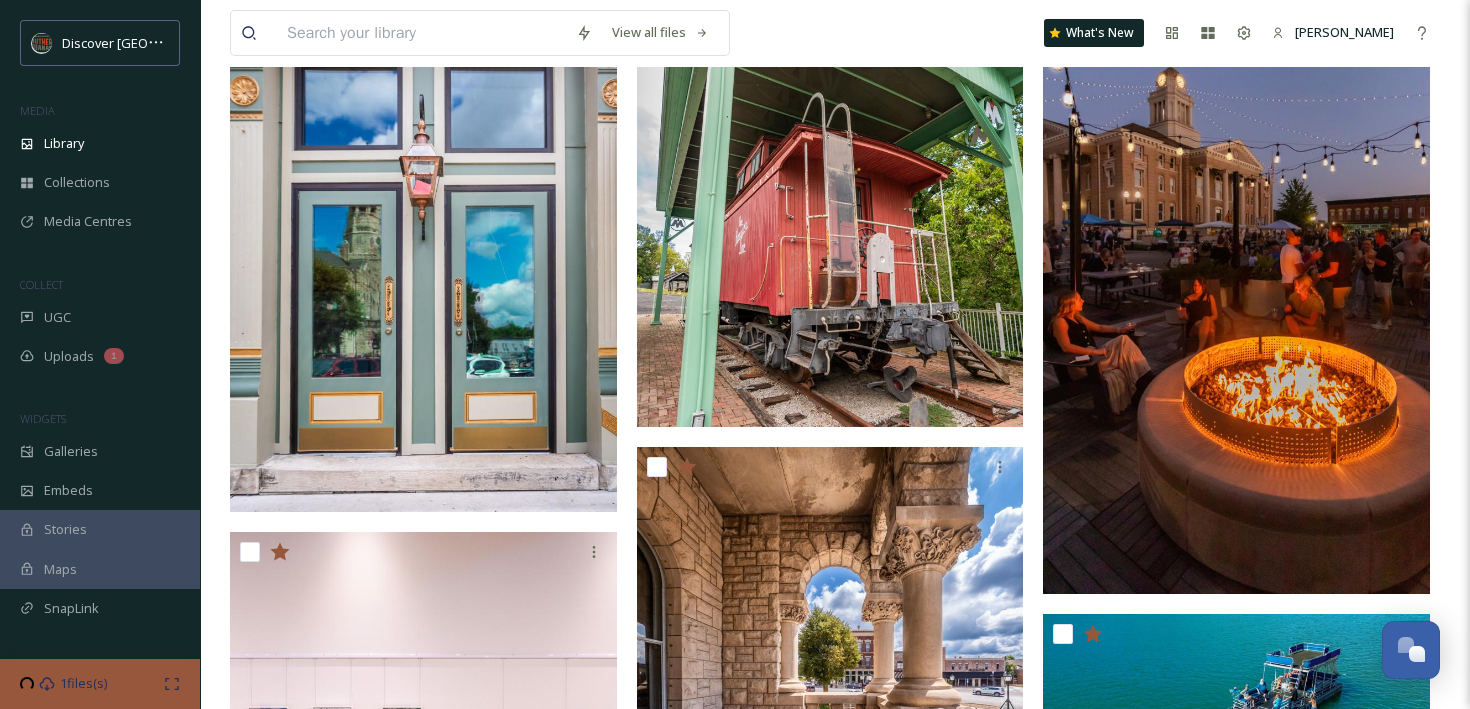 scroll, scrollTop: 2115, scrollLeft: 0, axis: vertical 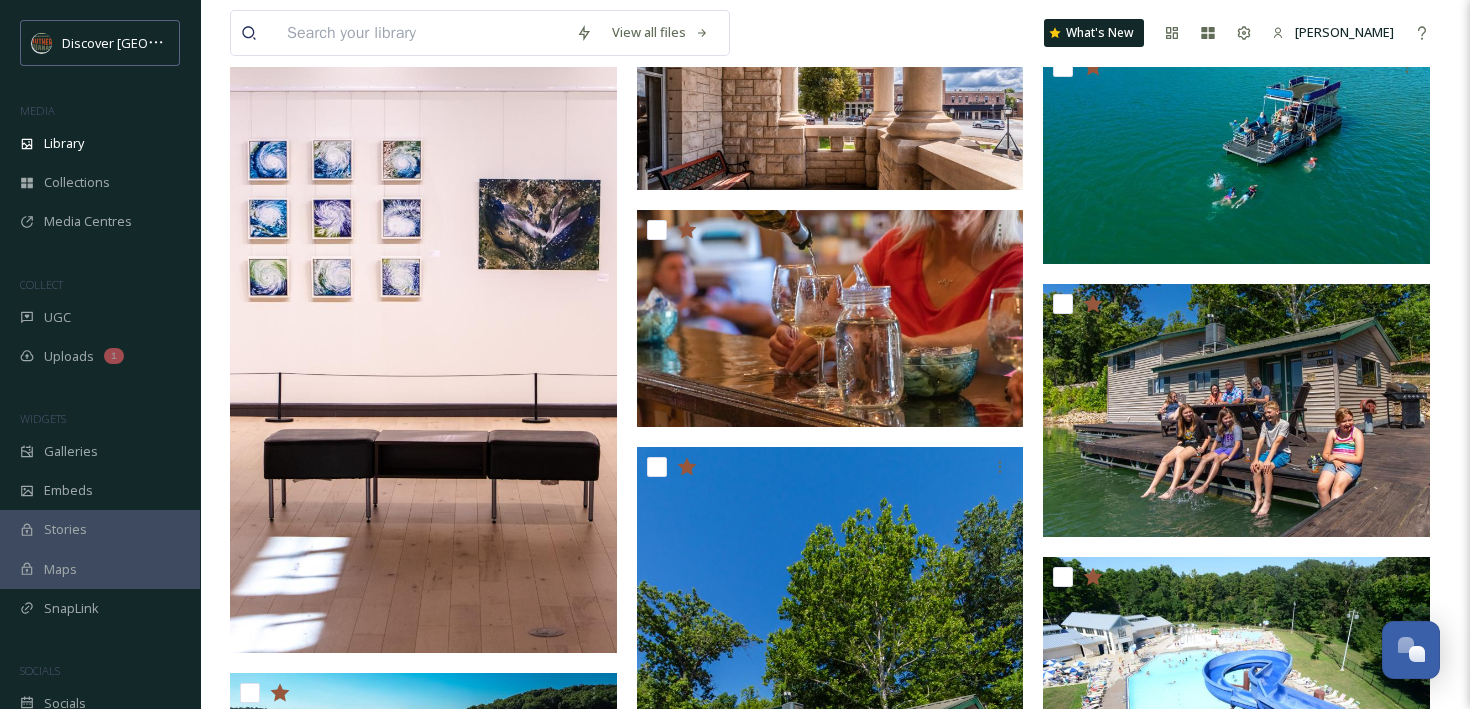 click on "DSC09720.jpg image/jpeg  |  32.12 MB  |  7952  x  5304 DSC09741.jpg image/jpeg  |  29.27 MB  |  7952  x  5304" at bounding box center [835, 872] 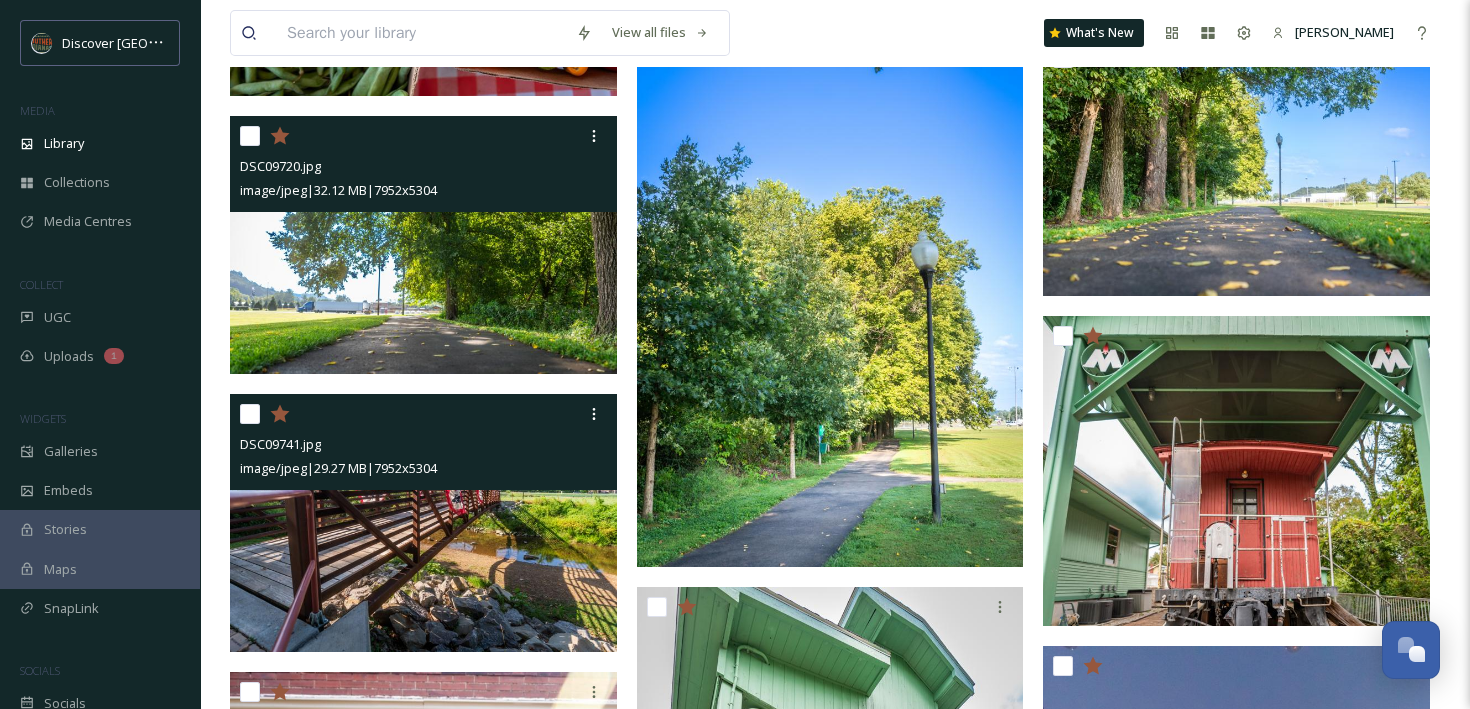 scroll, scrollTop: 1366, scrollLeft: 0, axis: vertical 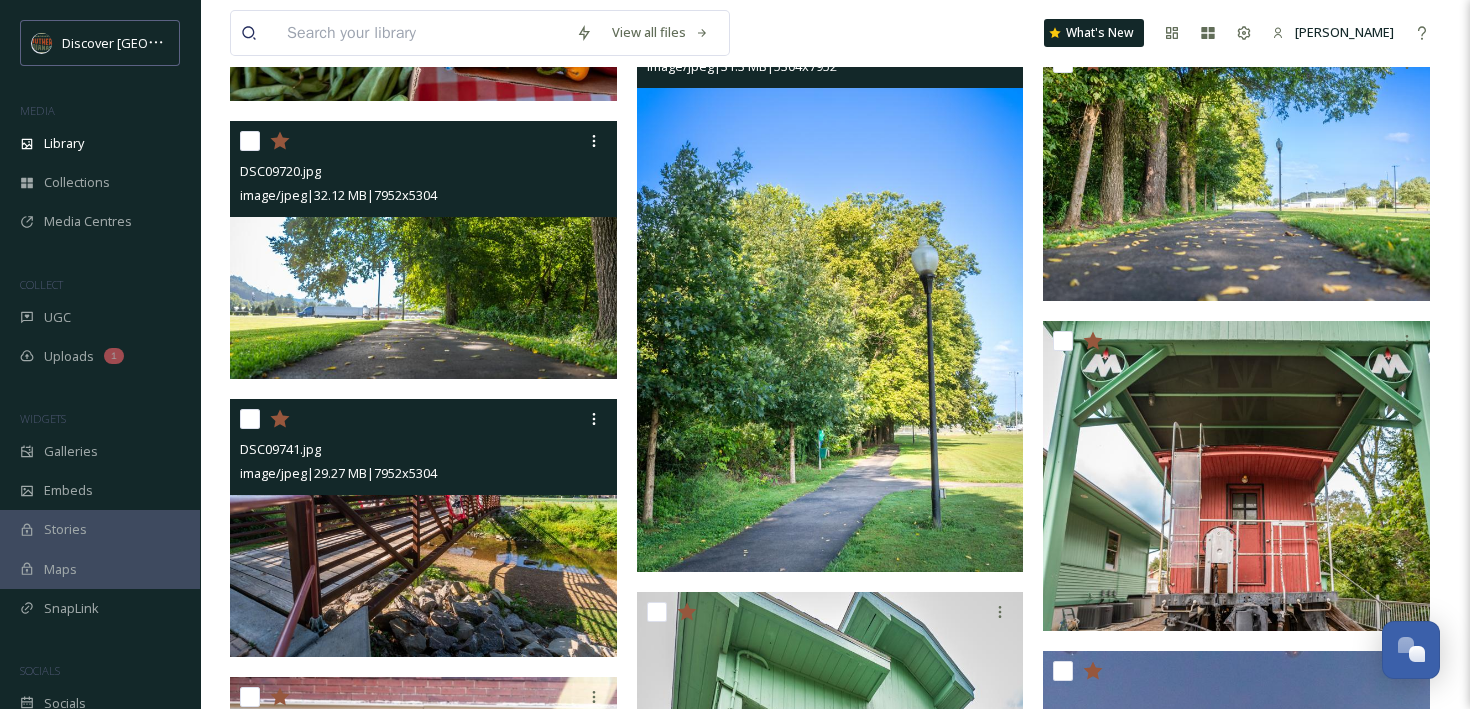 click at bounding box center (830, 282) 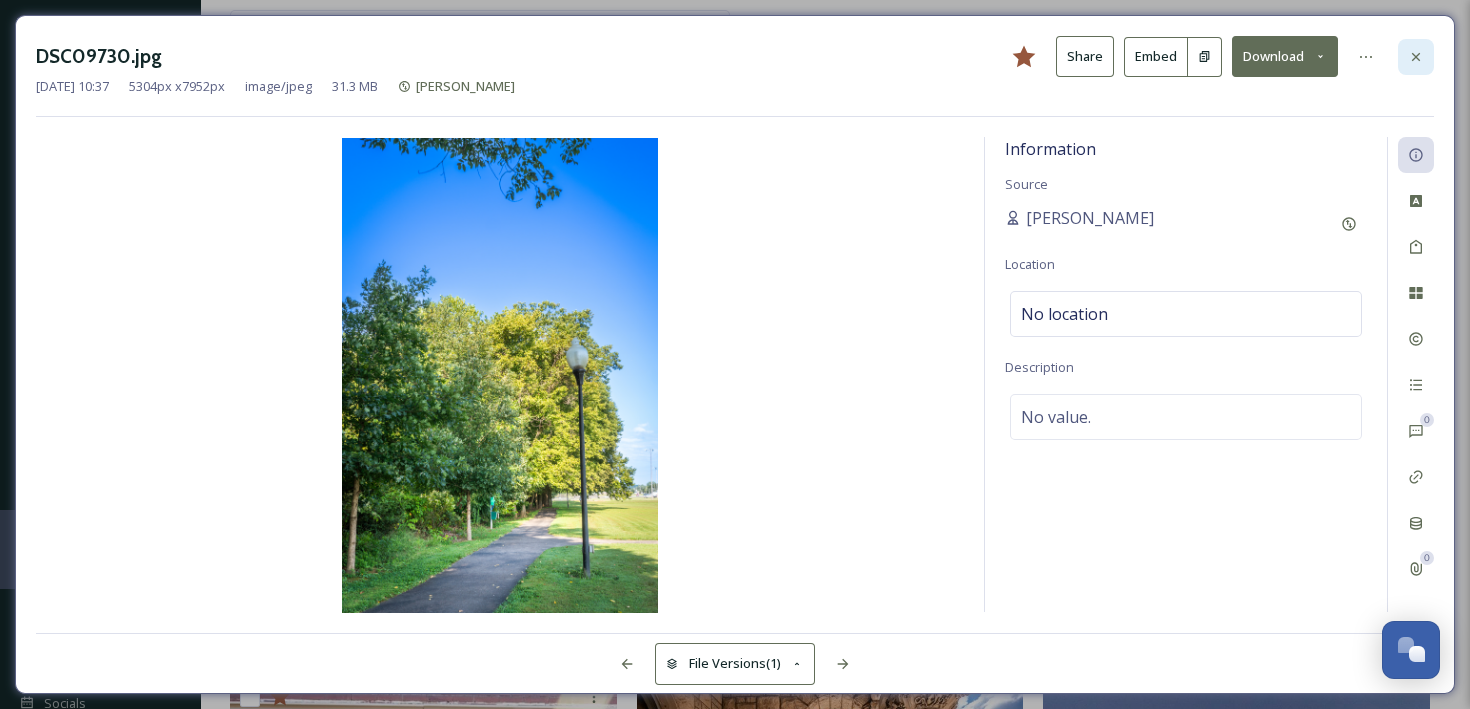 click 